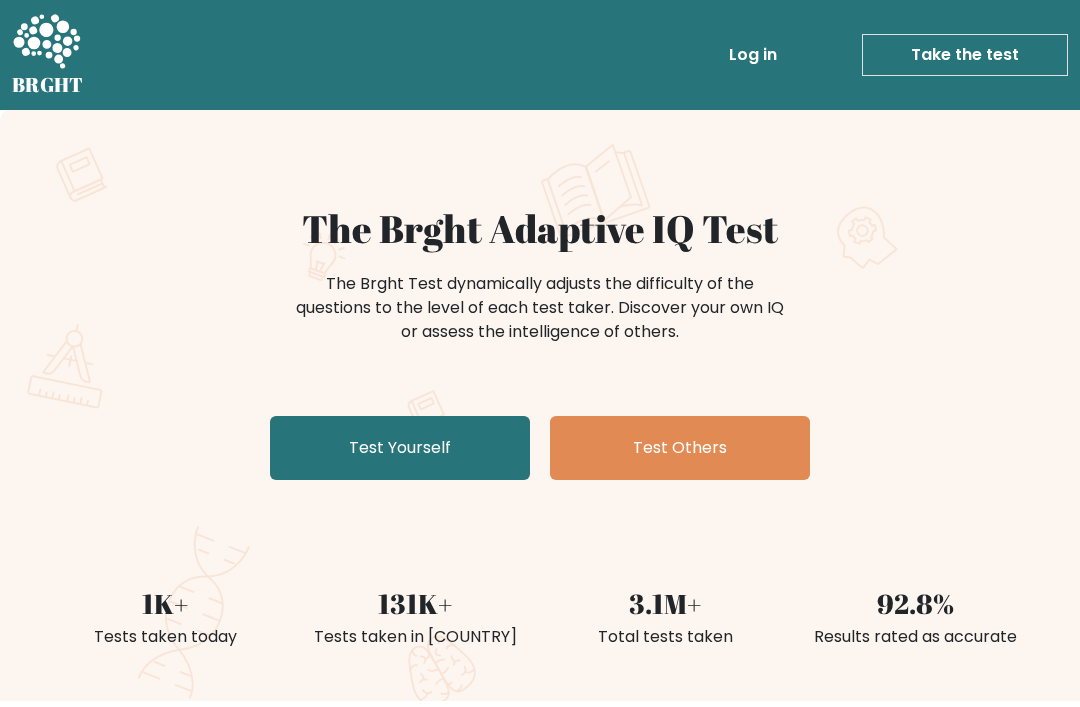 scroll, scrollTop: 0, scrollLeft: 0, axis: both 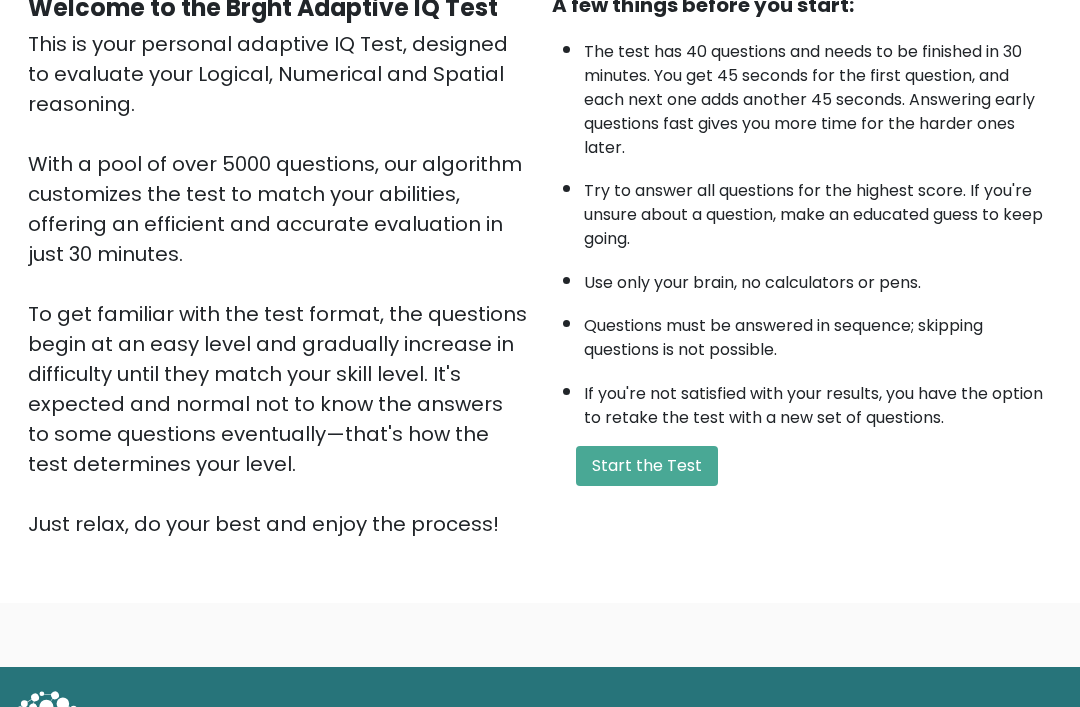 click on "Start the Test" at bounding box center [647, 466] 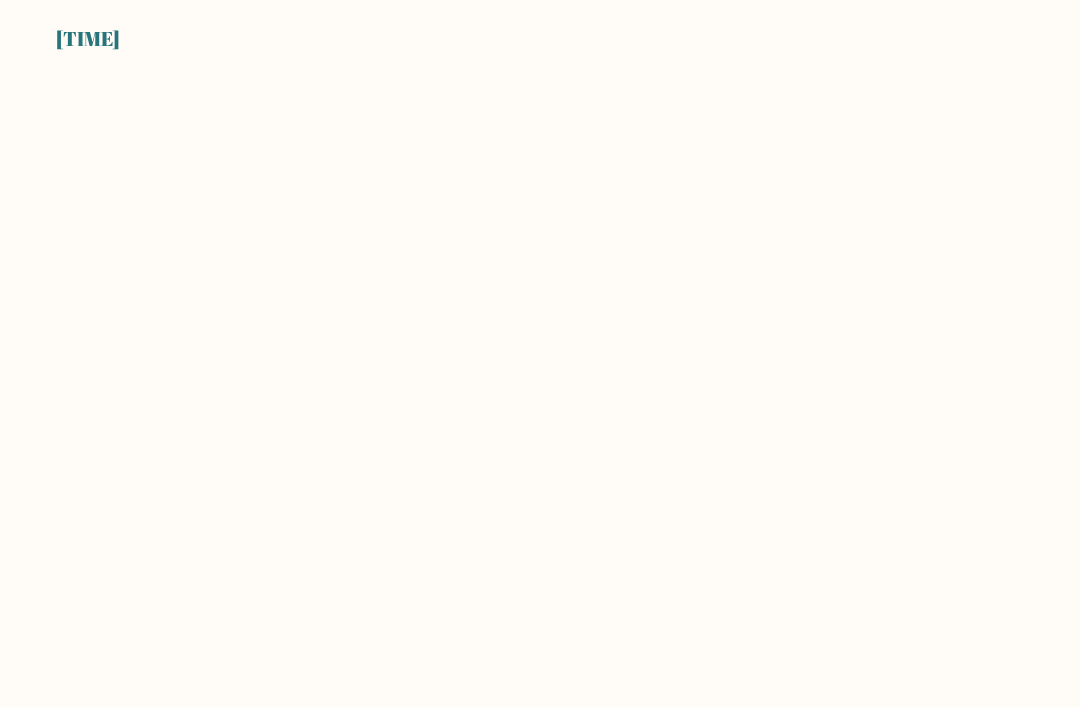 scroll, scrollTop: 0, scrollLeft: 0, axis: both 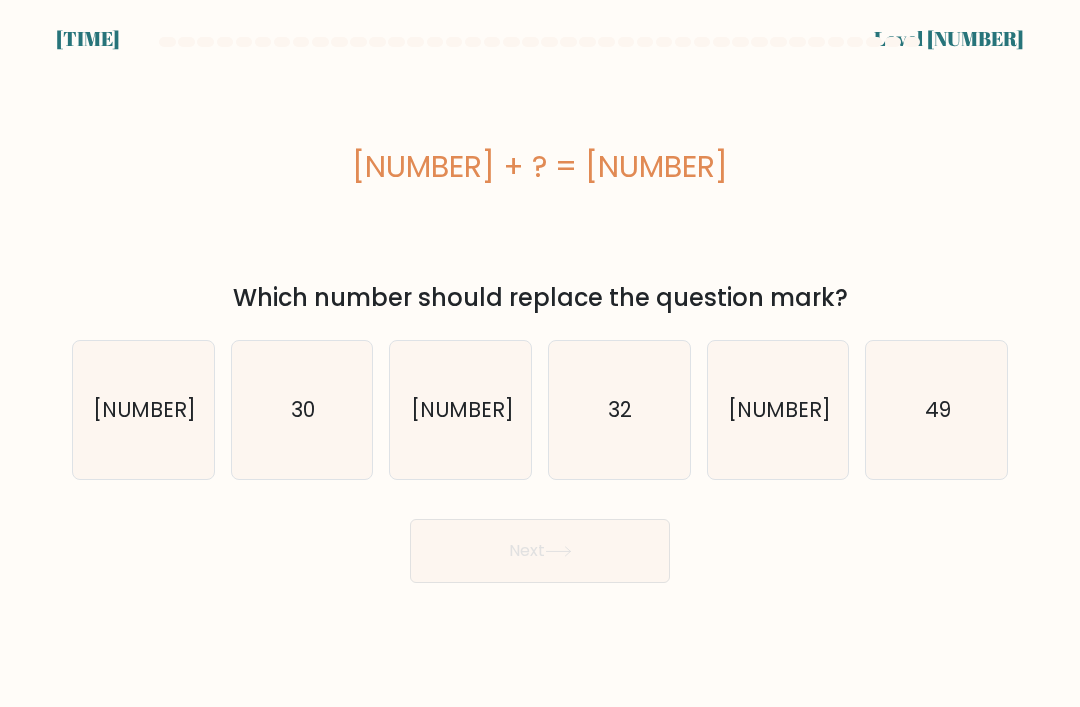 click on "49" at bounding box center (937, 410) 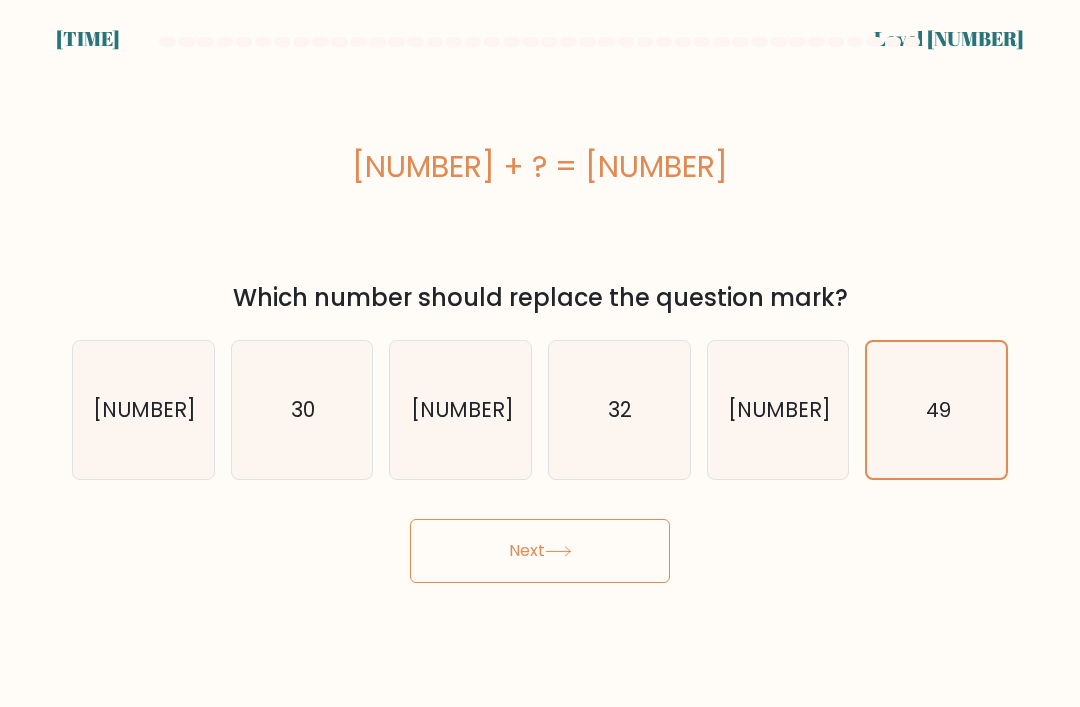 click on "Next" at bounding box center (540, 551) 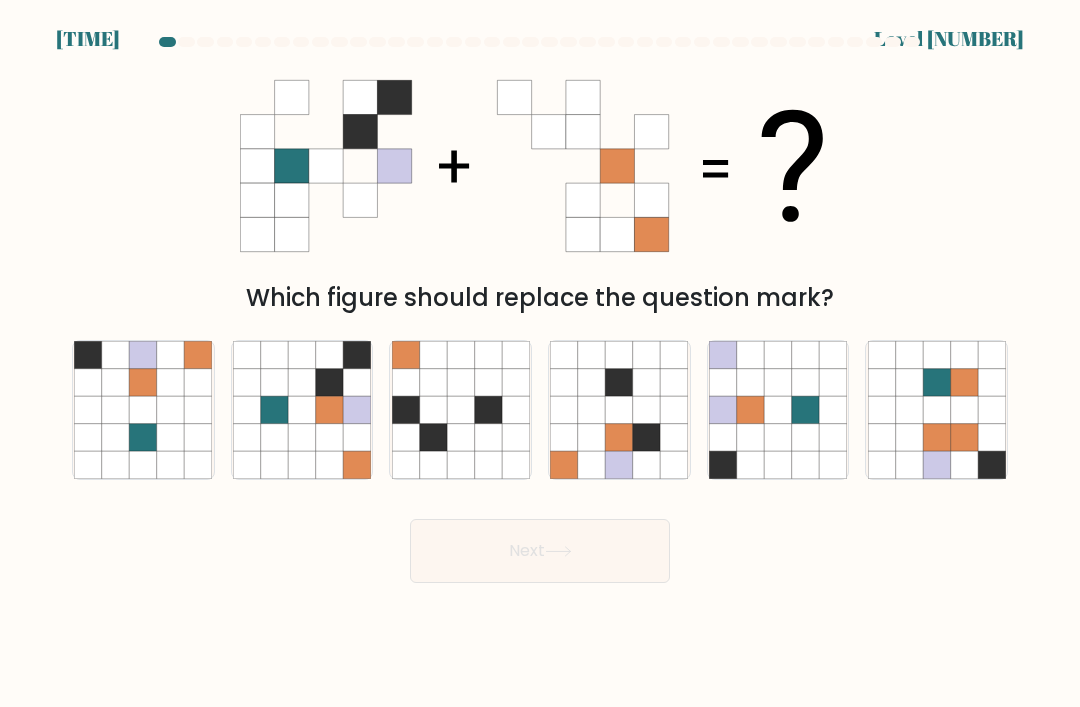 click at bounding box center (301, 437) 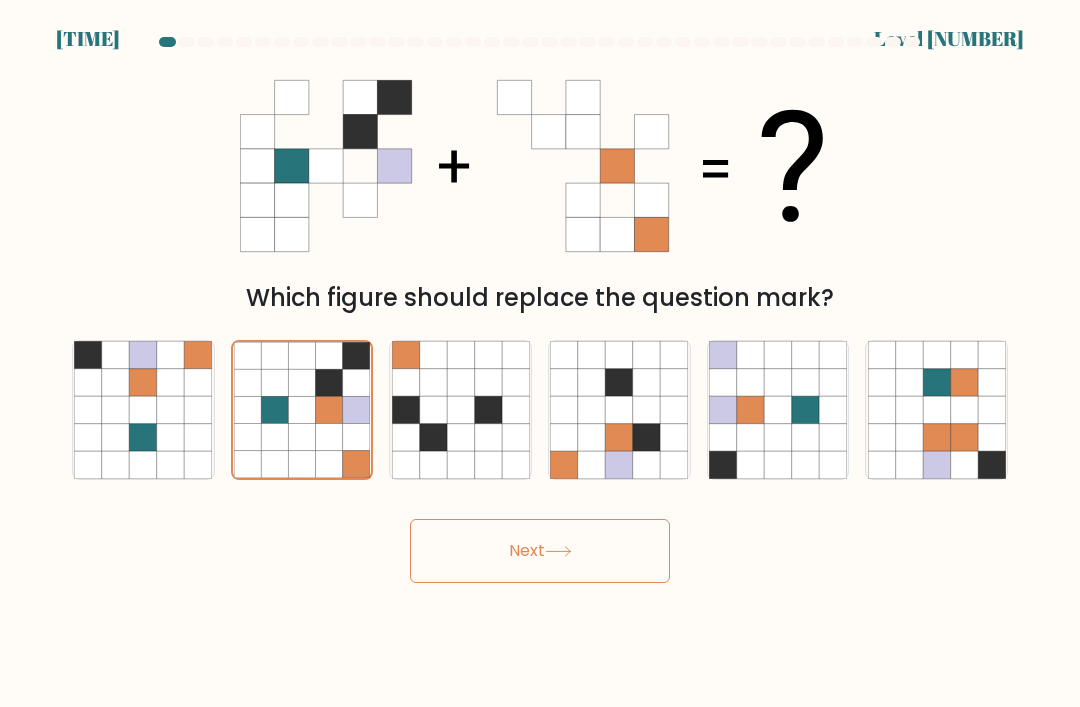 click on "Next" at bounding box center [540, 551] 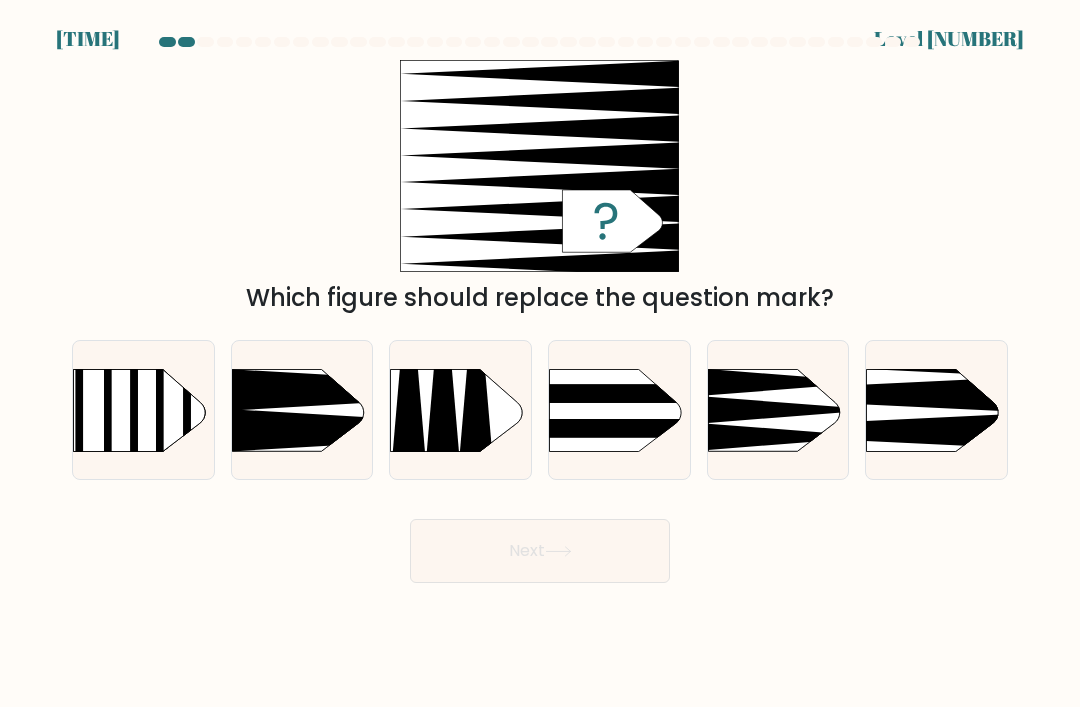 click at bounding box center [836, 337] 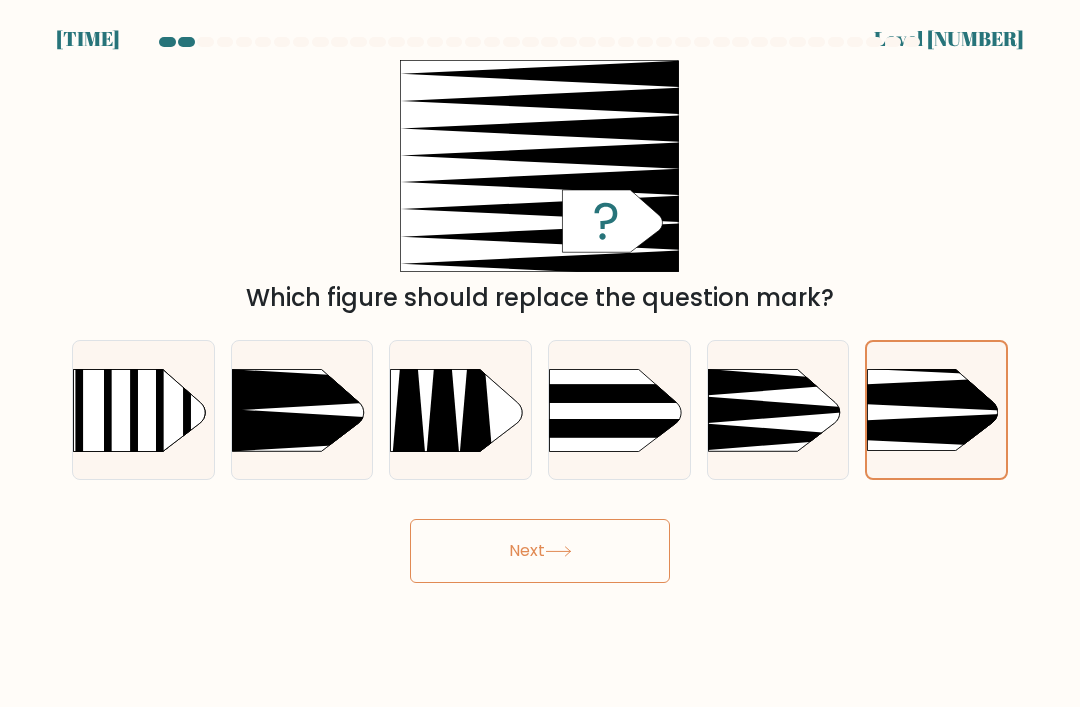 click on "Next" at bounding box center (540, 551) 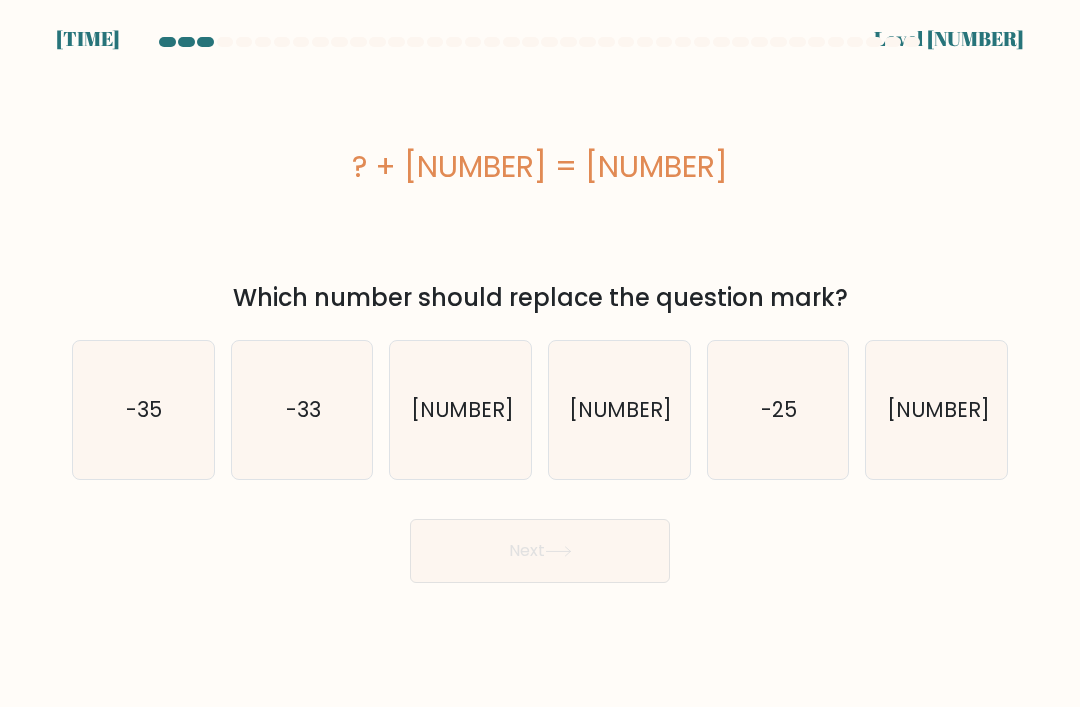 click on "-24" at bounding box center [620, 409] 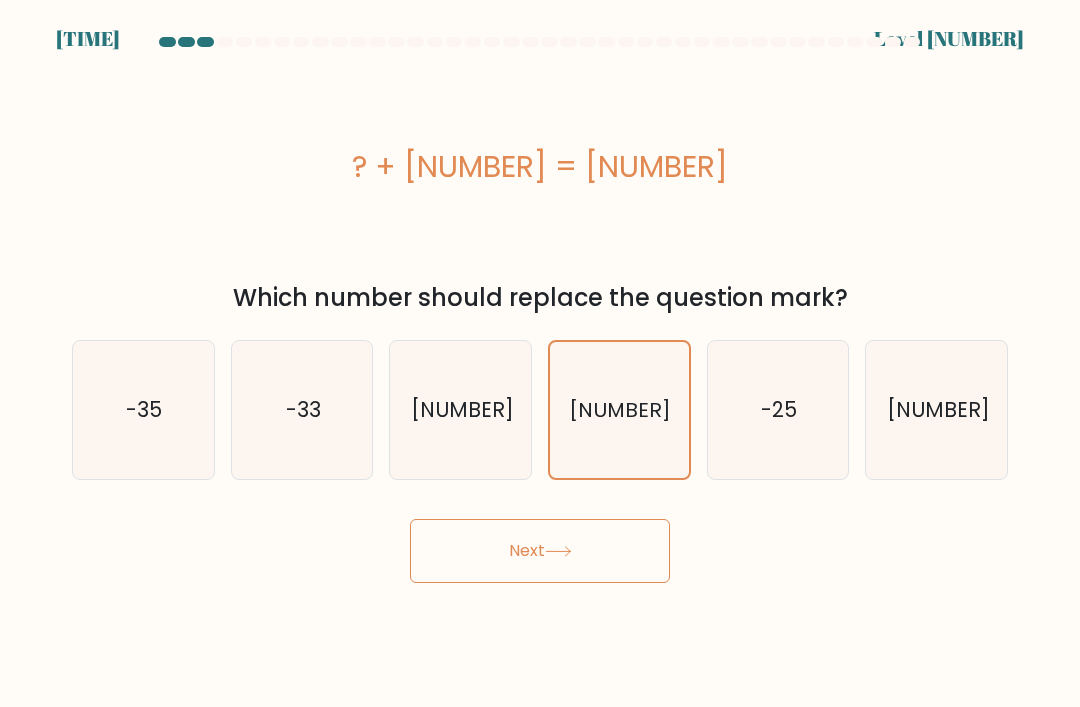 click on "Next" at bounding box center [540, 551] 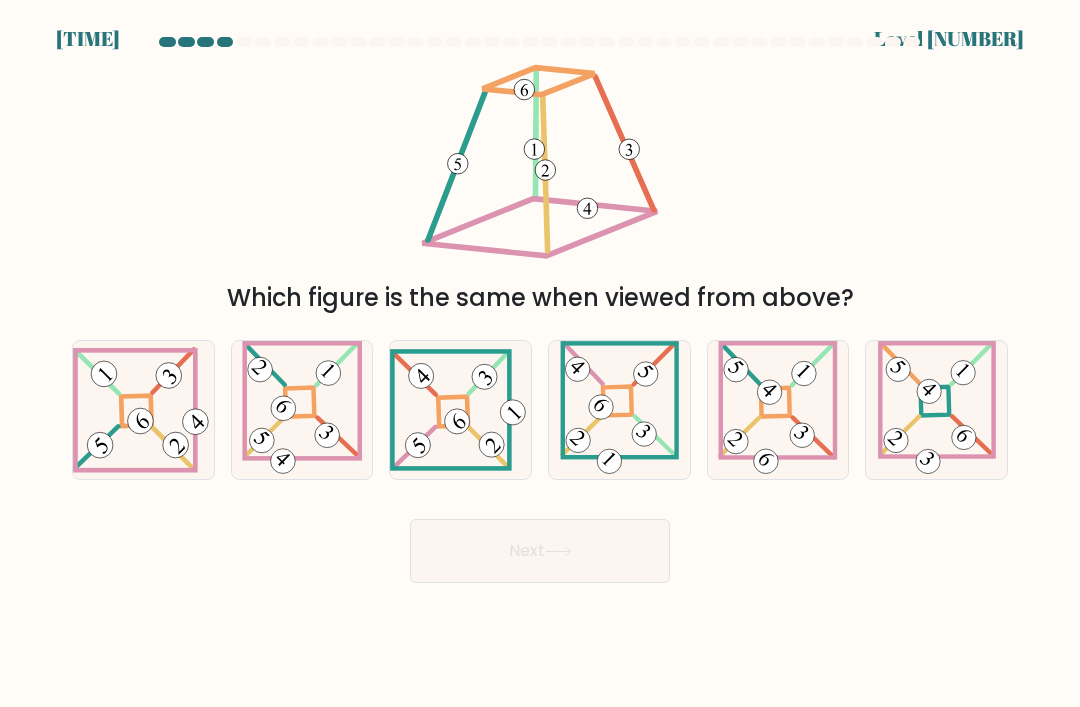 click at bounding box center (143, 409) 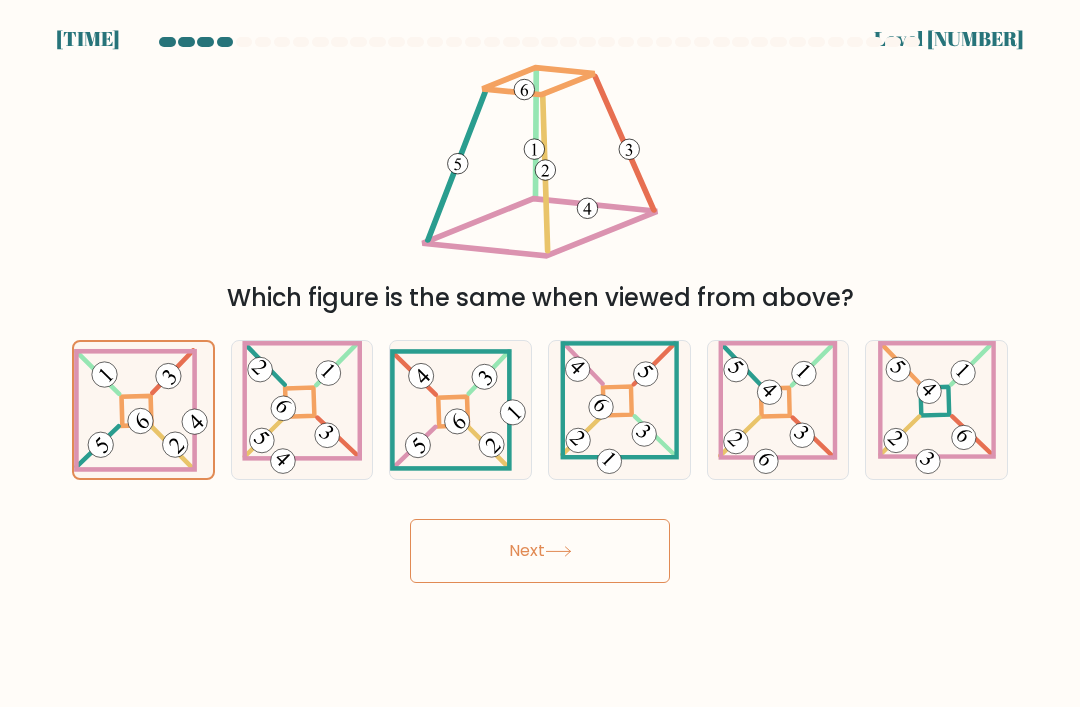 click on "Next" at bounding box center [540, 551] 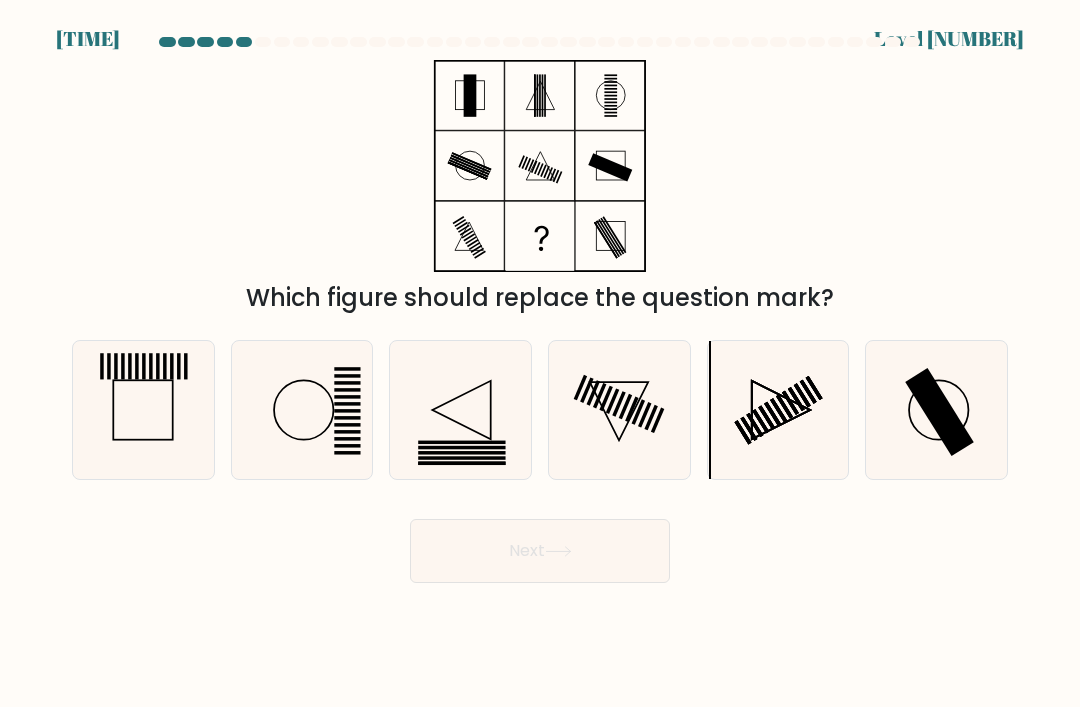 click at bounding box center (937, 410) 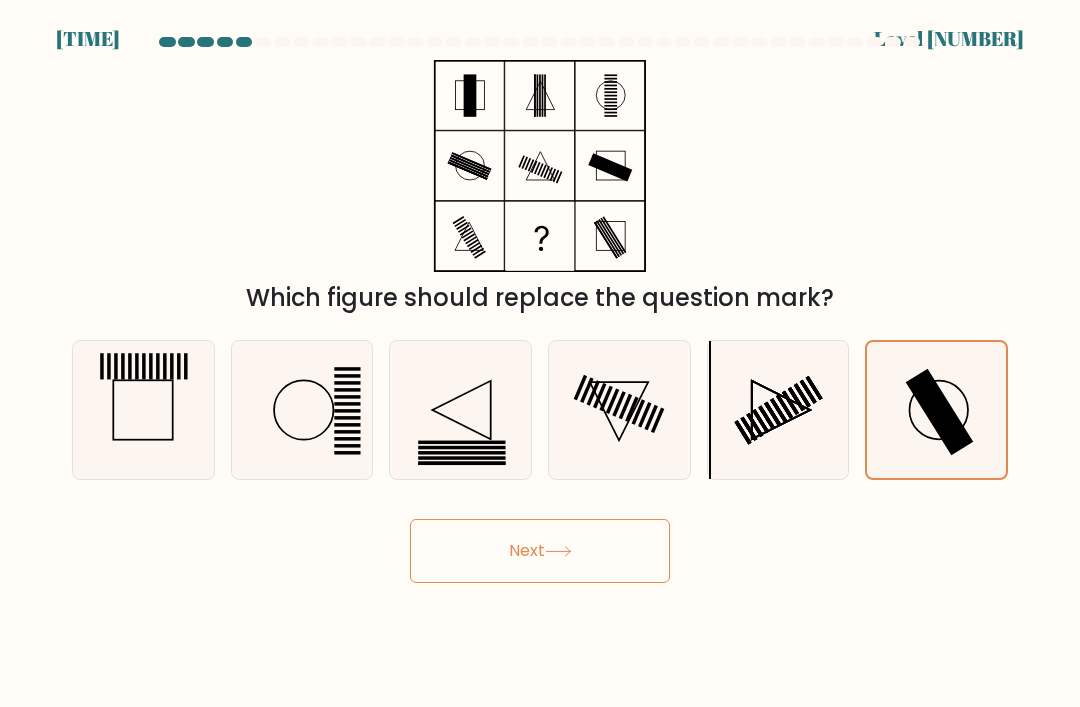 click on "Next" at bounding box center (540, 551) 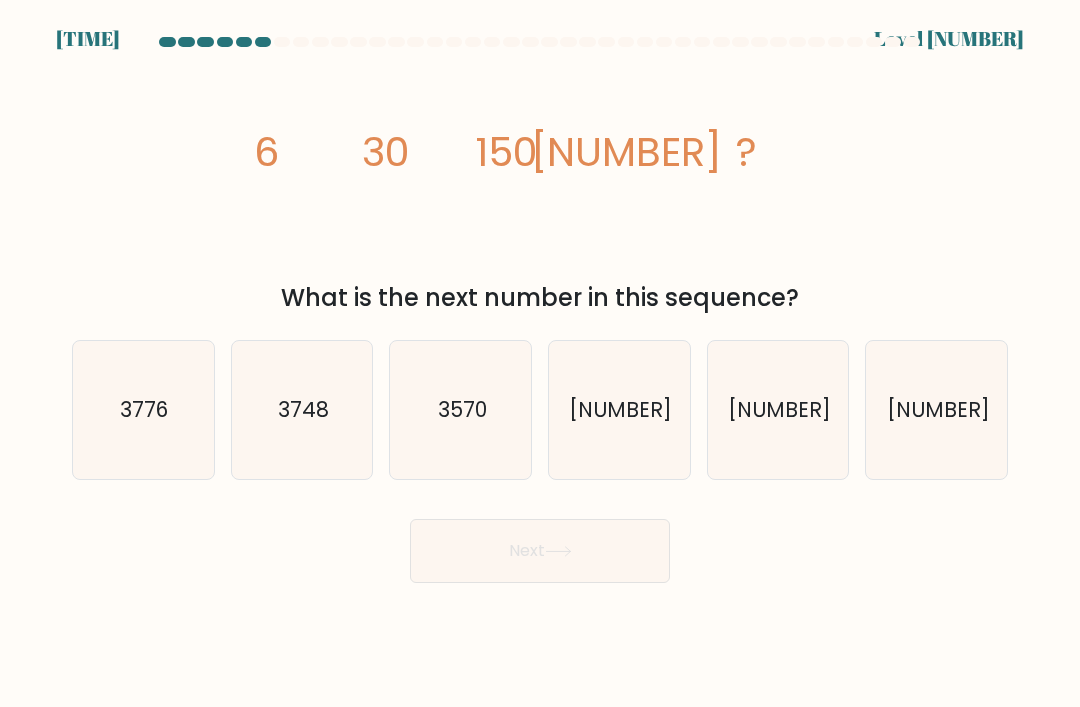 click on "3750" at bounding box center [778, 410] 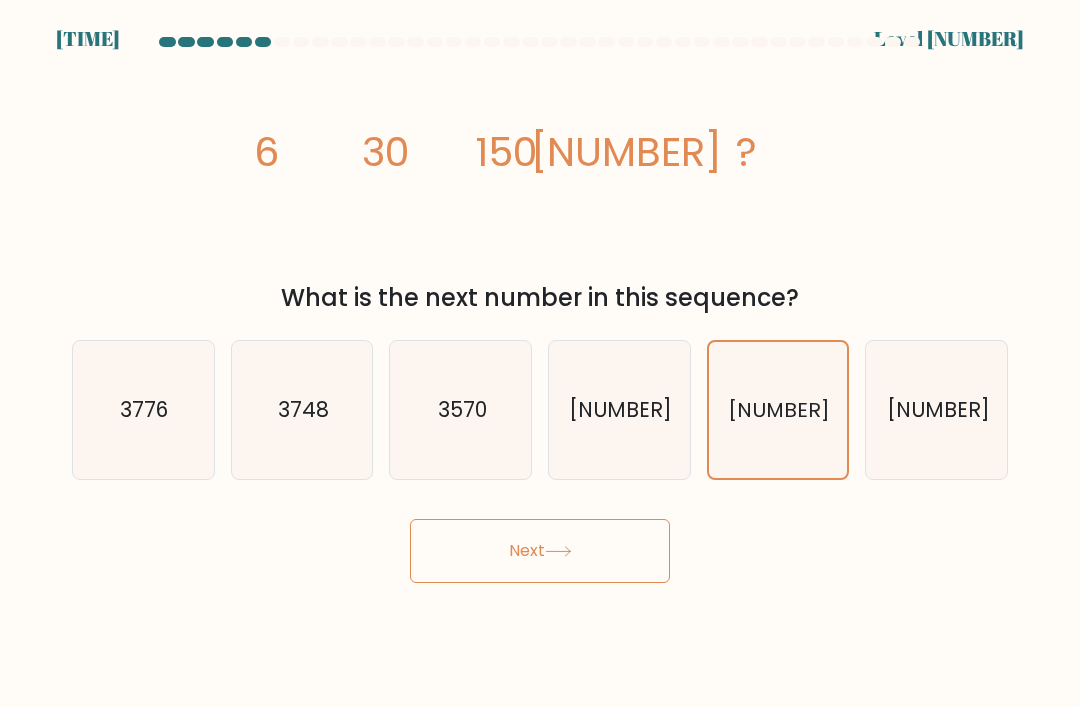 click on "Next" at bounding box center [540, 551] 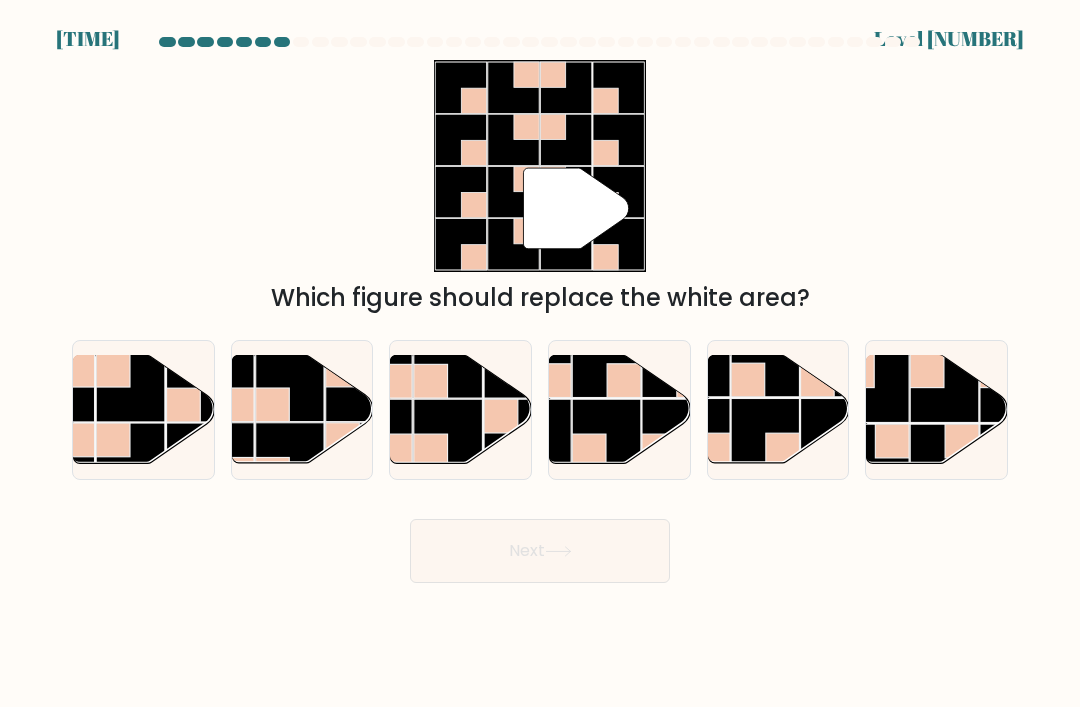 click at bounding box center [130, 387] 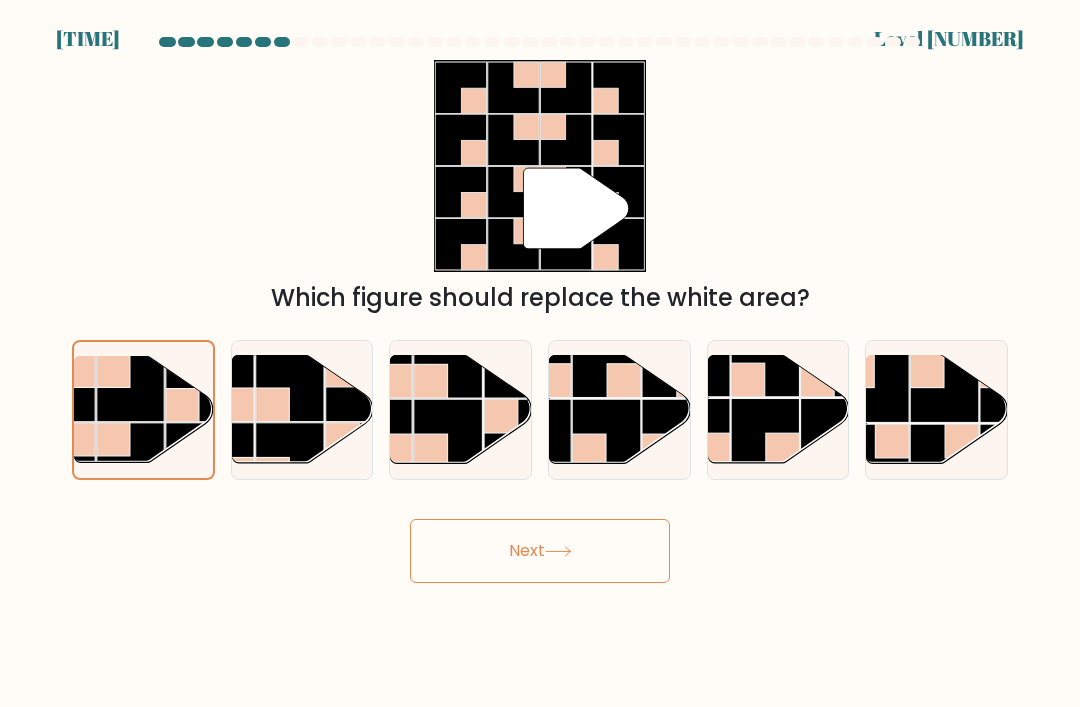 click on "Next" at bounding box center [540, 551] 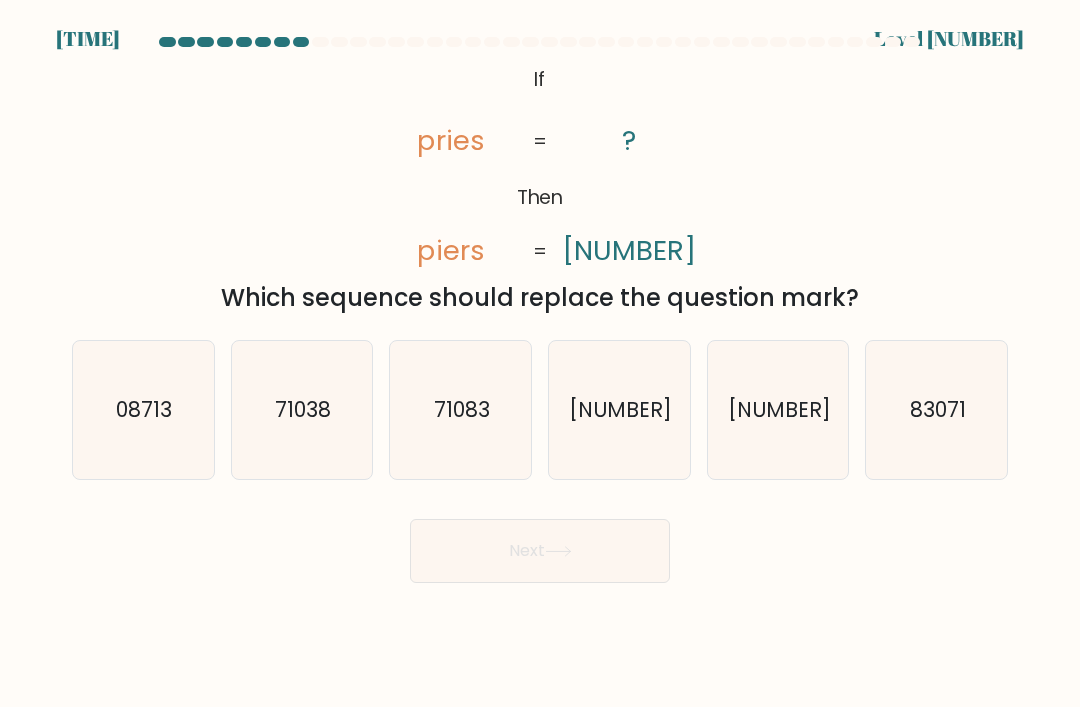 click on "71038" at bounding box center [303, 409] 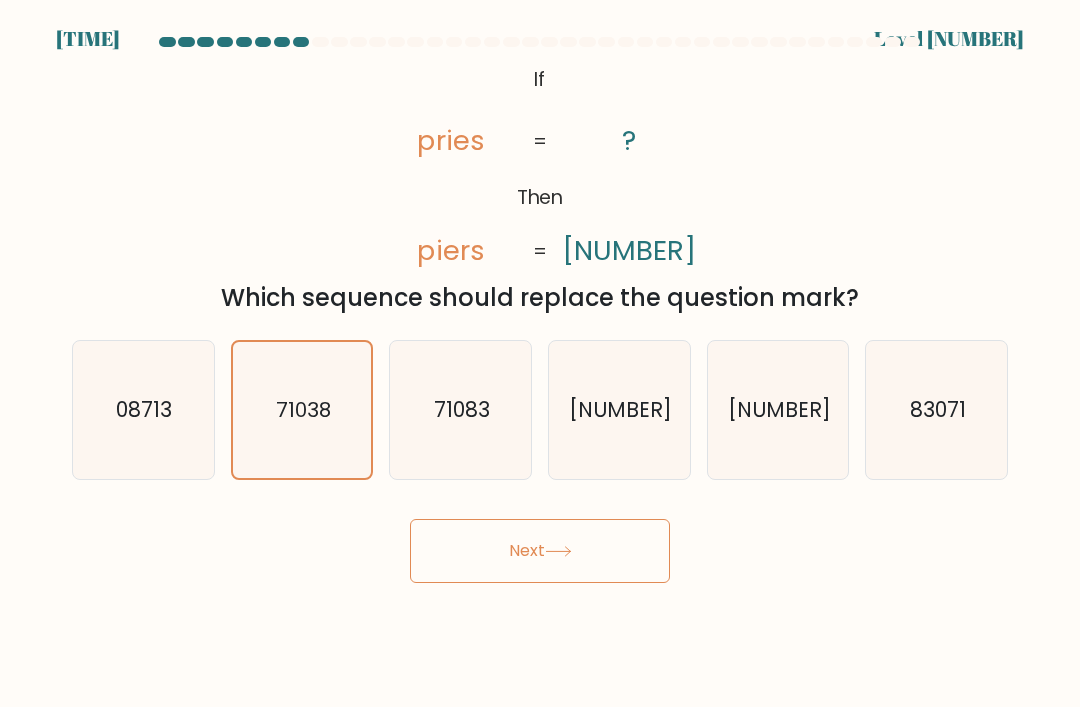 click on "Next" at bounding box center (540, 551) 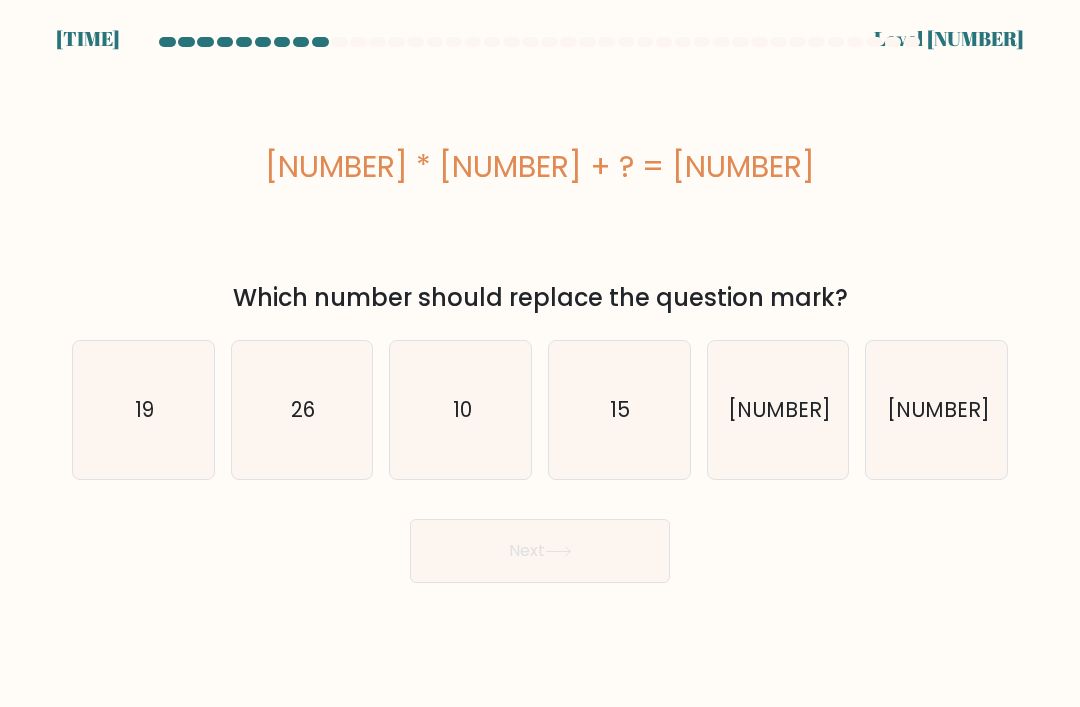 click on "26" at bounding box center (302, 410) 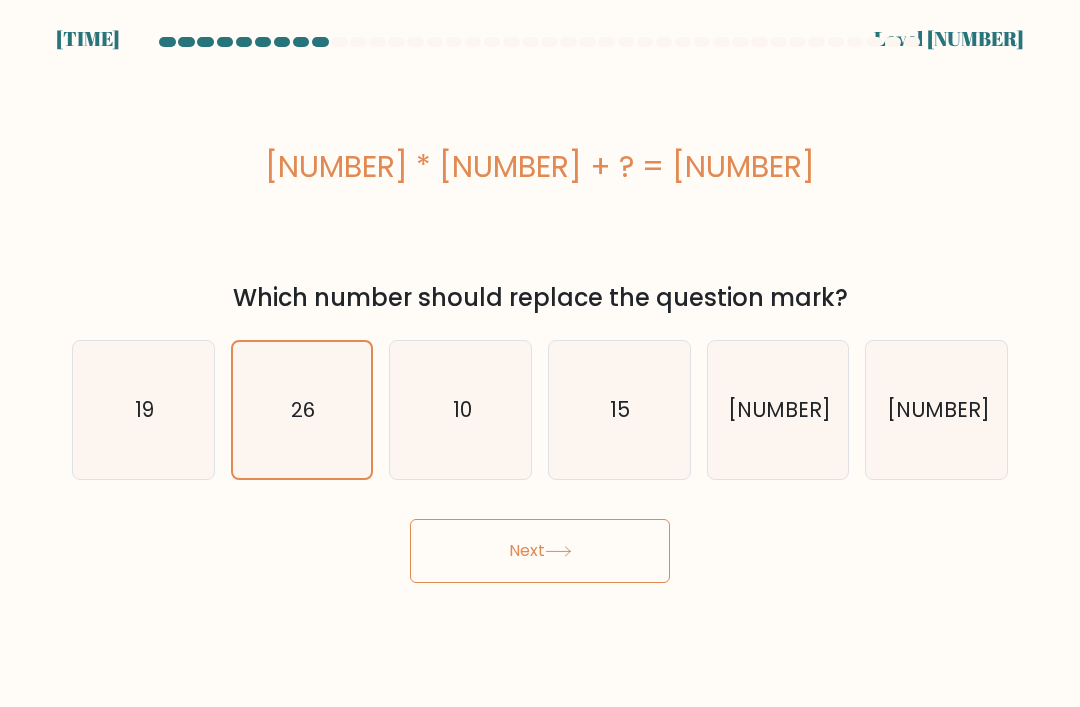 click on "Next" at bounding box center (540, 551) 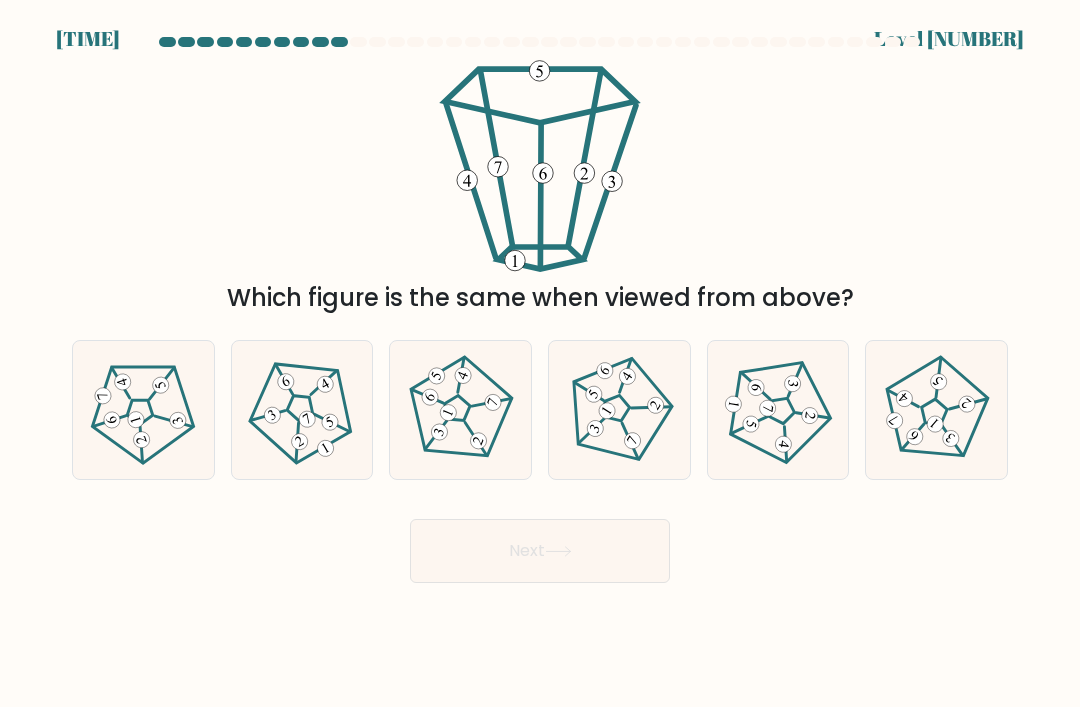 click at bounding box center [460, 410] 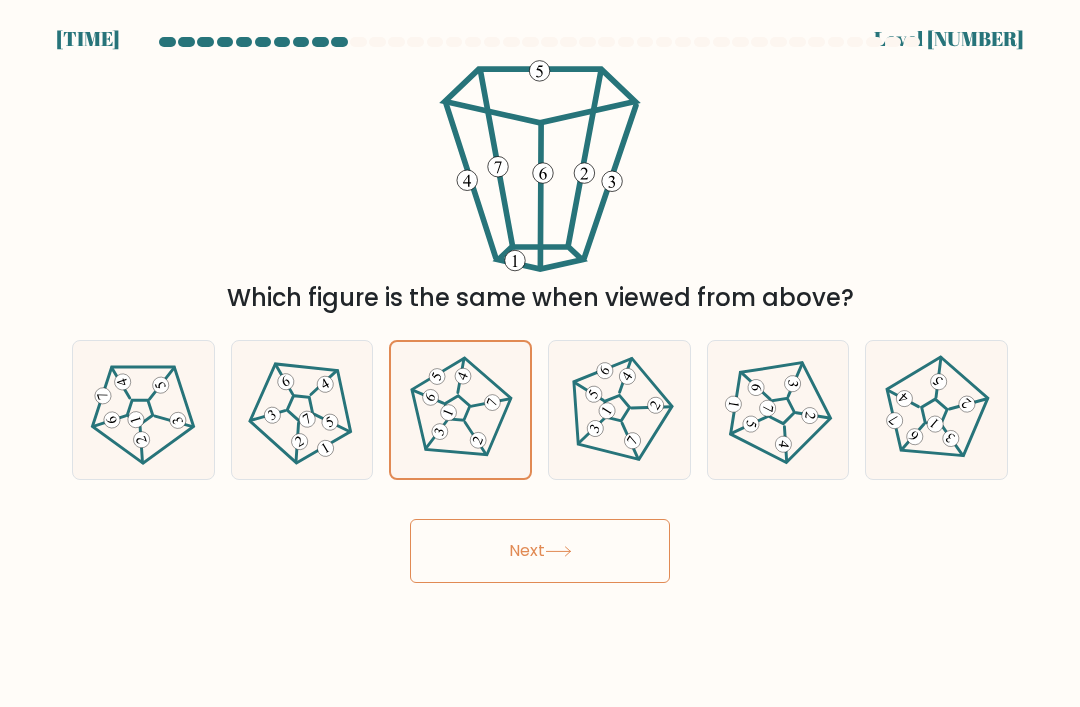click on "Next" at bounding box center [540, 551] 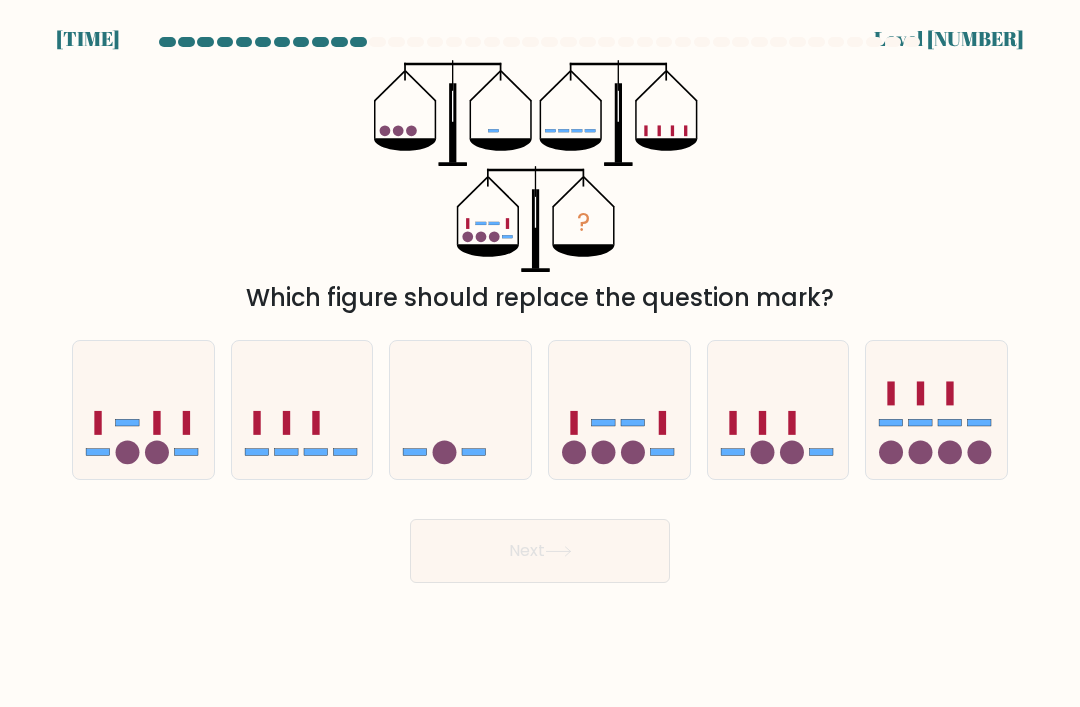 click at bounding box center (619, 410) 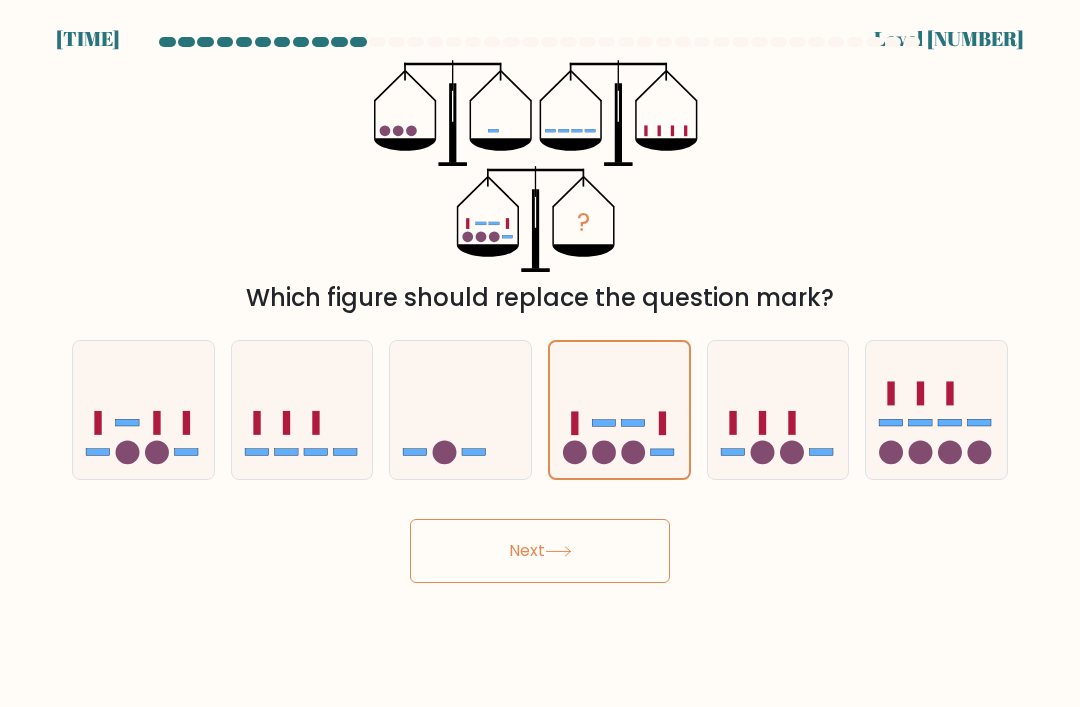 click on "Next" at bounding box center (540, 551) 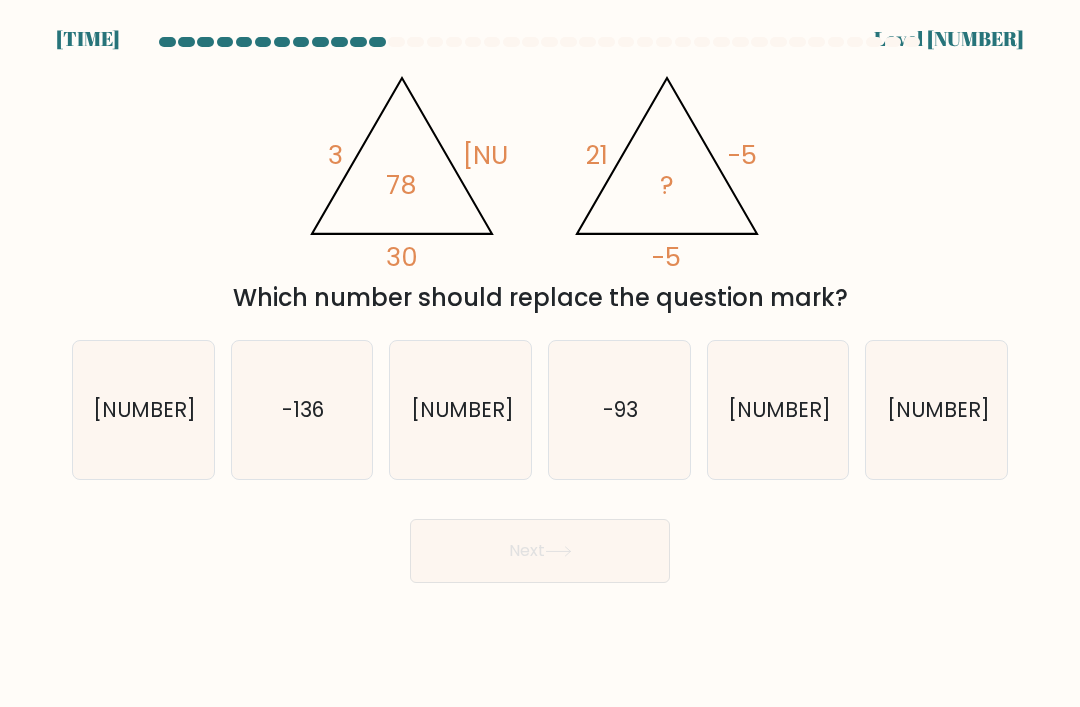 click on "-110" at bounding box center (937, 410) 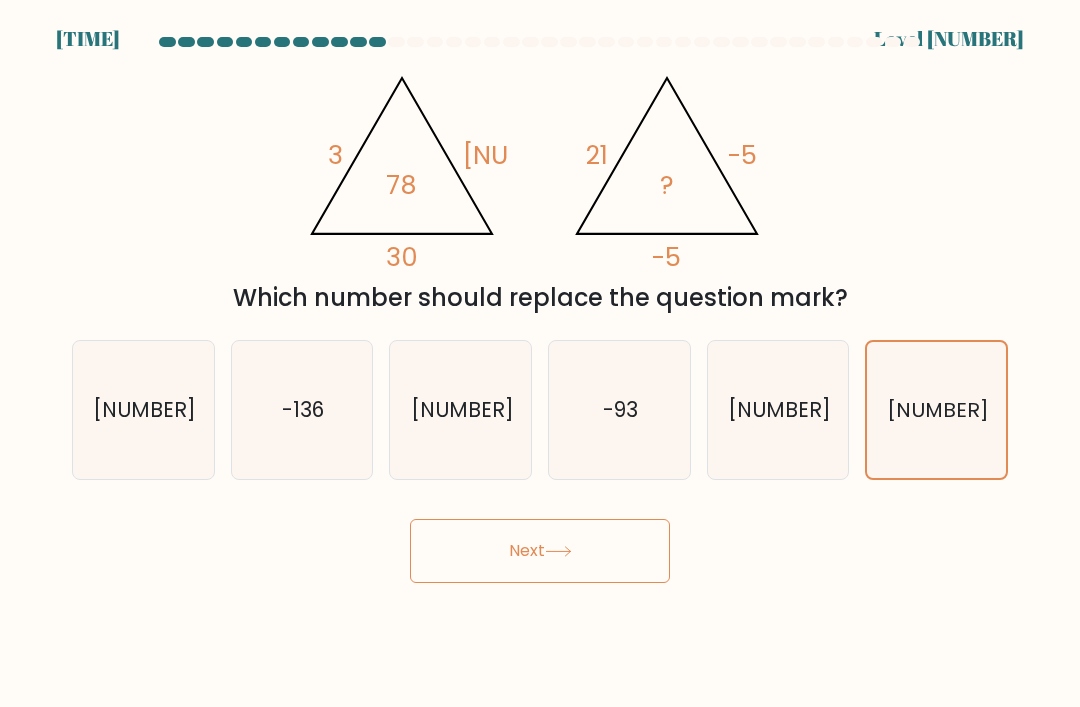 click on "Next" at bounding box center (540, 551) 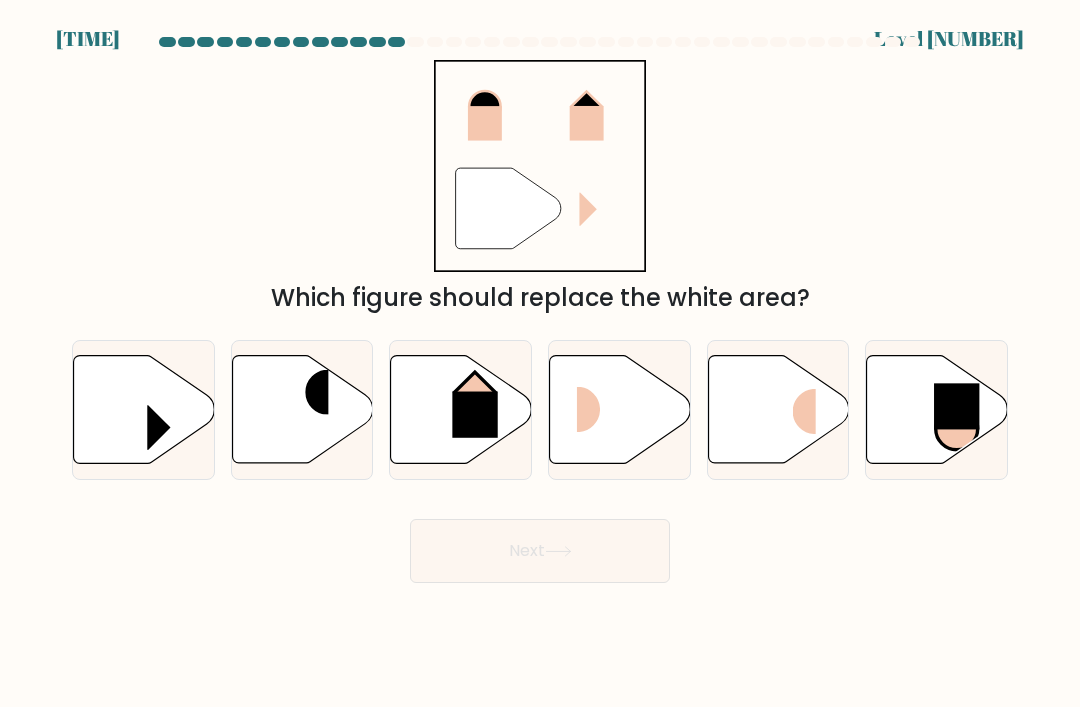click at bounding box center (620, 410) 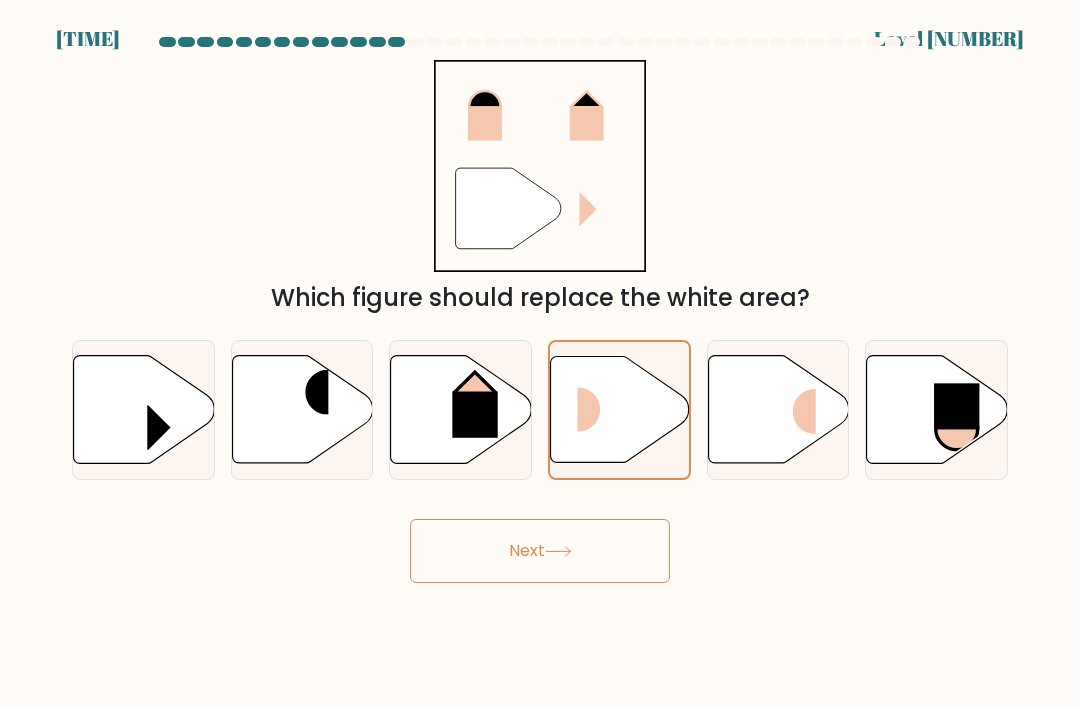 click on "Next" at bounding box center (540, 551) 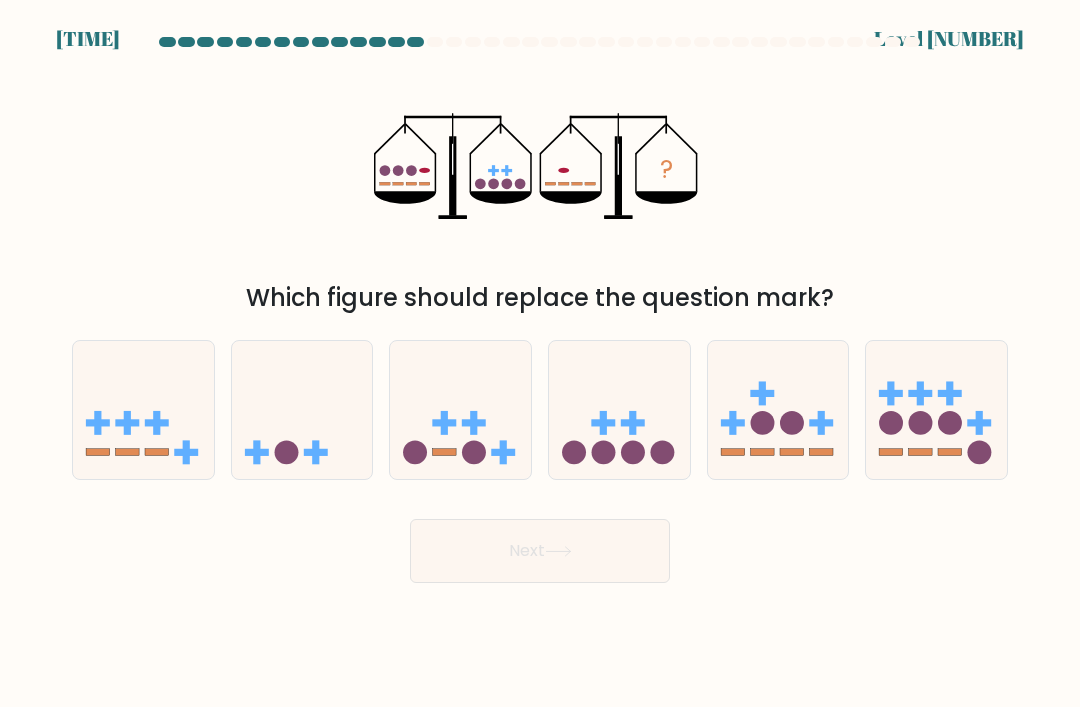 click at bounding box center (286, 453) 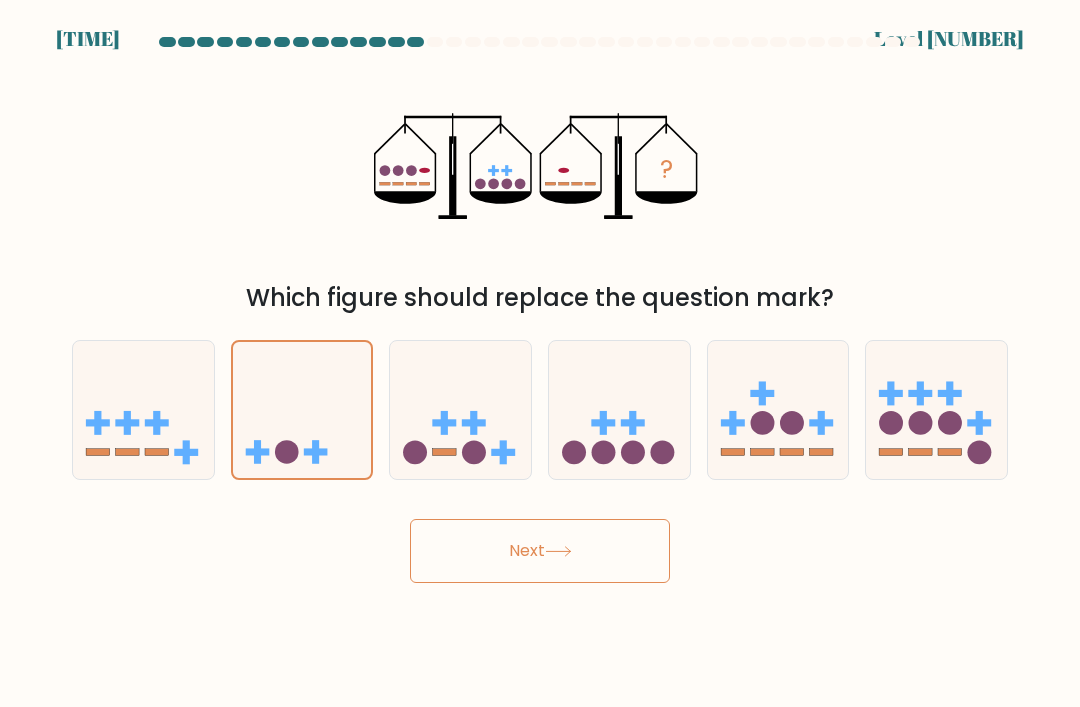 click on "Next" at bounding box center [540, 551] 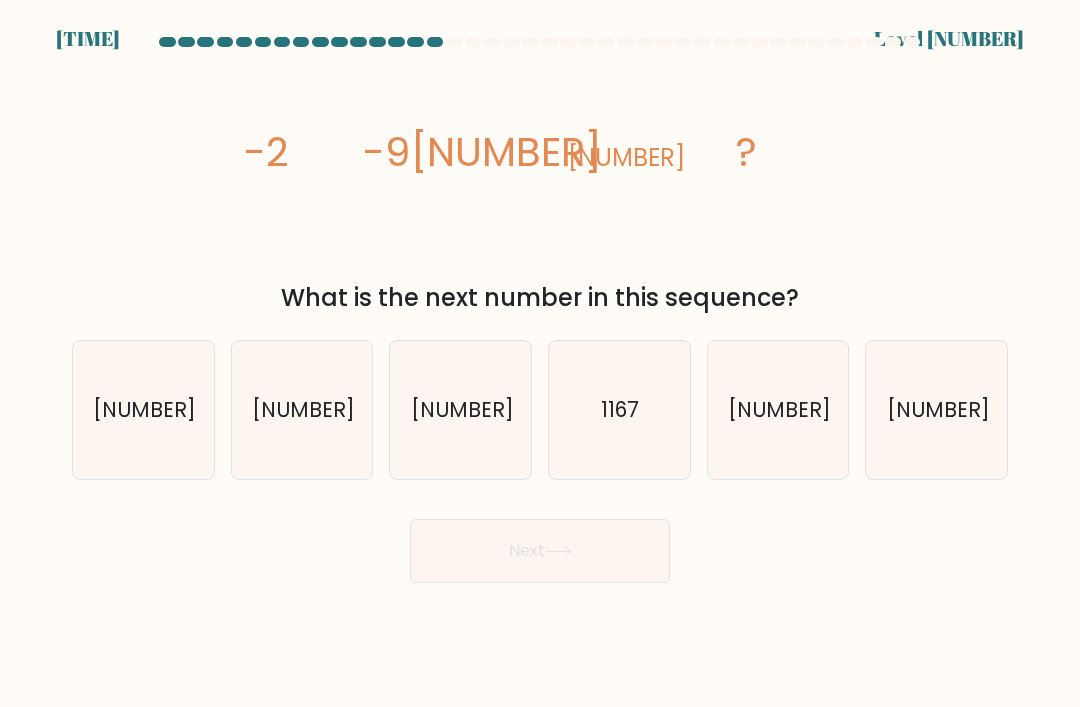 click at bounding box center [540, 310] 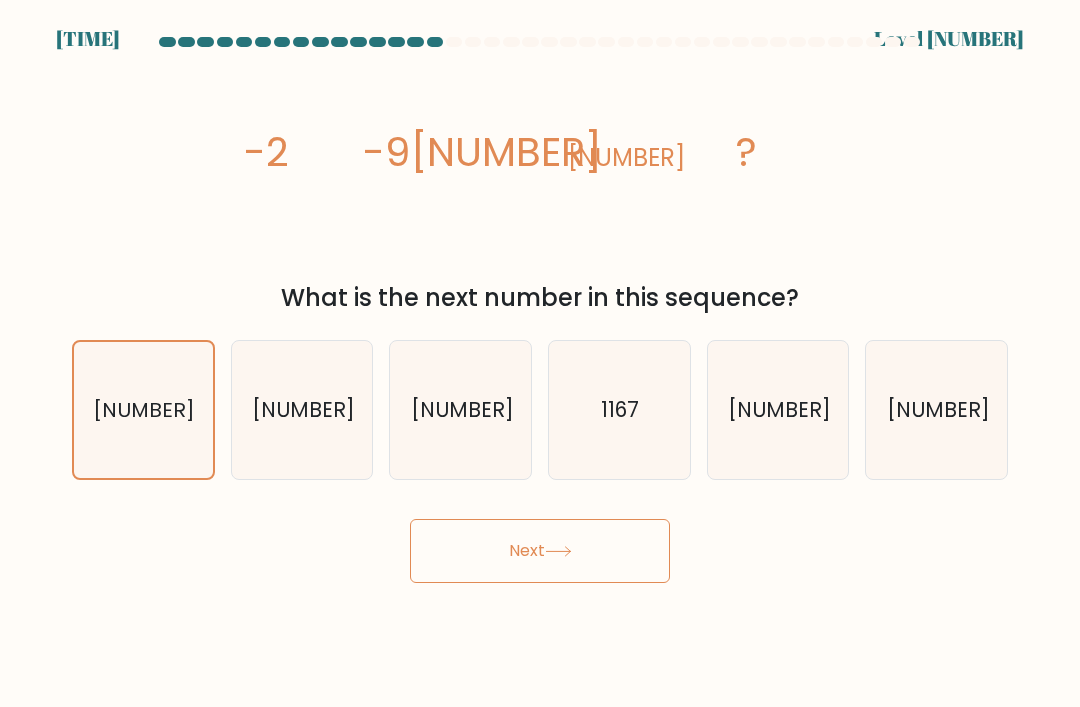 click on "Next" at bounding box center (540, 551) 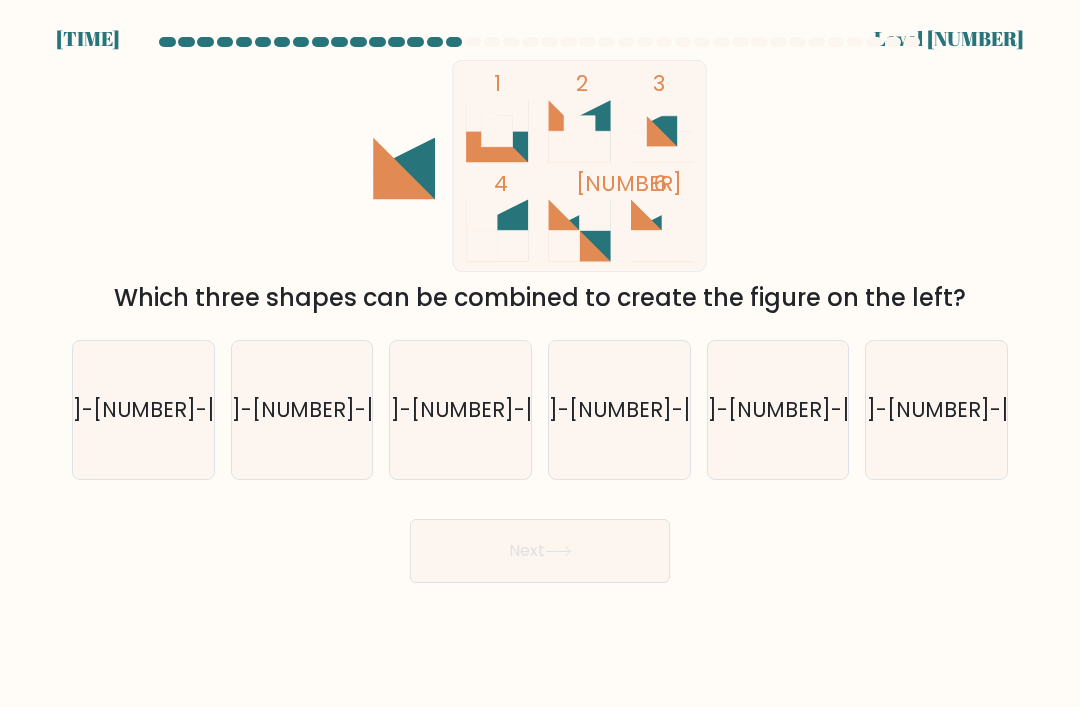click on "1-2-3" at bounding box center (302, 410) 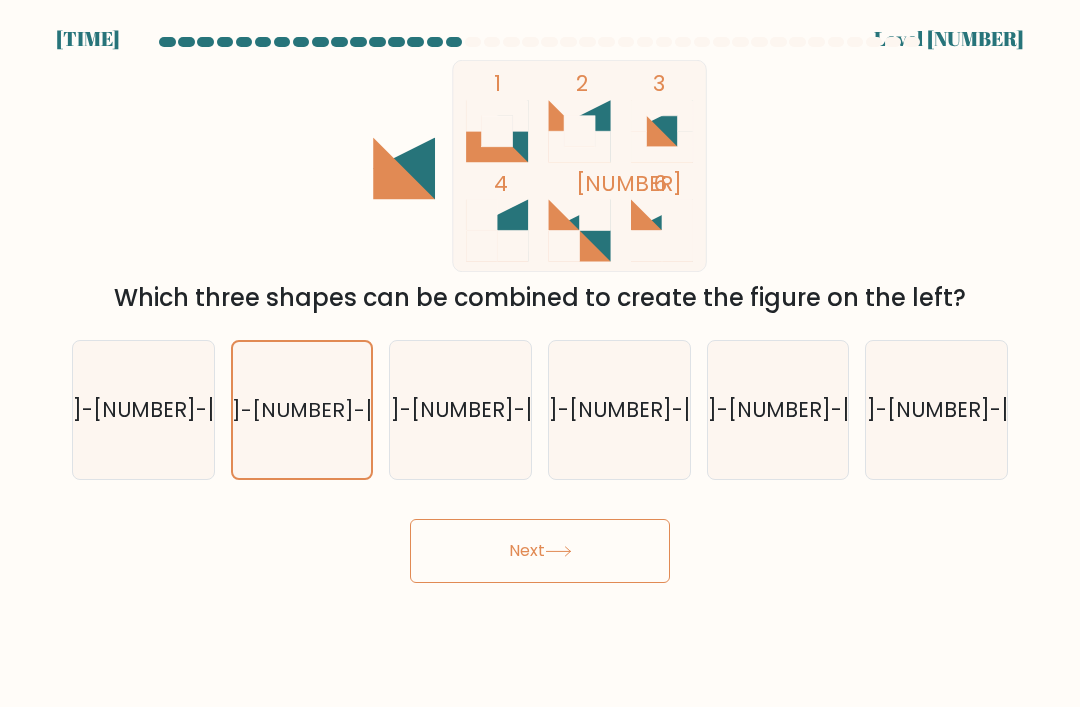 click at bounding box center (558, 551) 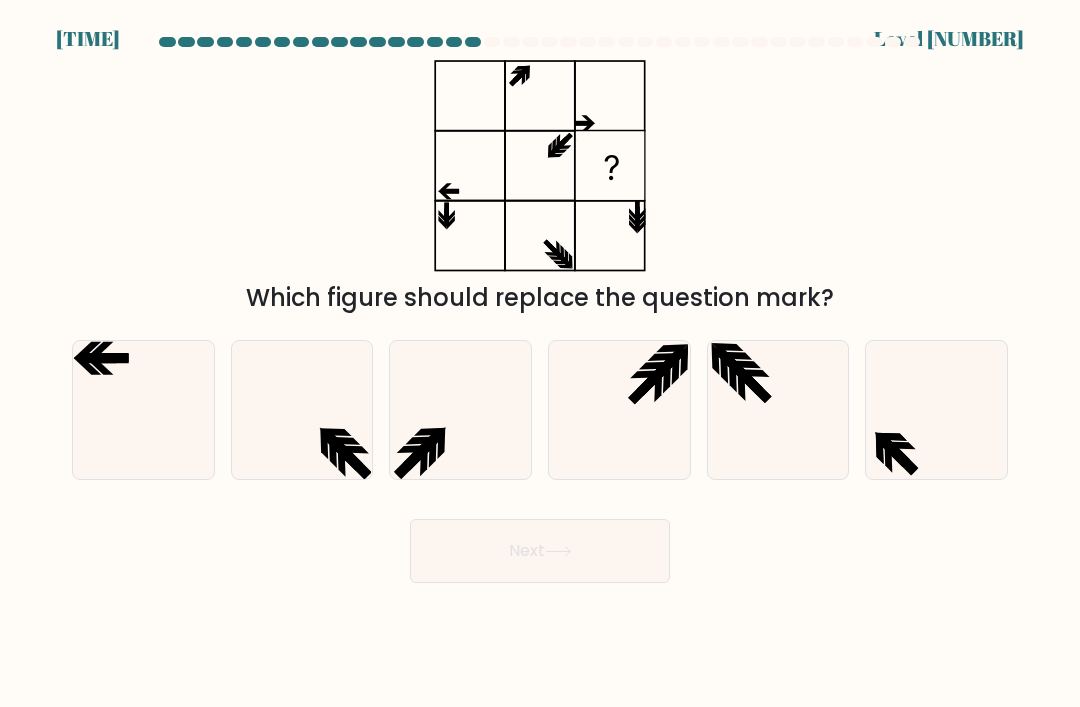 click at bounding box center (302, 410) 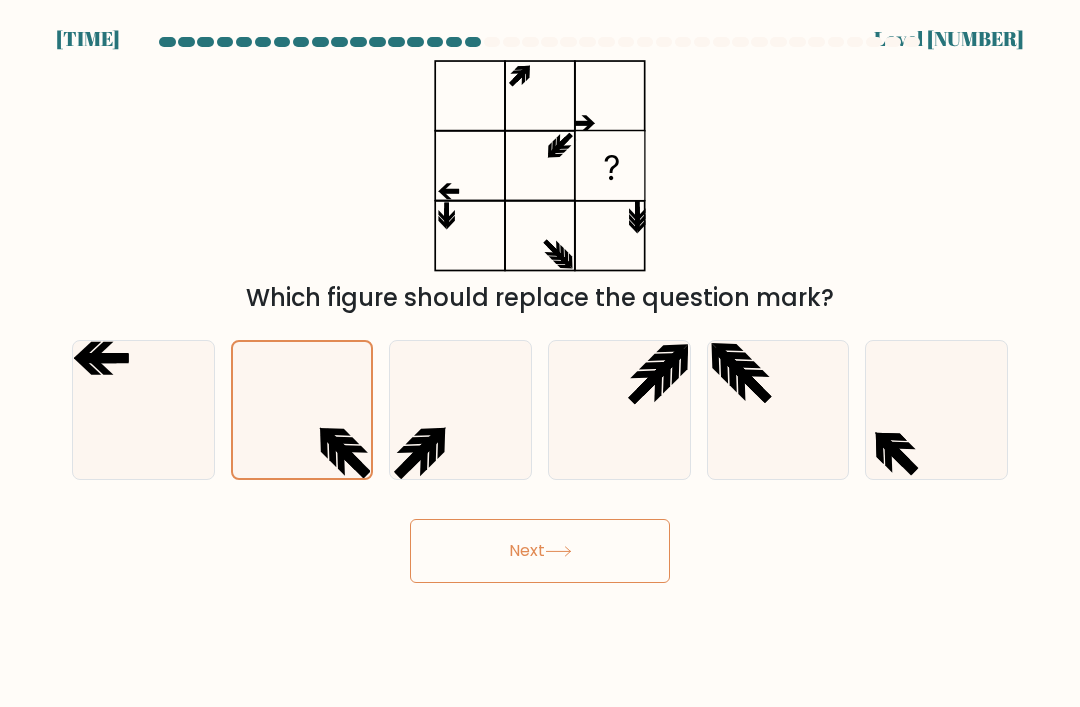 click on "Next" at bounding box center [540, 551] 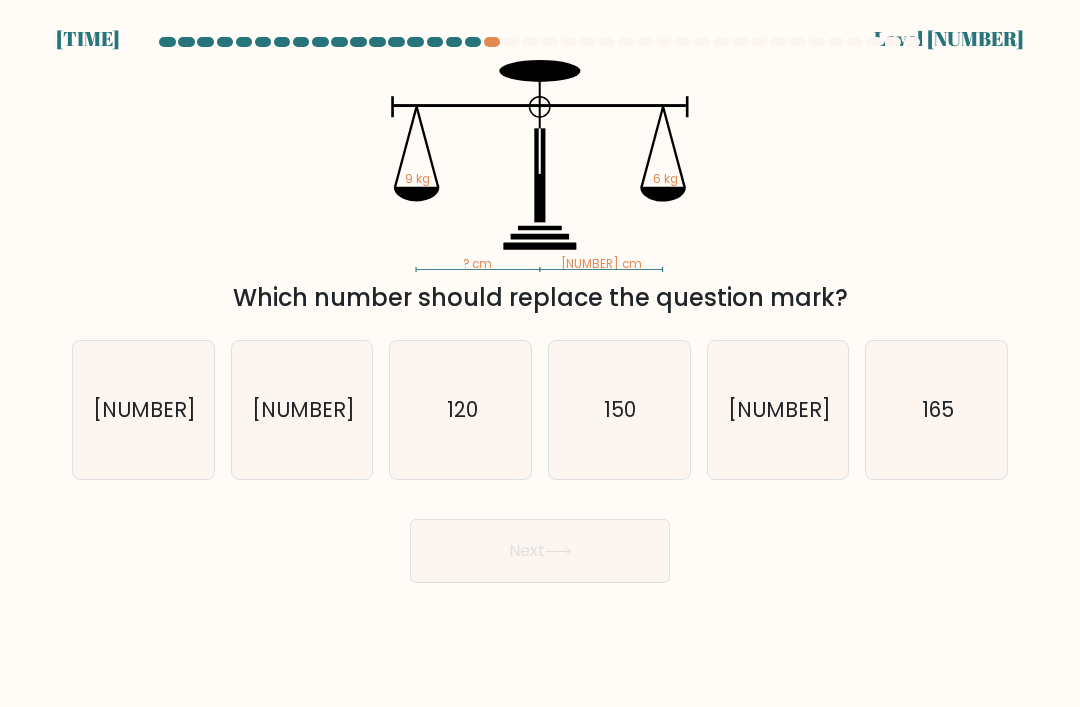 click on "165" at bounding box center [937, 410] 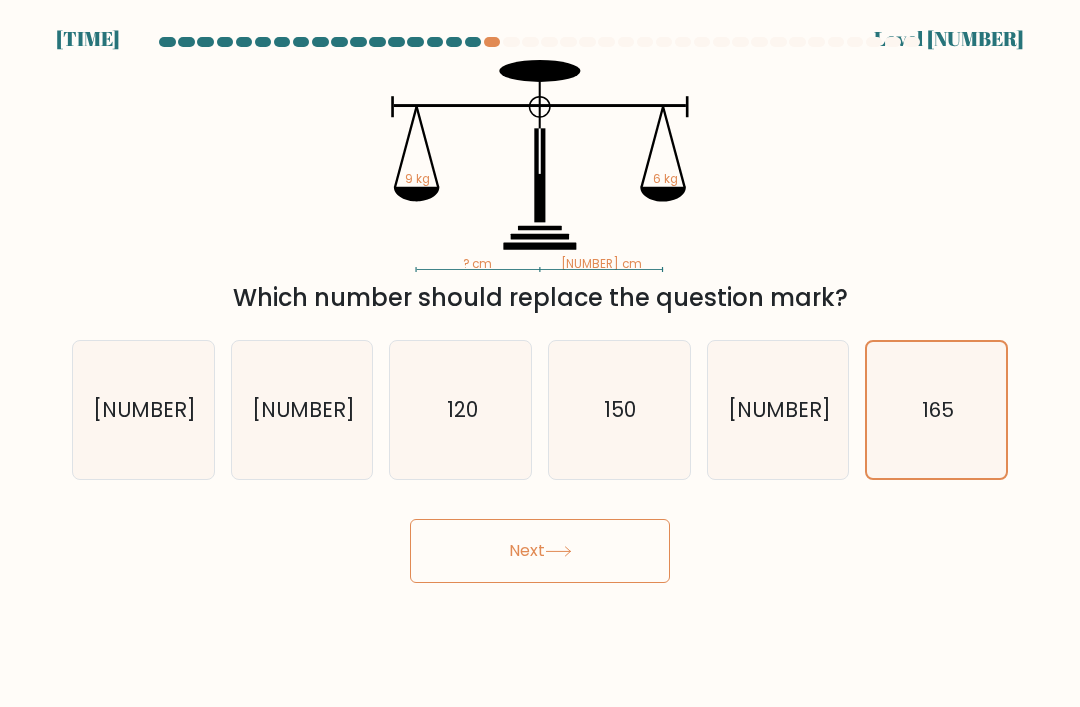 click on "150" at bounding box center (619, 410) 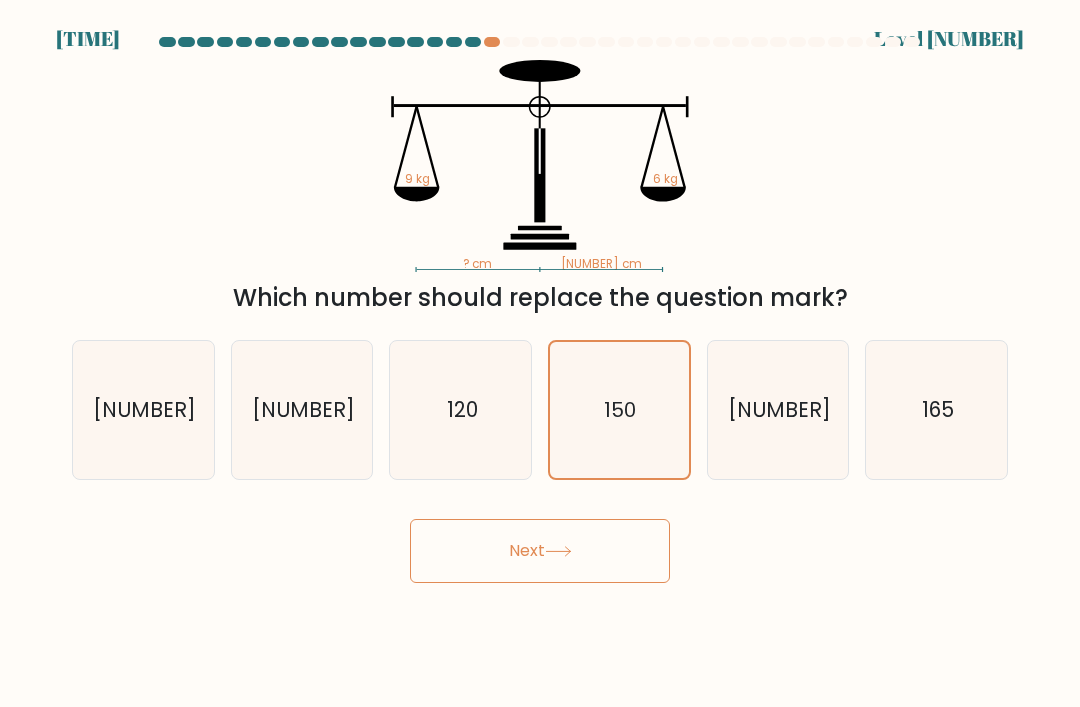 click on "90" at bounding box center (302, 410) 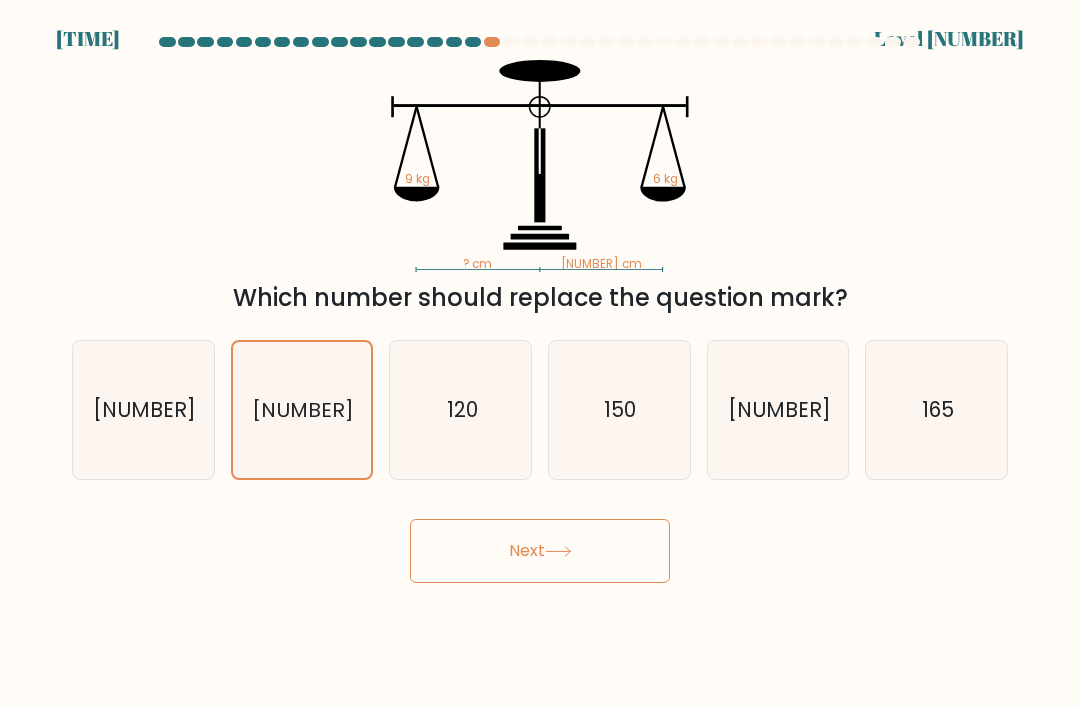 click on "Next" at bounding box center [540, 551] 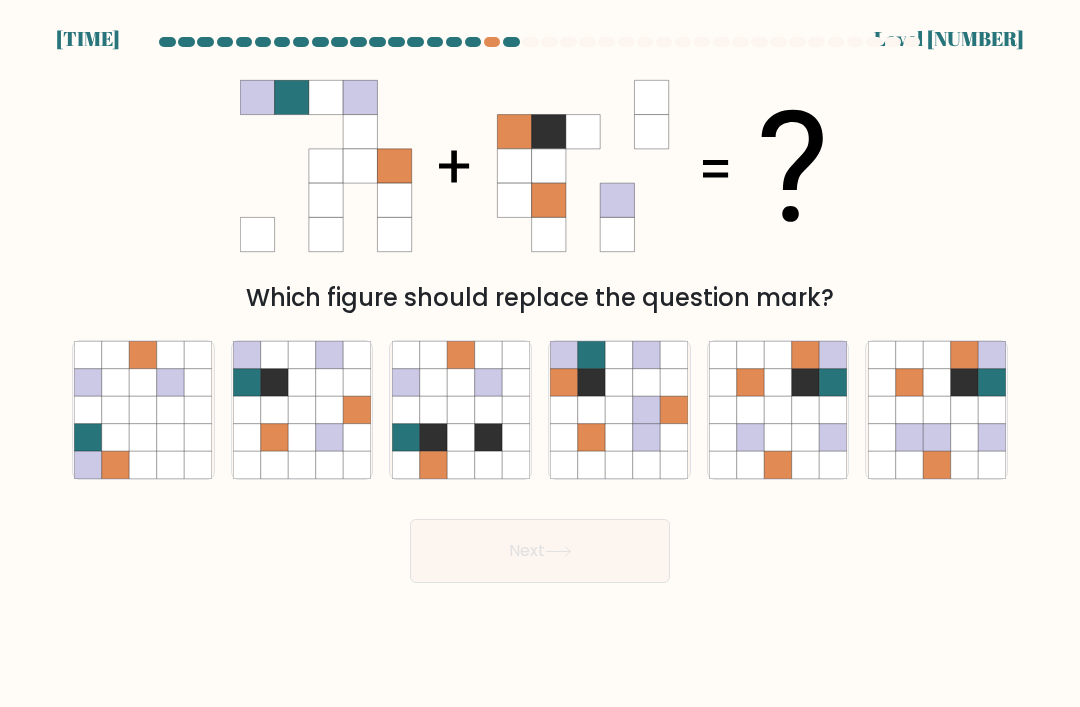 click at bounding box center (777, 464) 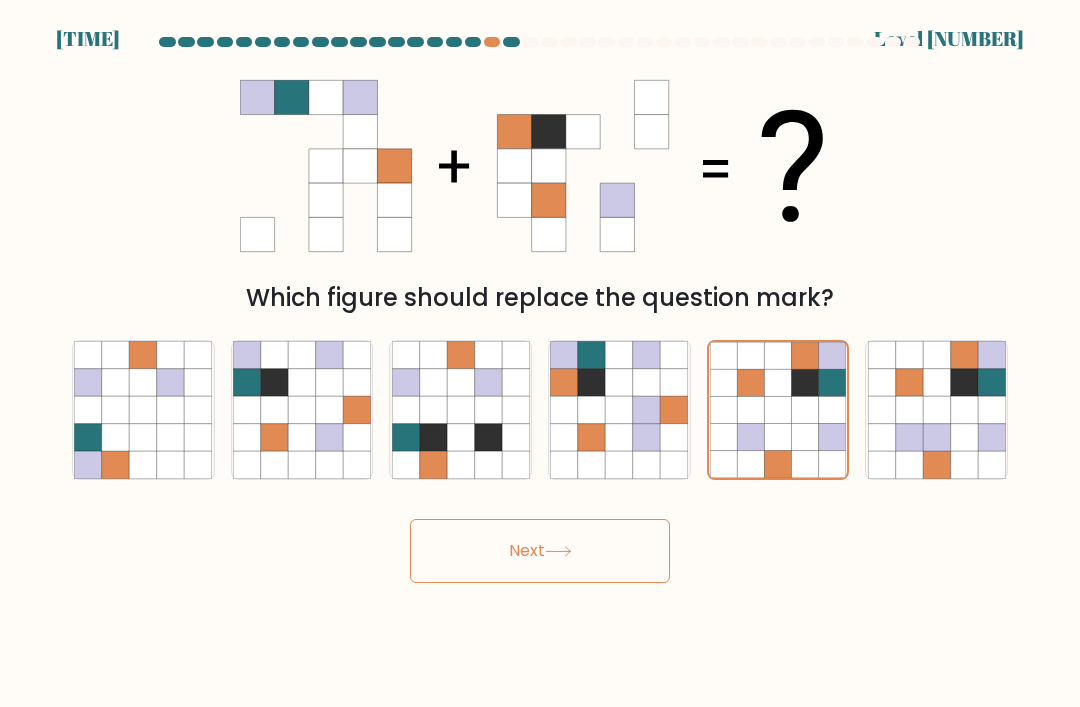 click on "Next" at bounding box center [540, 551] 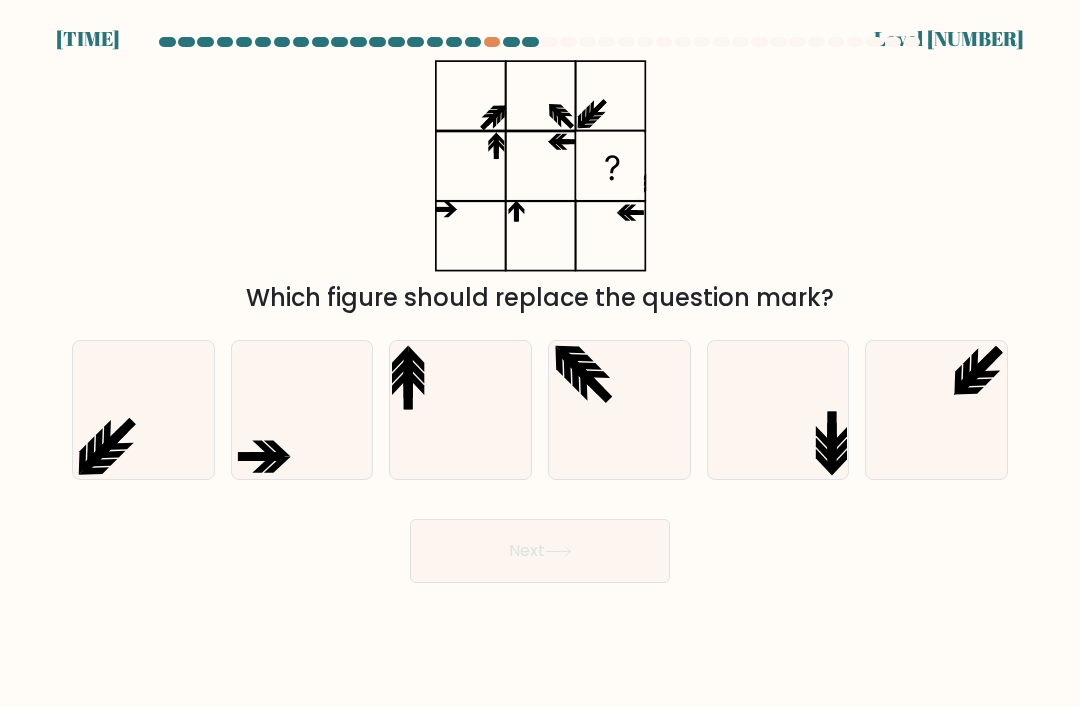 click at bounding box center (143, 410) 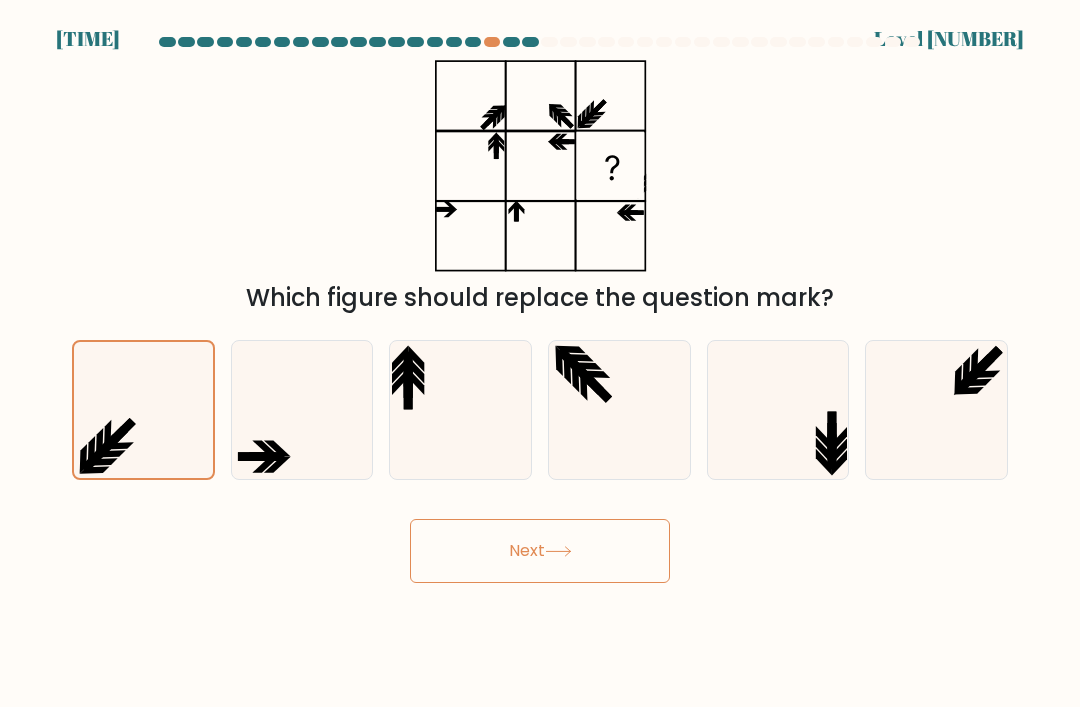 click on "Next" at bounding box center (540, 551) 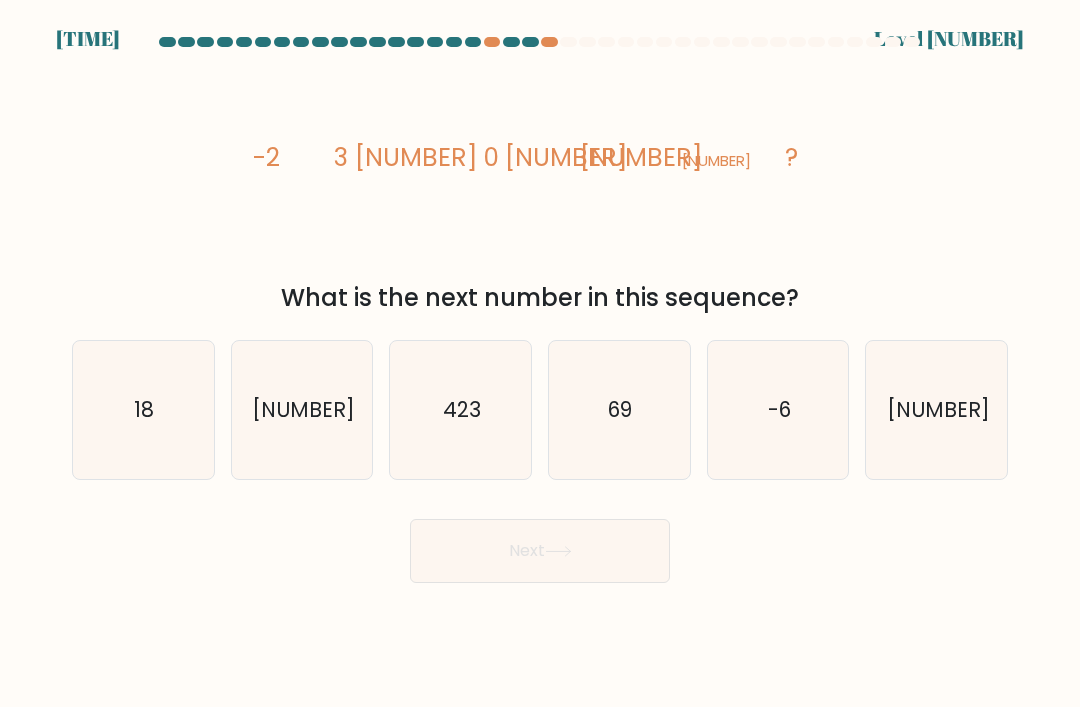 click on "423" at bounding box center (461, 410) 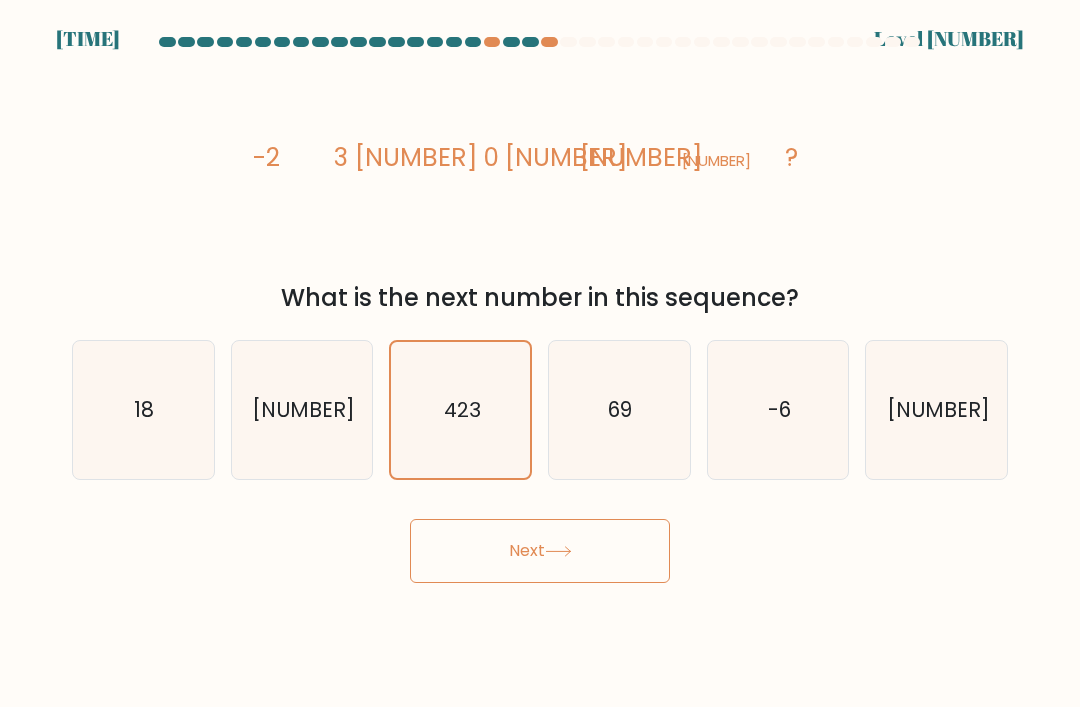 click on "Next" at bounding box center (540, 551) 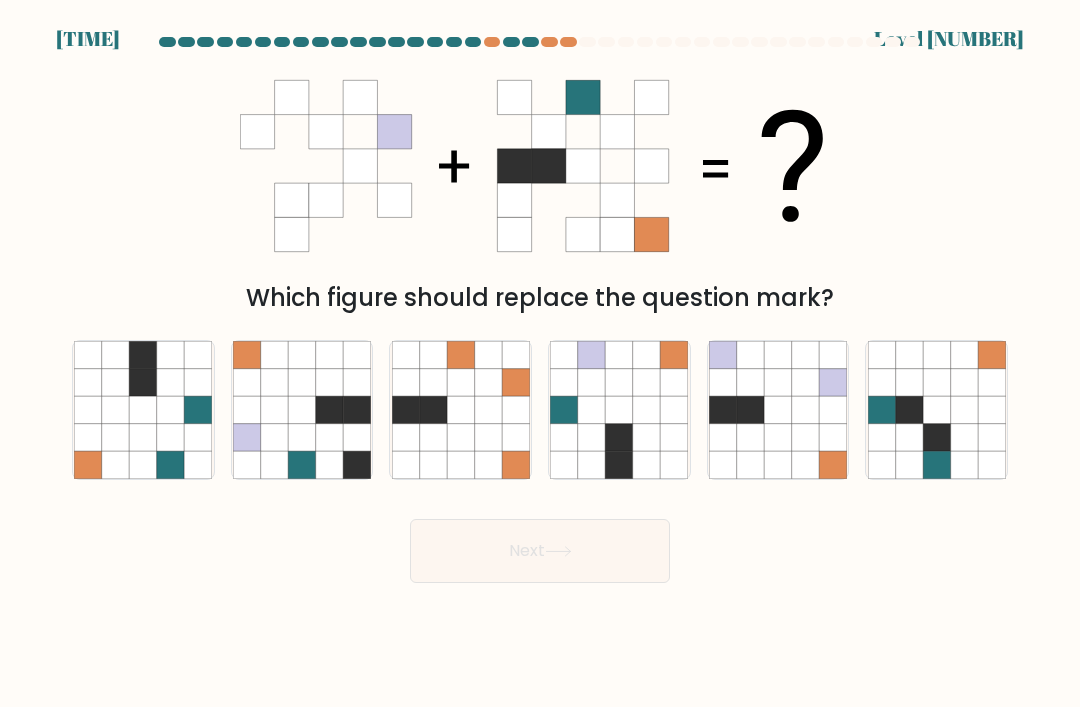 click at bounding box center (646, 437) 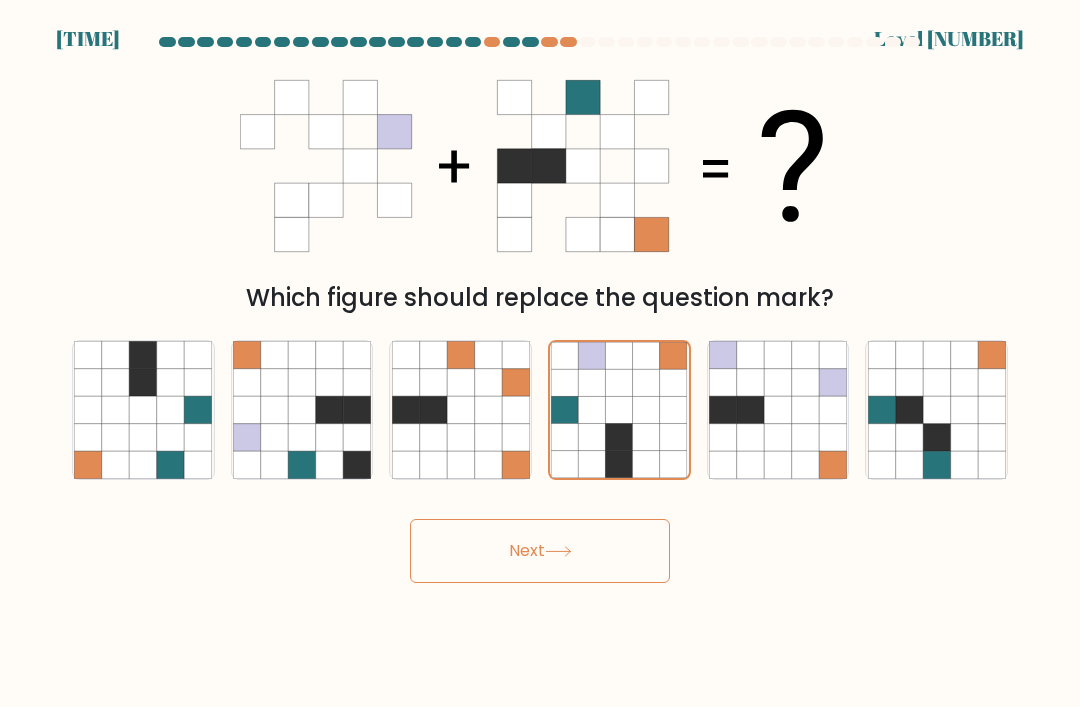 click on "Next" at bounding box center (540, 551) 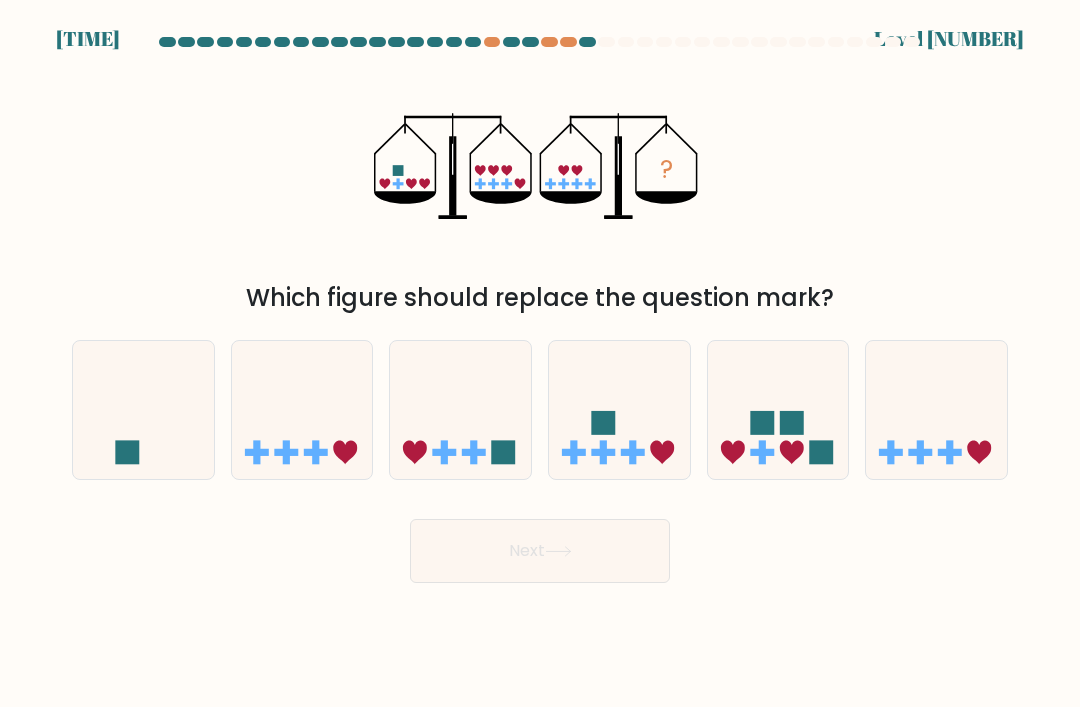 click at bounding box center [445, 452] 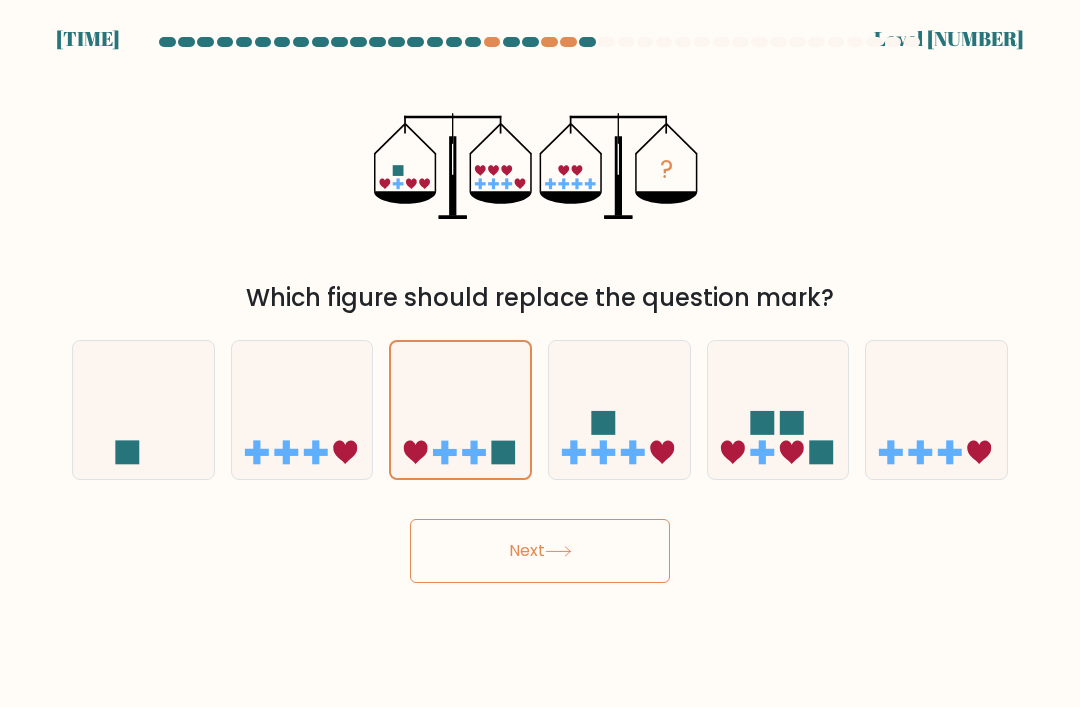 click on "Next" at bounding box center (540, 551) 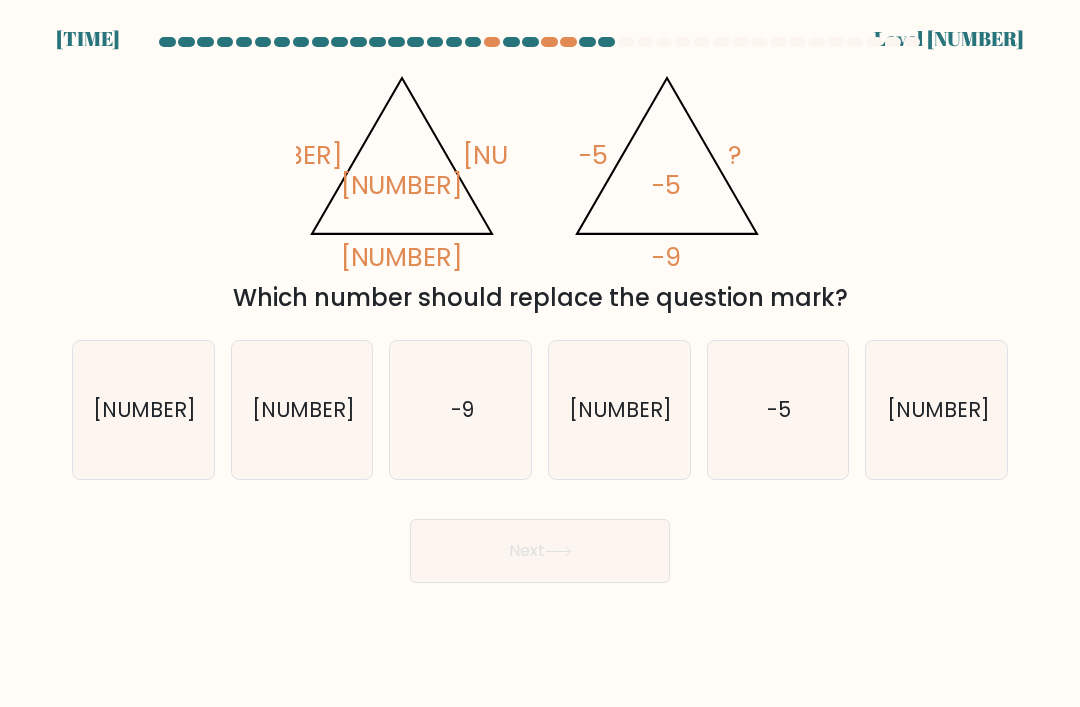 click on "3:49
Level 16" at bounding box center (540, 353) 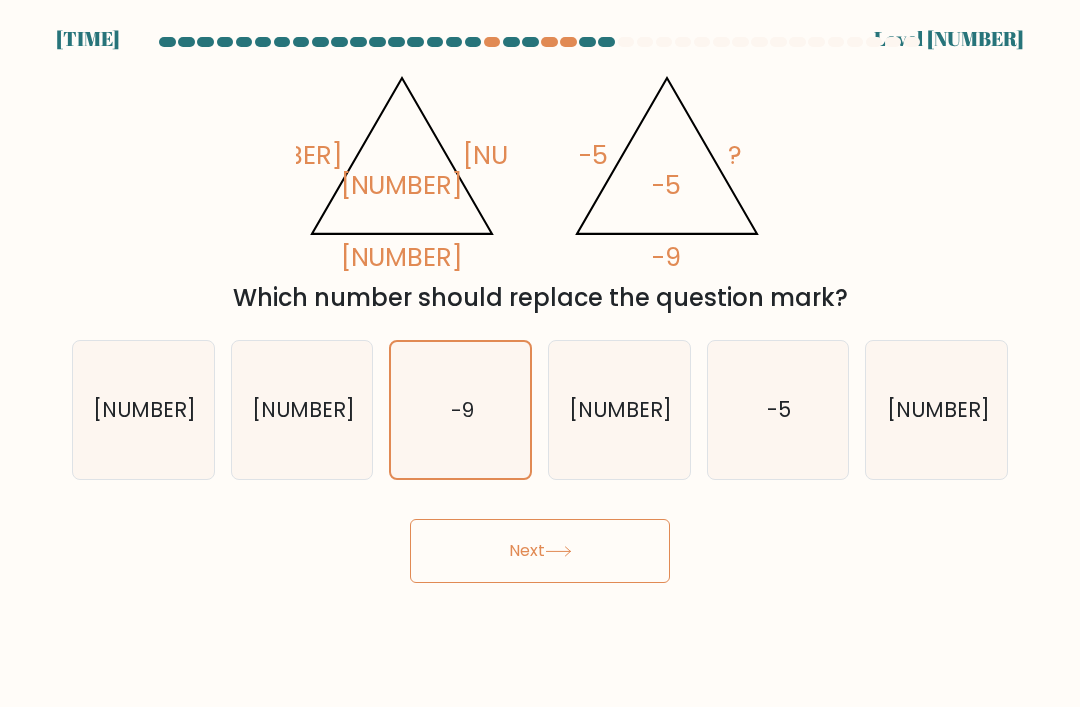 click on "Next" at bounding box center [540, 551] 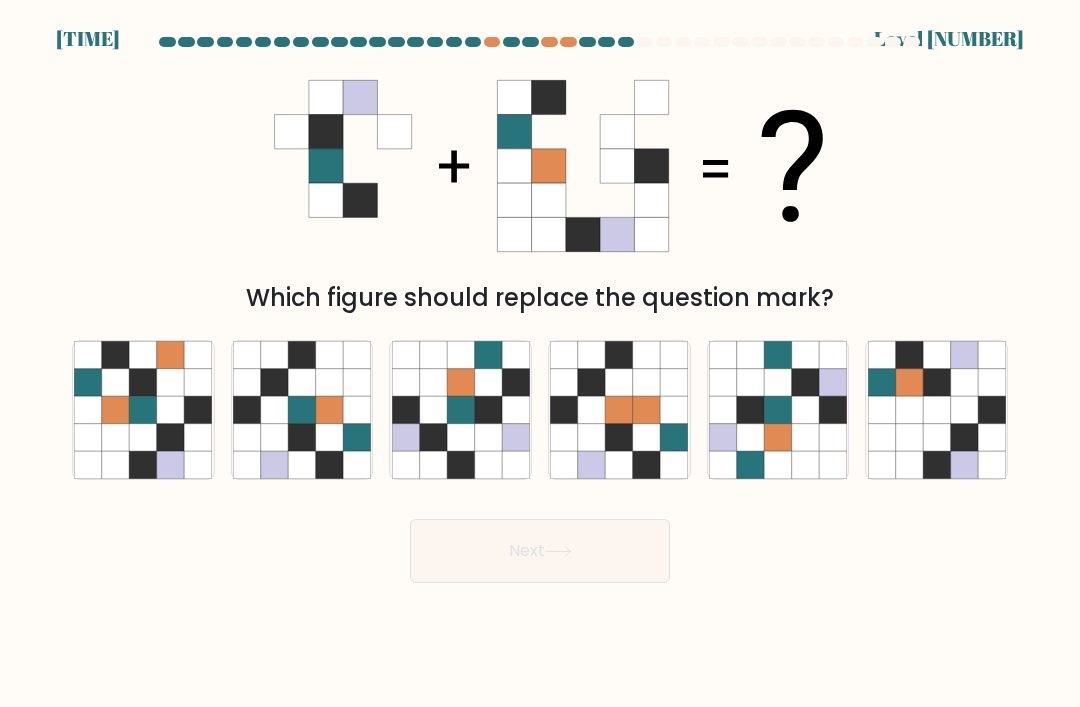 click at bounding box center (460, 464) 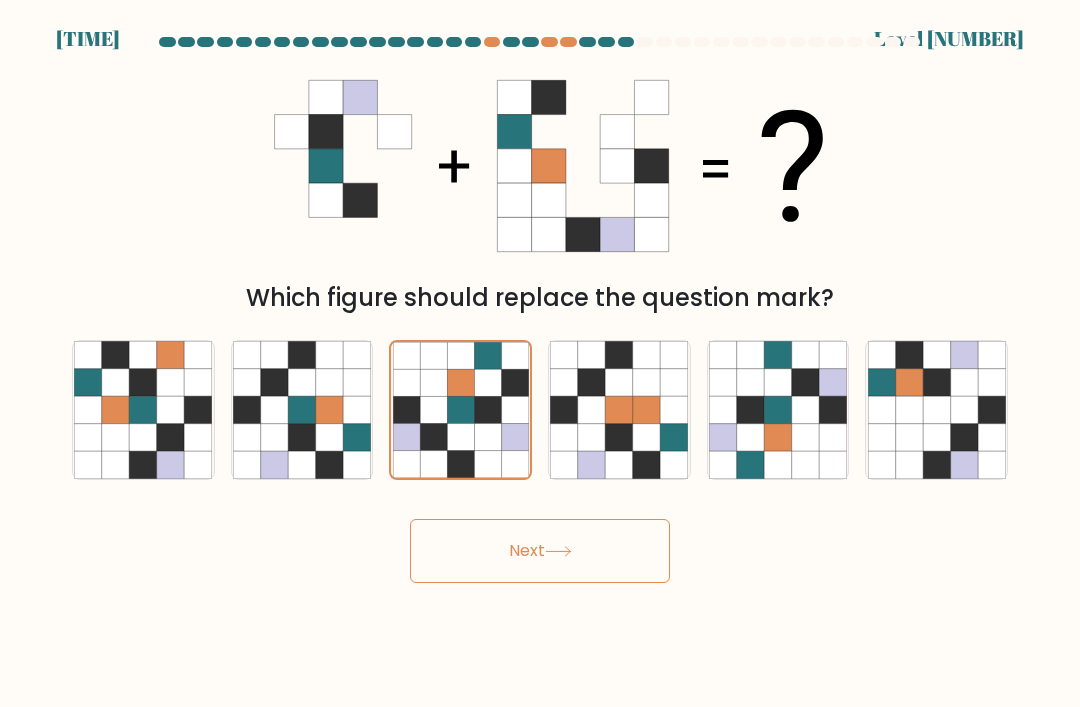 click on "Next" at bounding box center [540, 551] 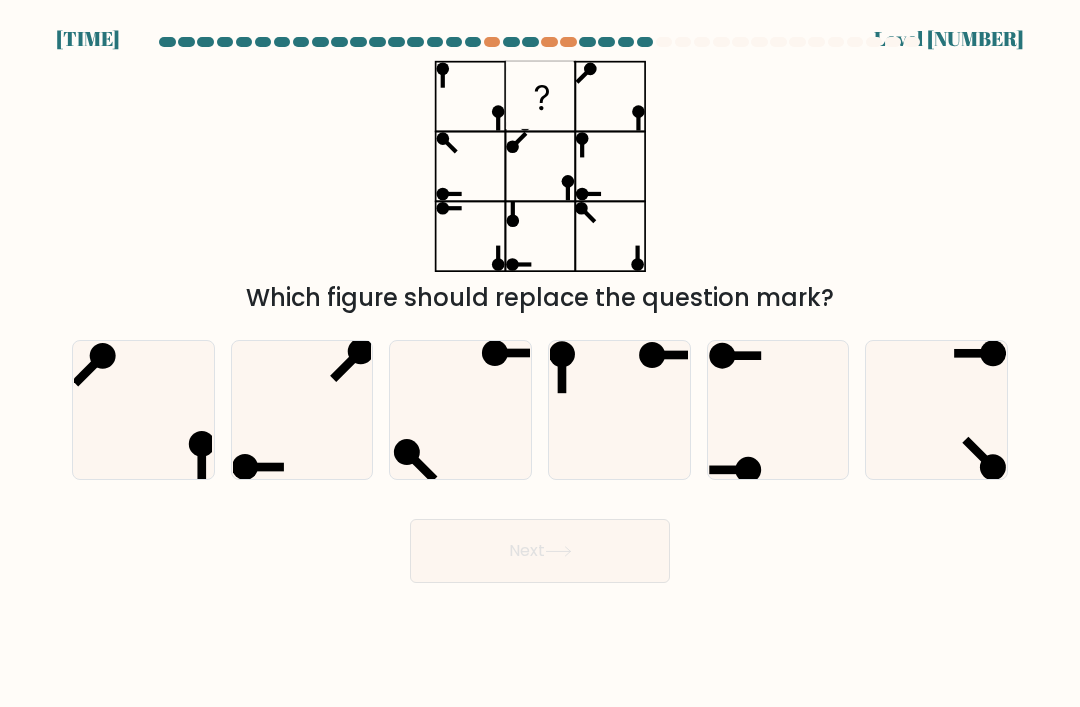 click at bounding box center (778, 410) 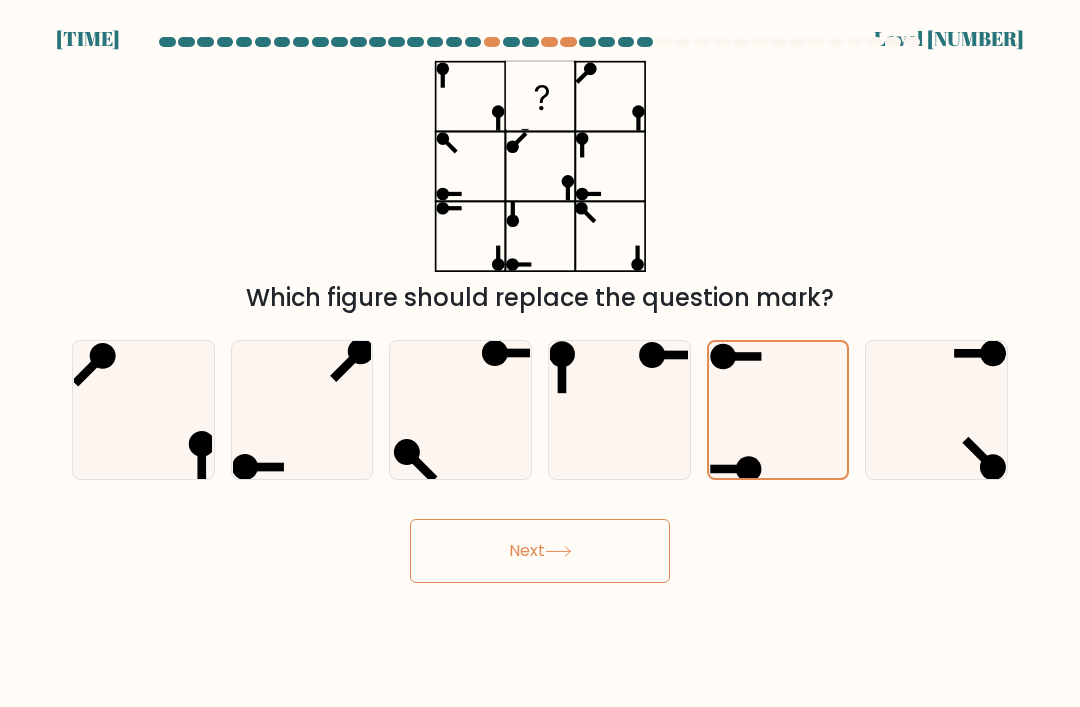click on "Next" at bounding box center (540, 551) 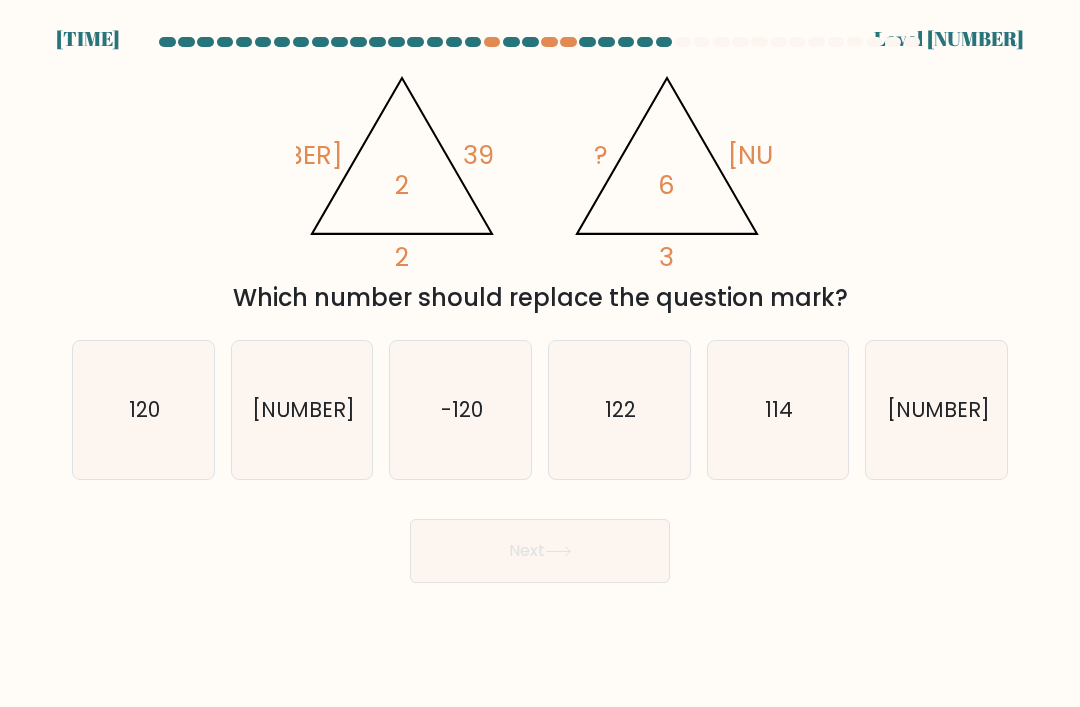 click on "120" at bounding box center [143, 410] 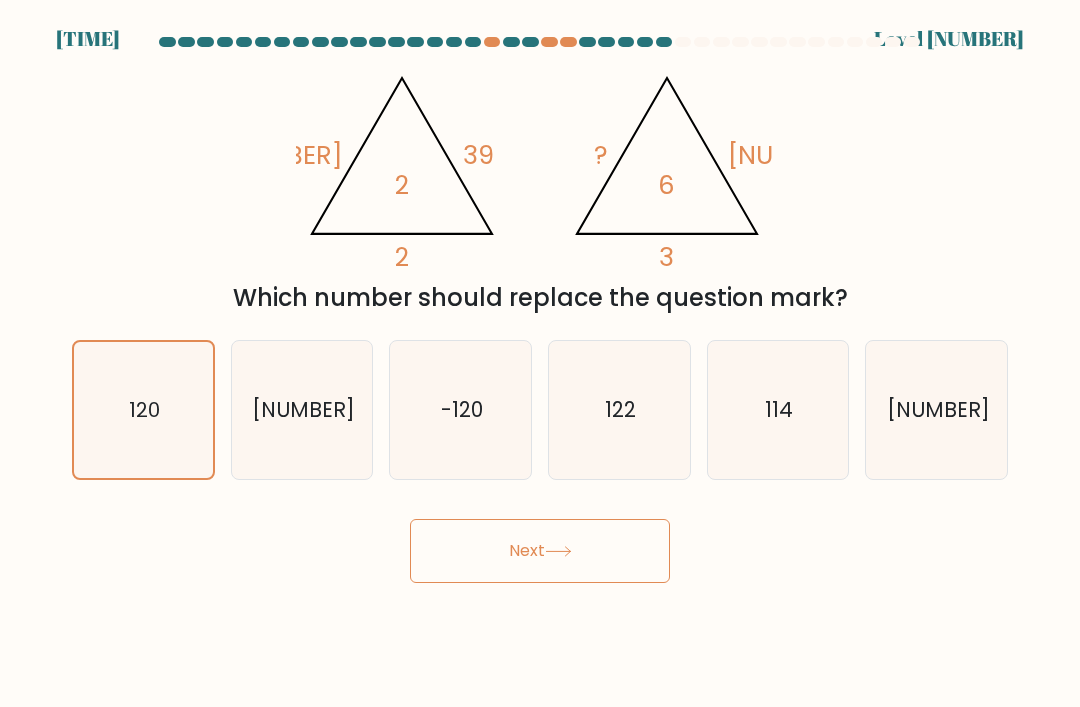 click on "Next" at bounding box center (540, 551) 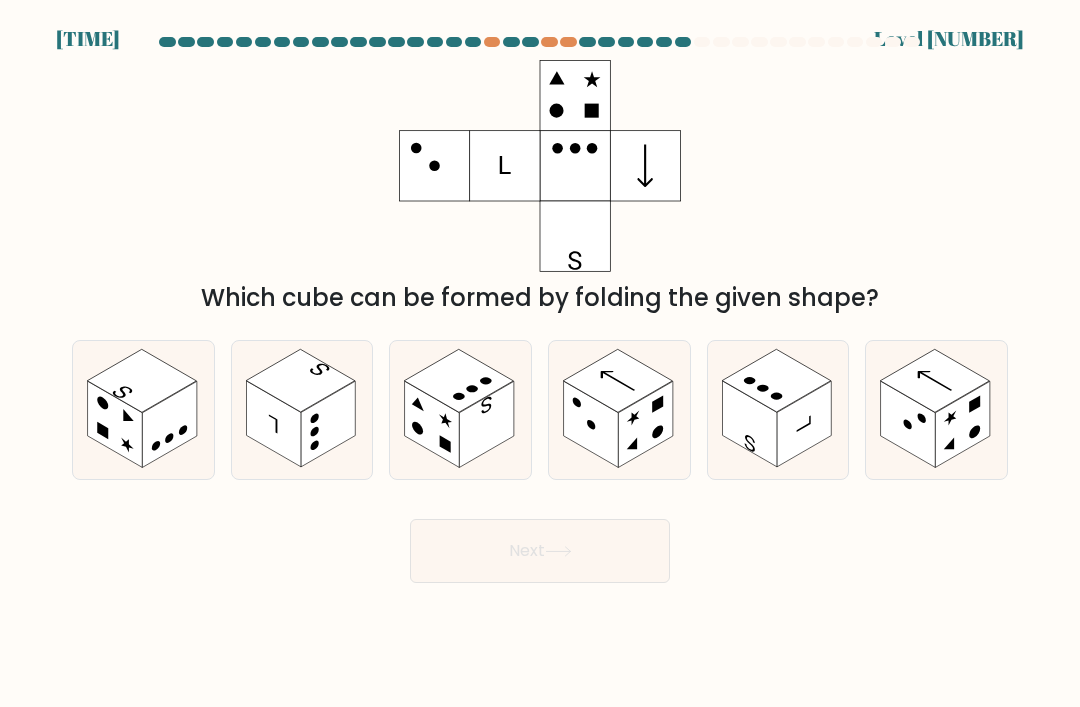 click at bounding box center (922, 418) 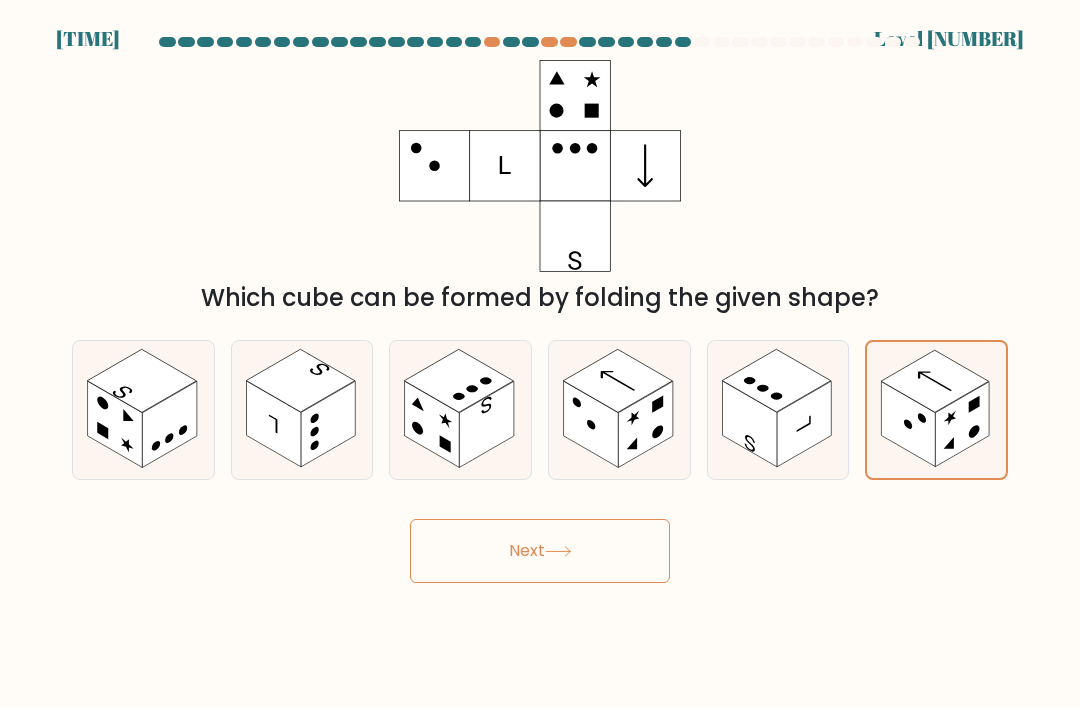 click on "Next" at bounding box center (540, 551) 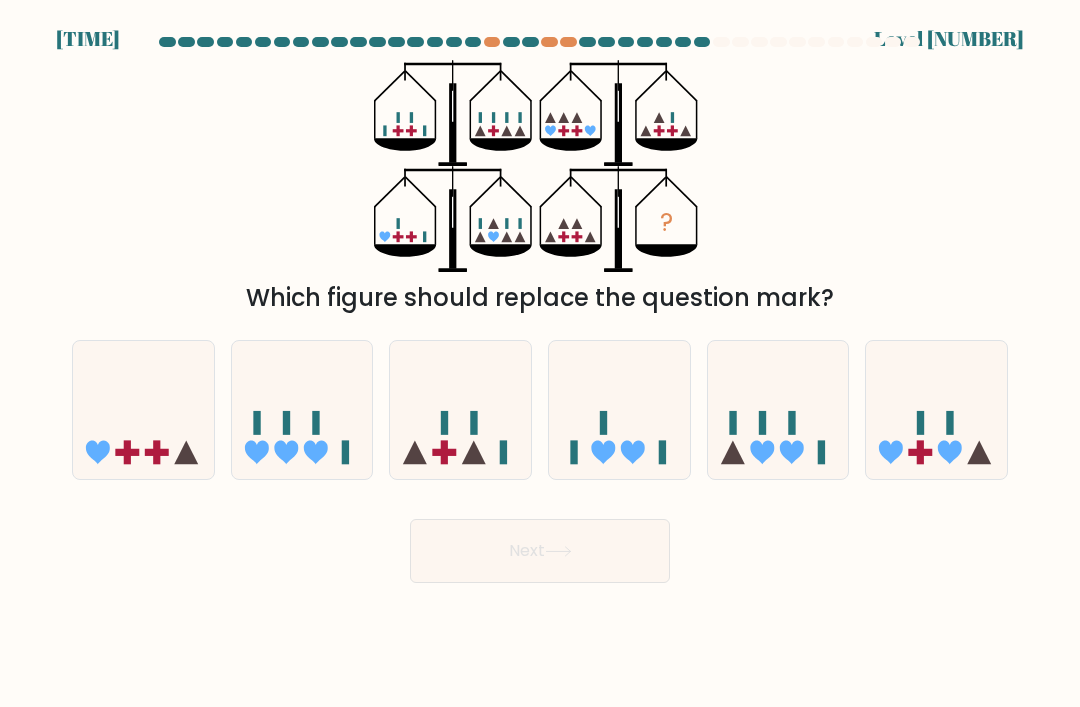 click at bounding box center [821, 453] 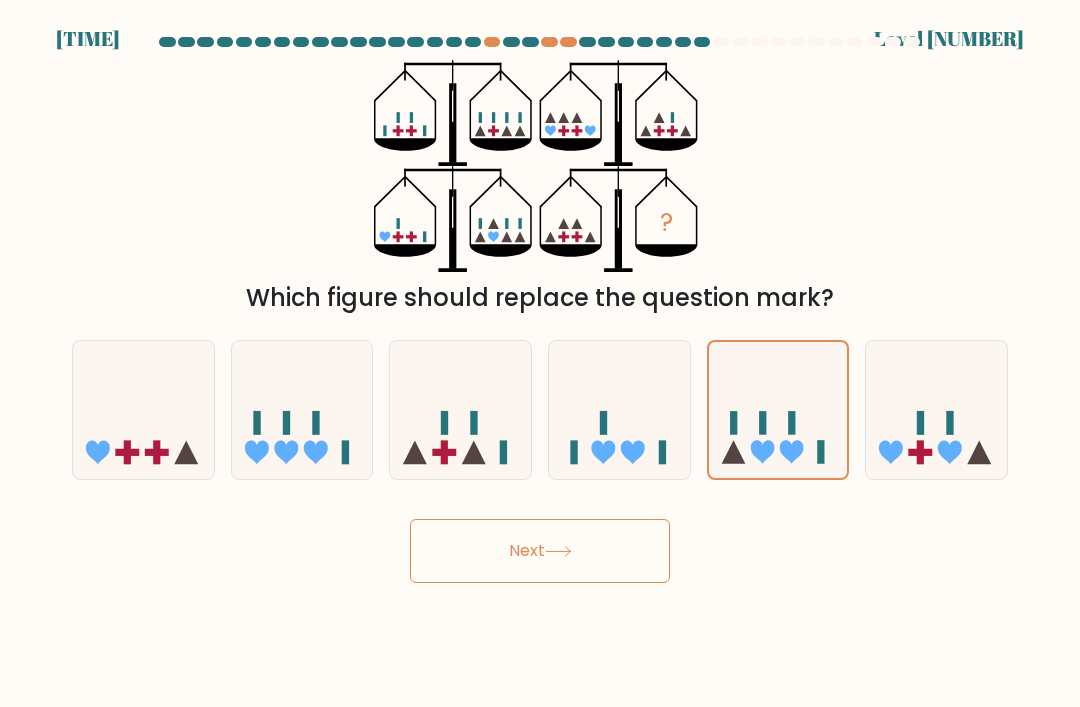 click on "Next" at bounding box center [540, 551] 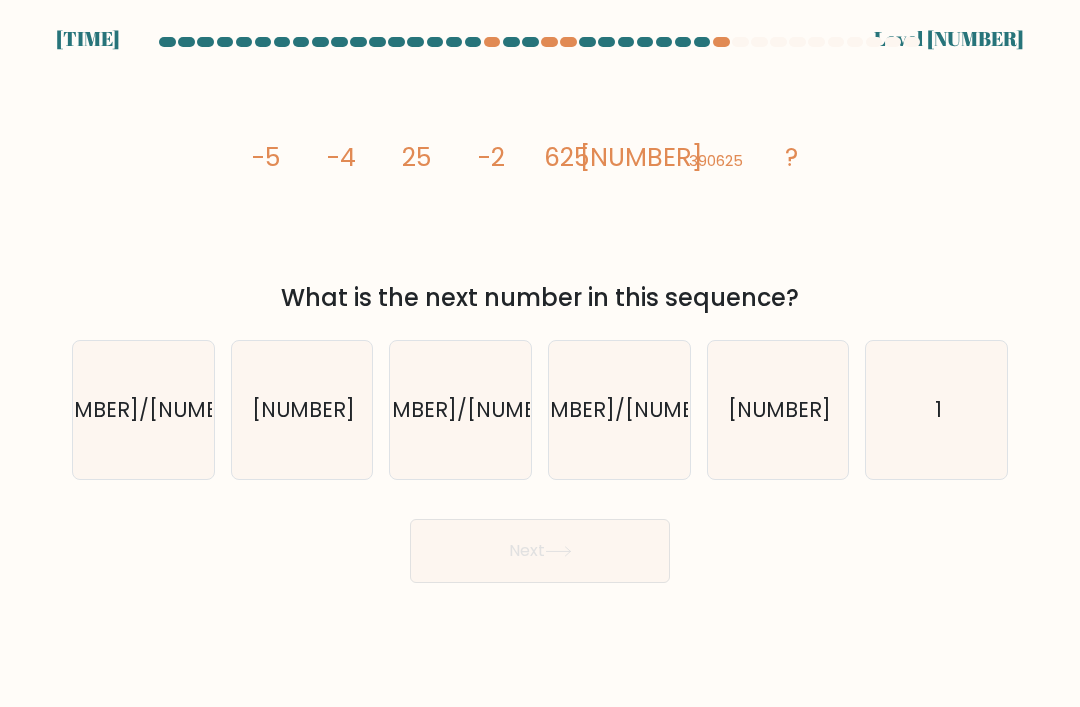 click on "-1/2" at bounding box center (302, 410) 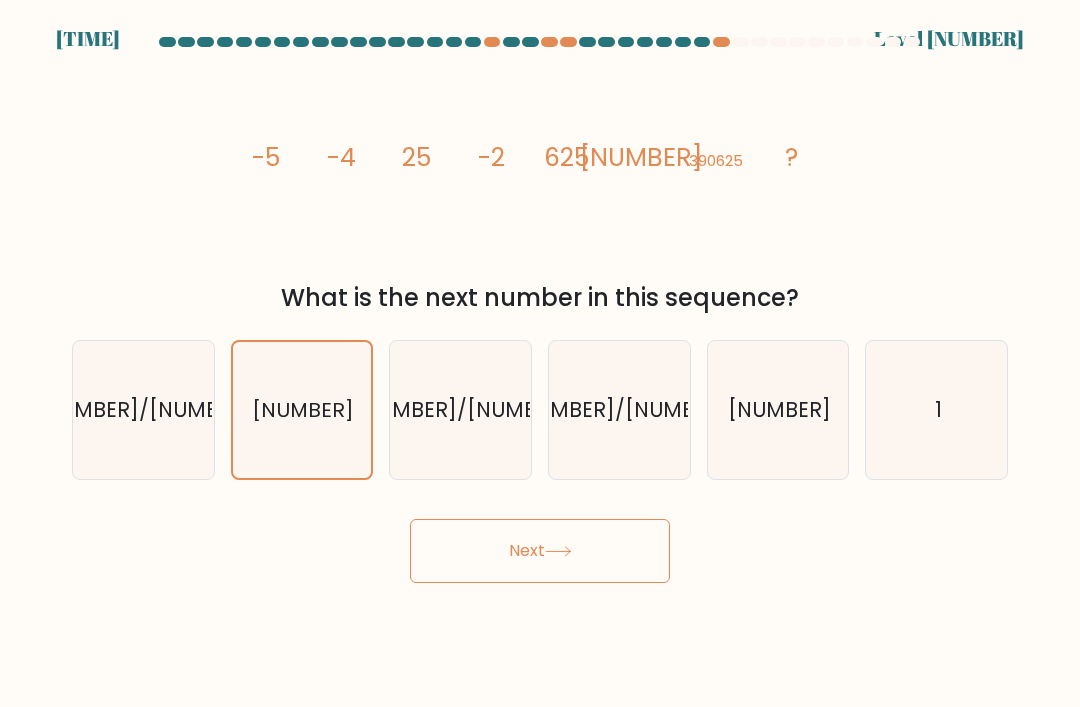 click on "Next" at bounding box center (540, 551) 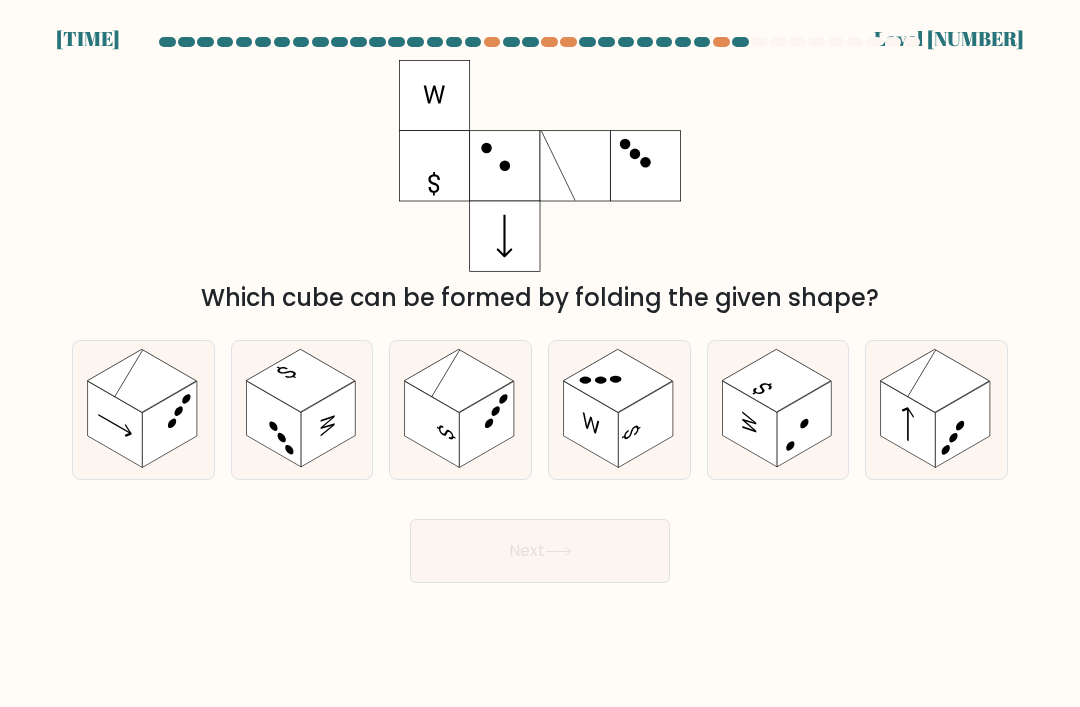 click at bounding box center [169, 424] 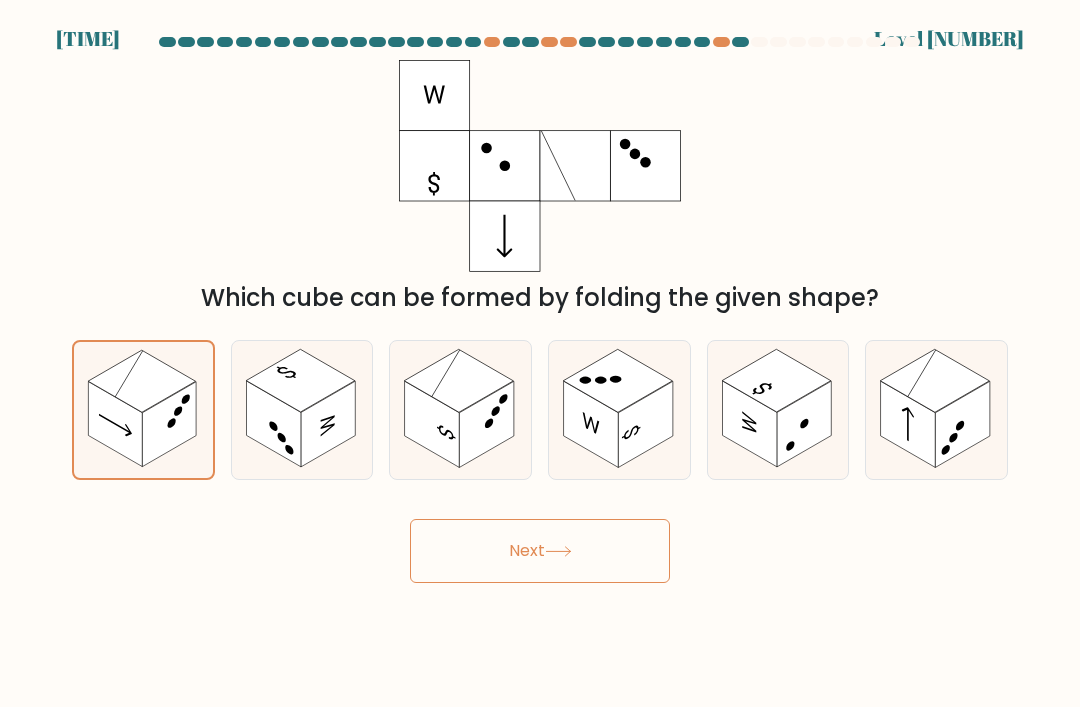 click on "Next" at bounding box center (540, 551) 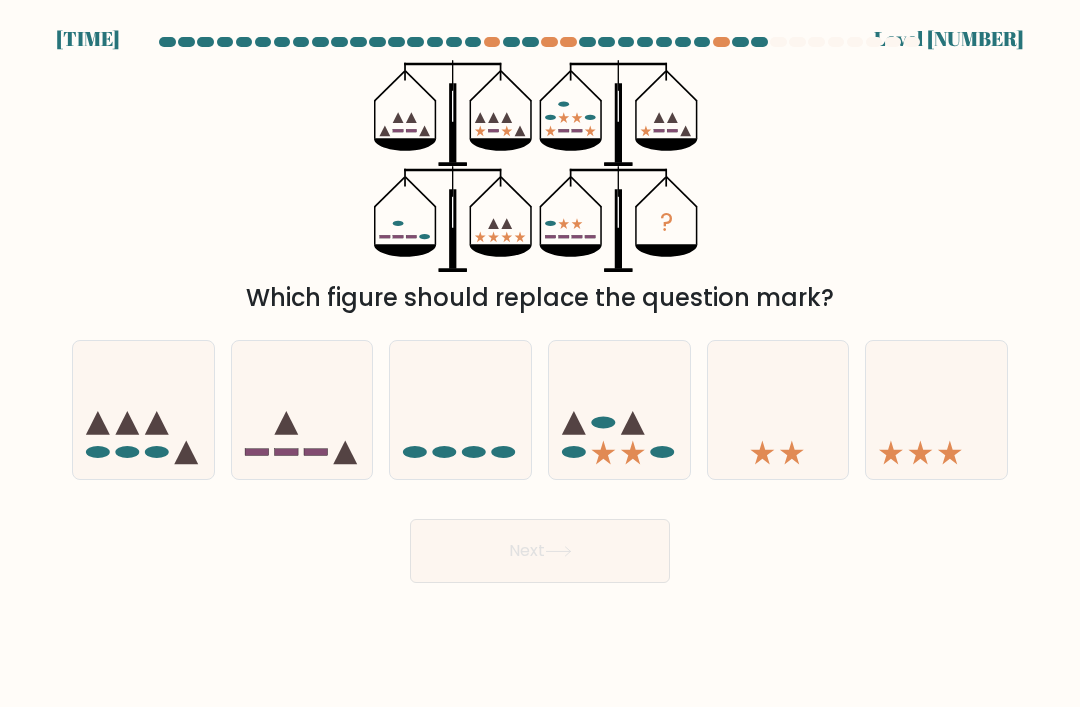 click at bounding box center (460, 410) 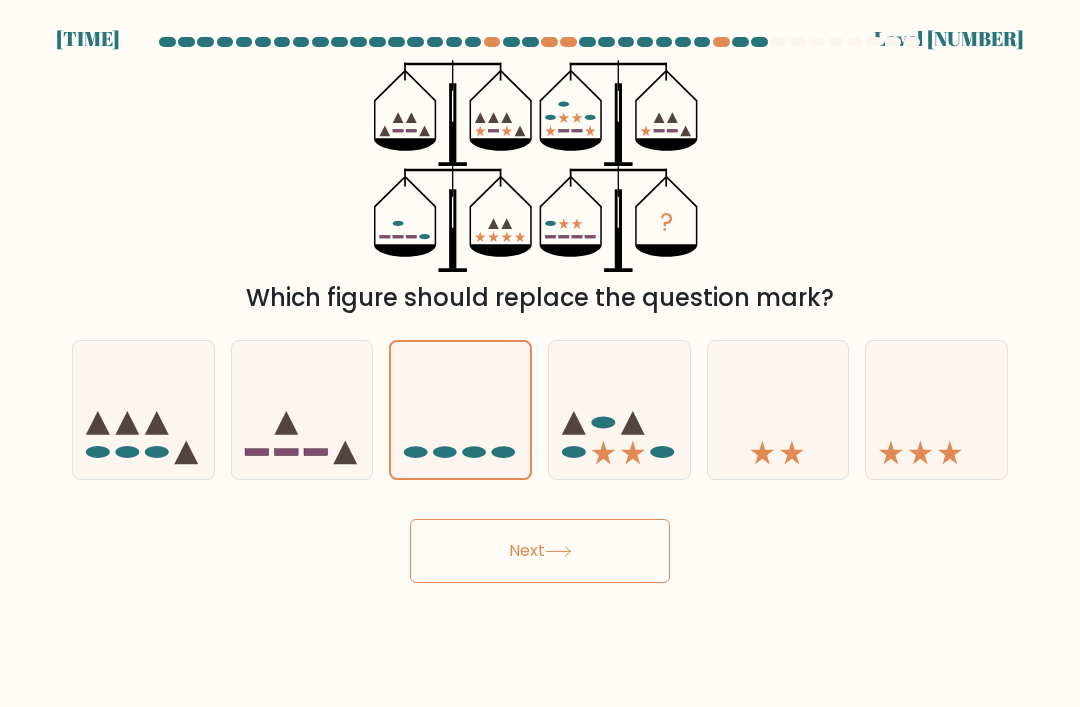 click at bounding box center [619, 410] 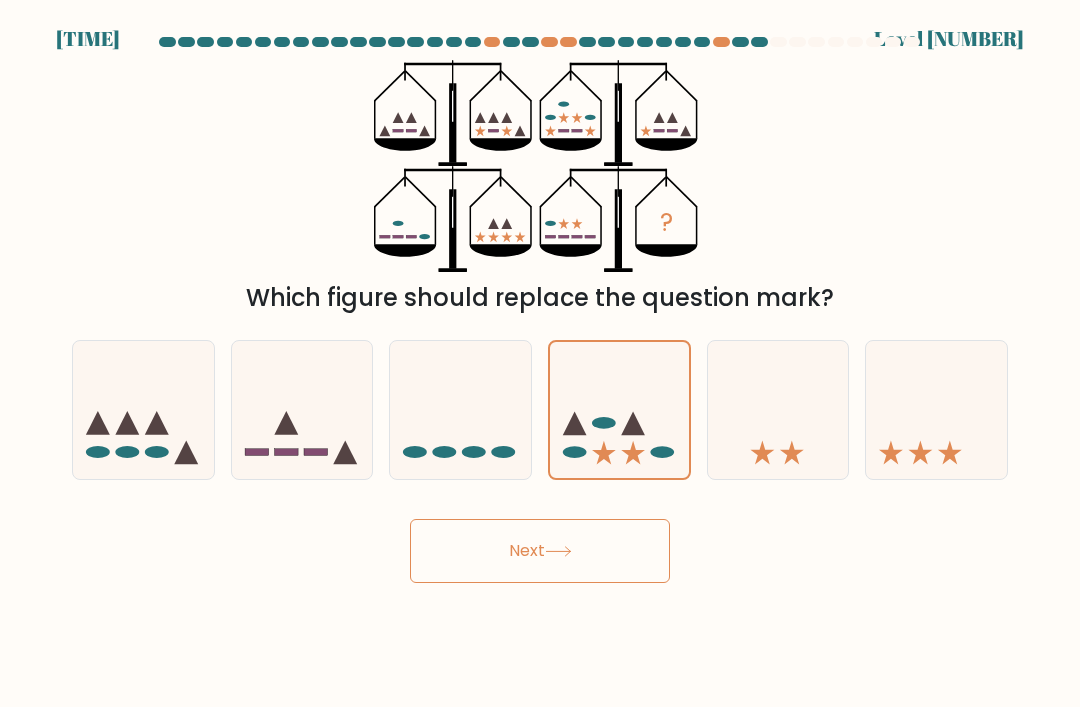 click on "Next" at bounding box center [540, 551] 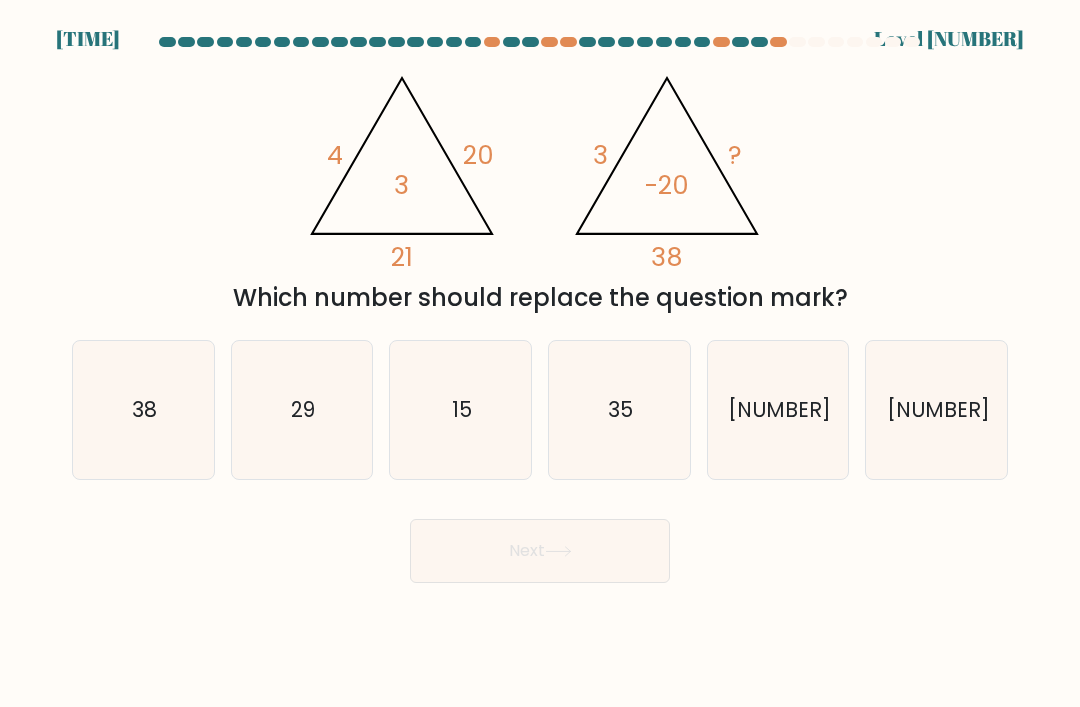 click on "15" at bounding box center (461, 410) 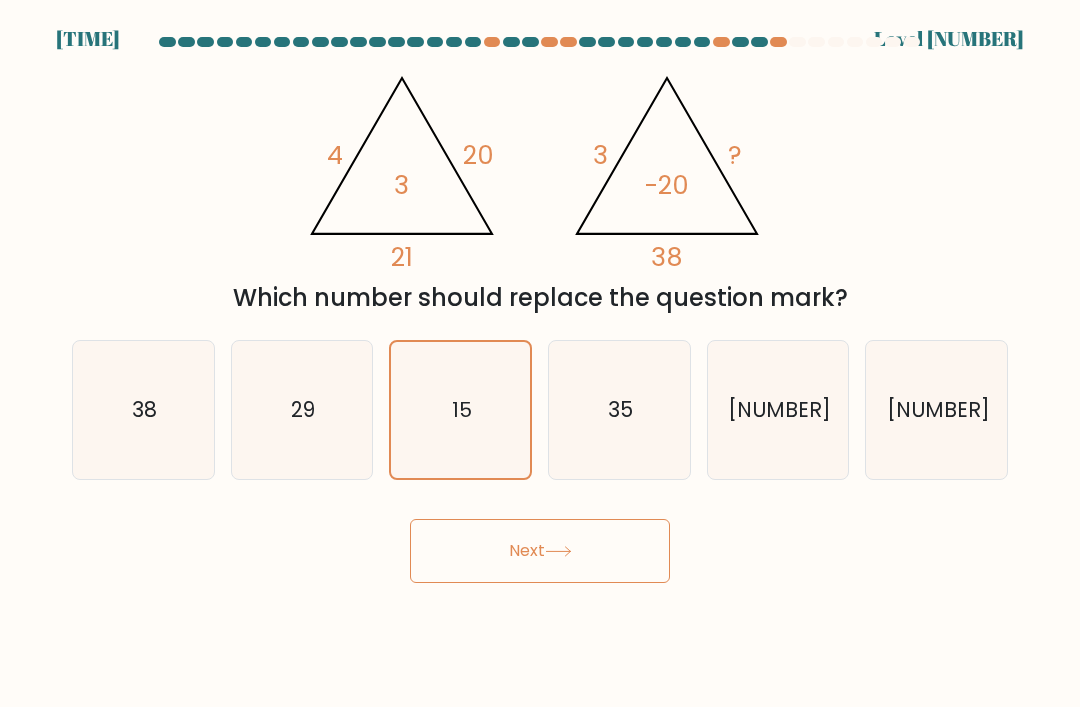 click on "Next" at bounding box center [540, 551] 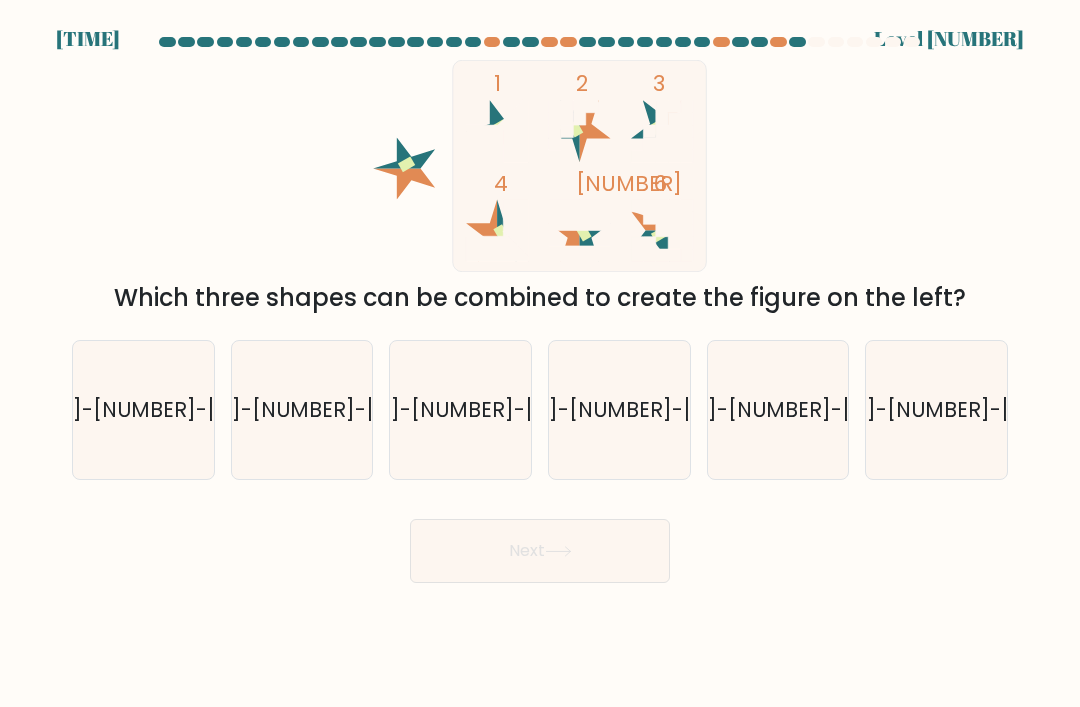 click on "2-4-5" at bounding box center (302, 410) 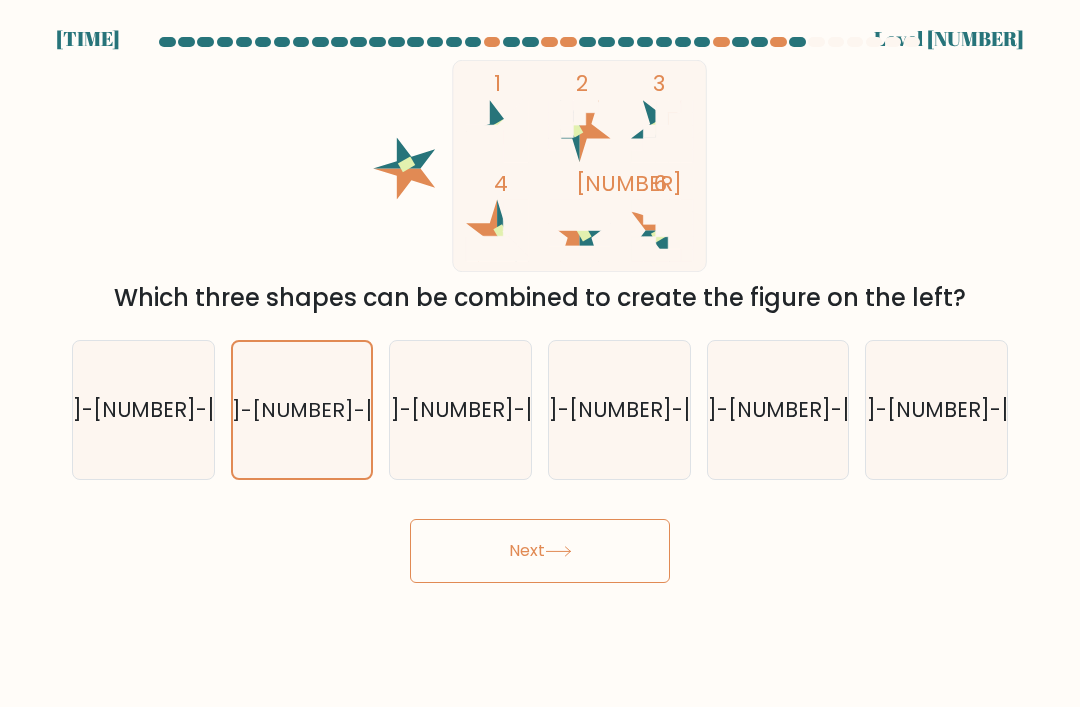 click on "Next" at bounding box center (540, 551) 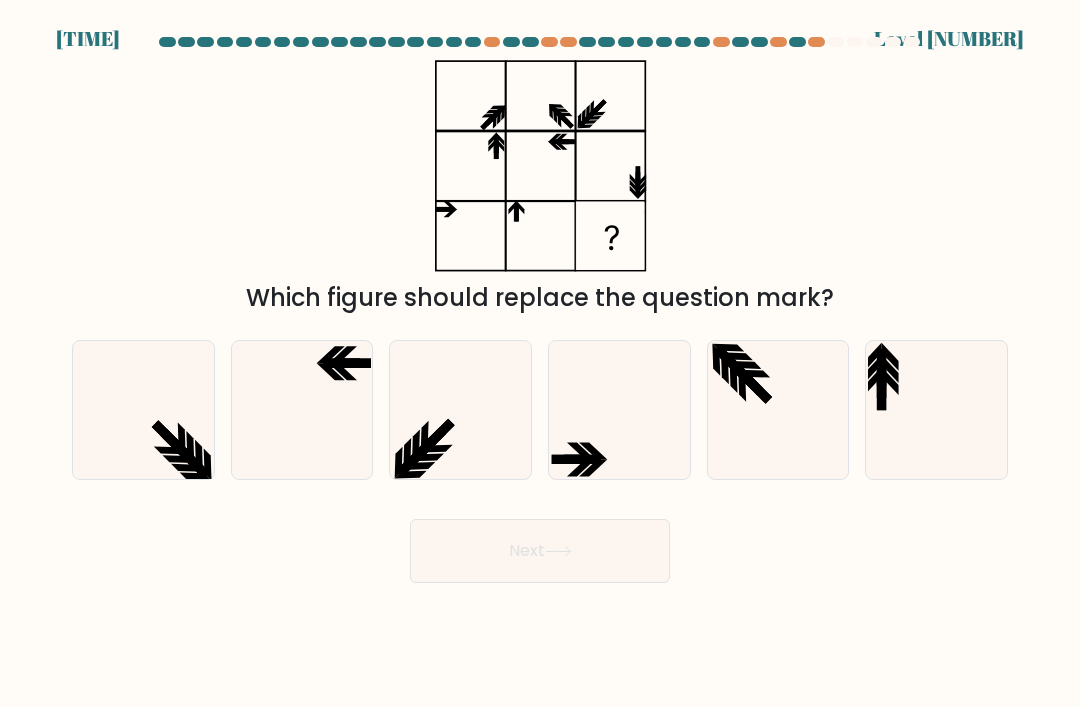 click at bounding box center [461, 410] 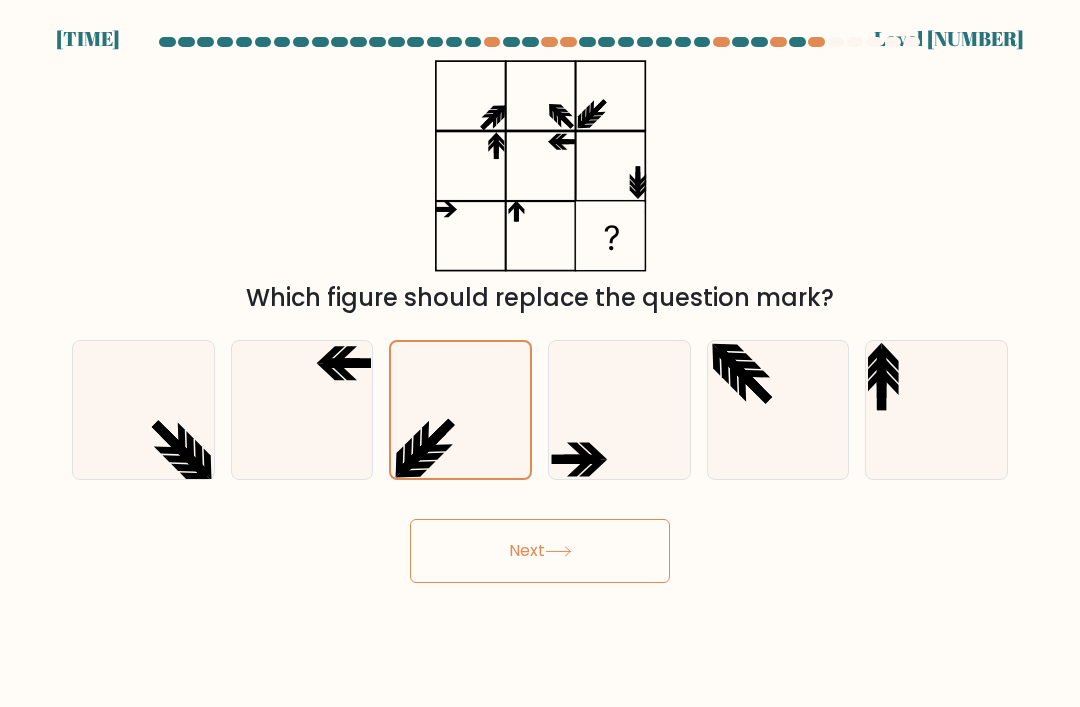 click on "Next" at bounding box center (540, 551) 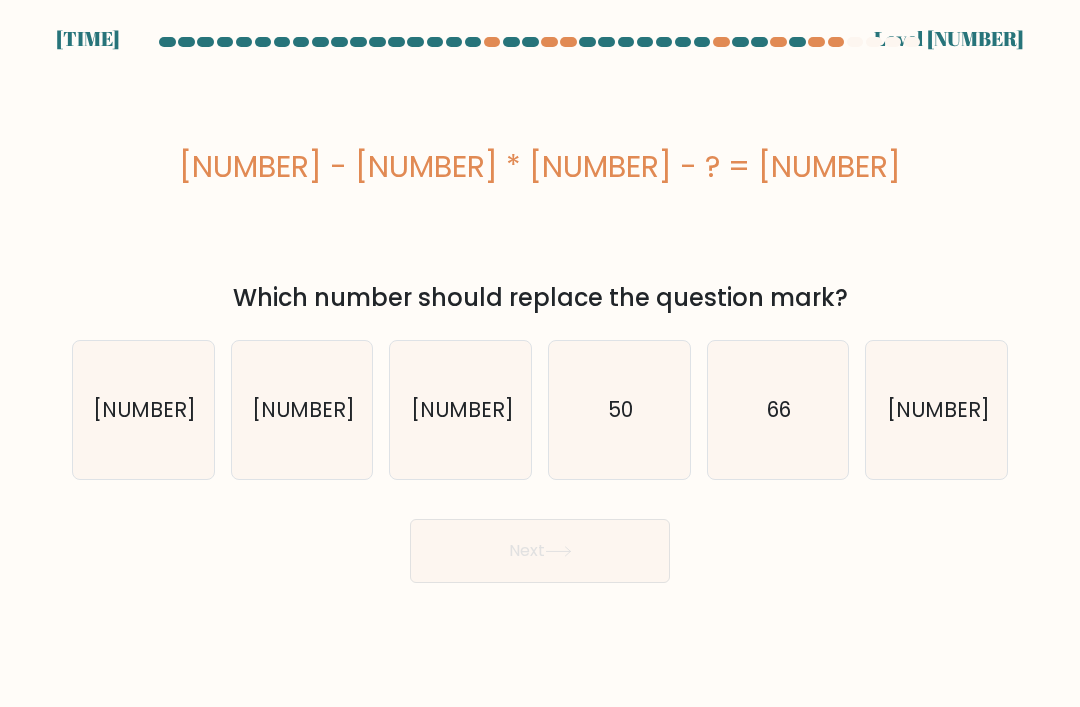 click on "56" at bounding box center [143, 410] 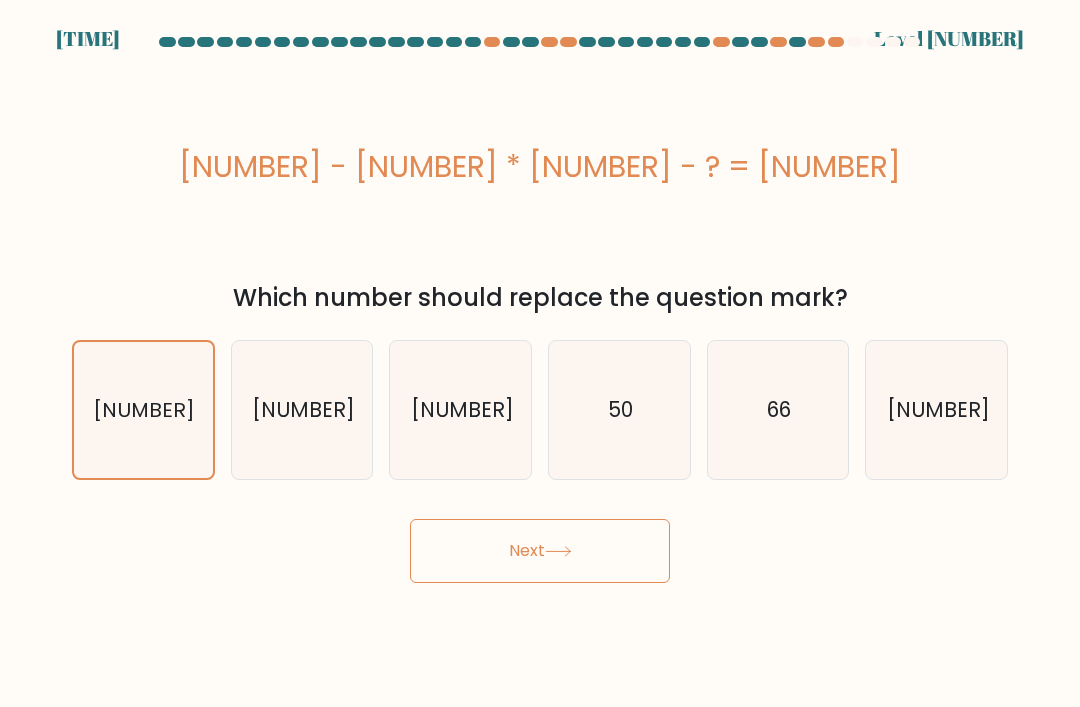 click on "Next" at bounding box center (540, 551) 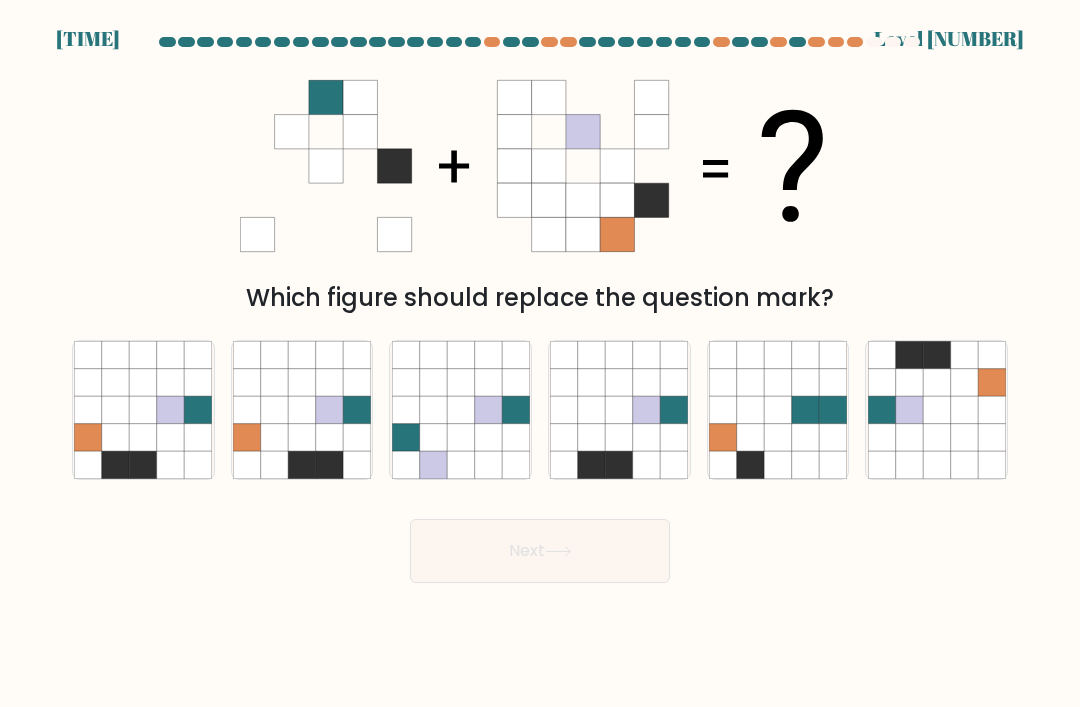 click at bounding box center [143, 437] 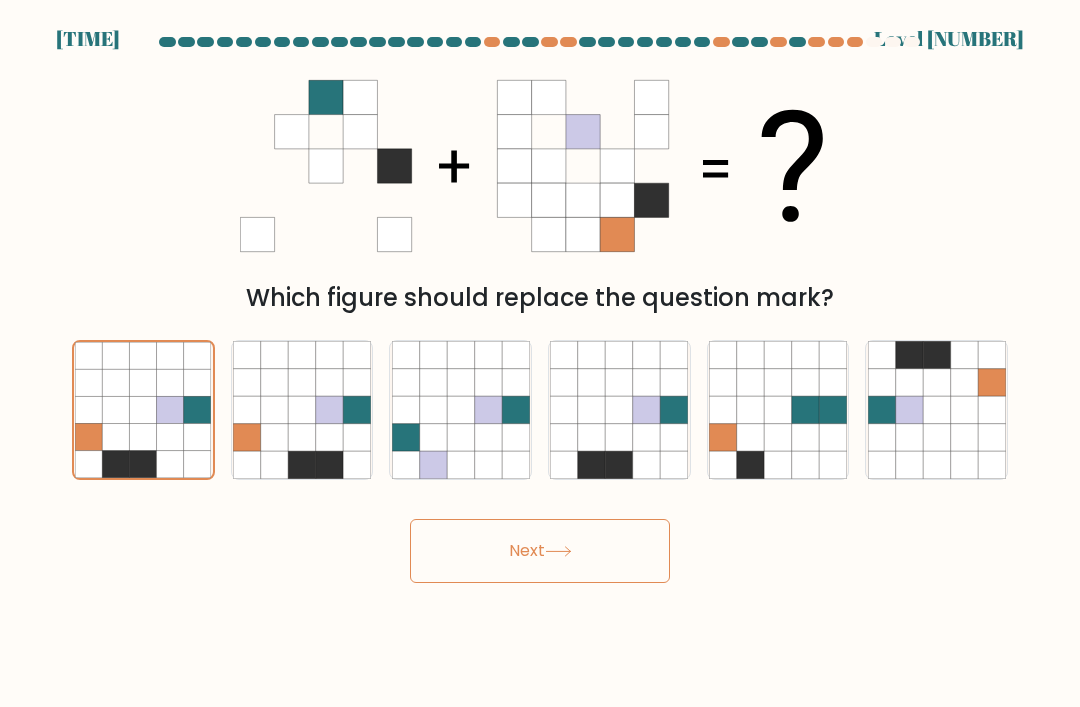 click on "Next" at bounding box center [540, 551] 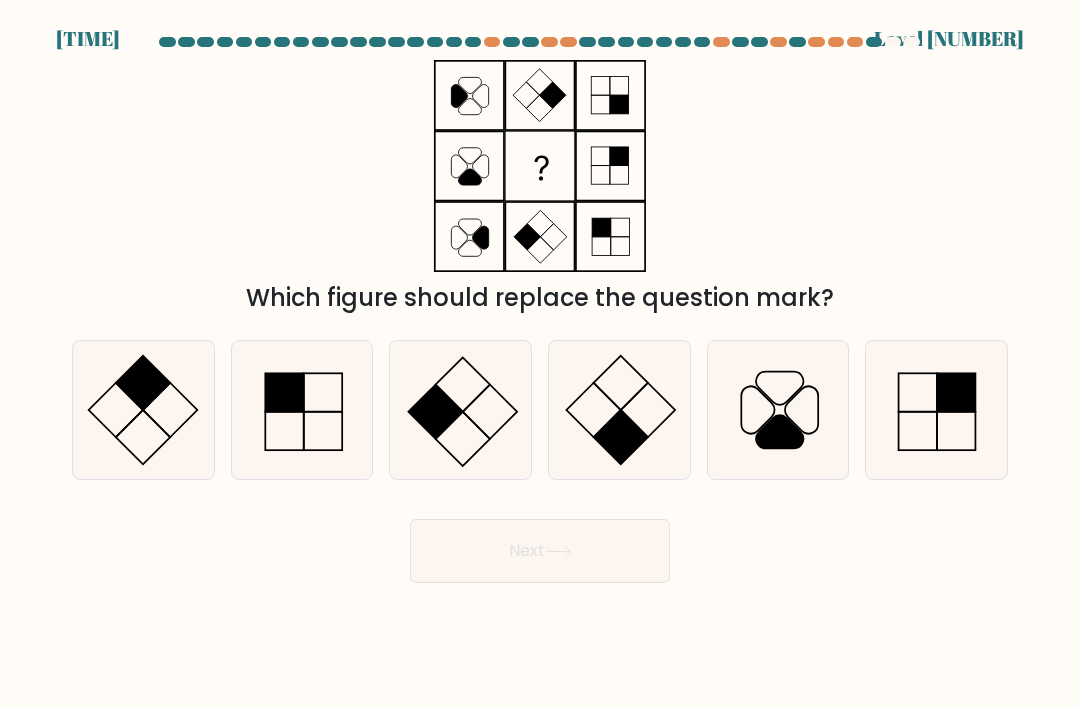 click at bounding box center [621, 437] 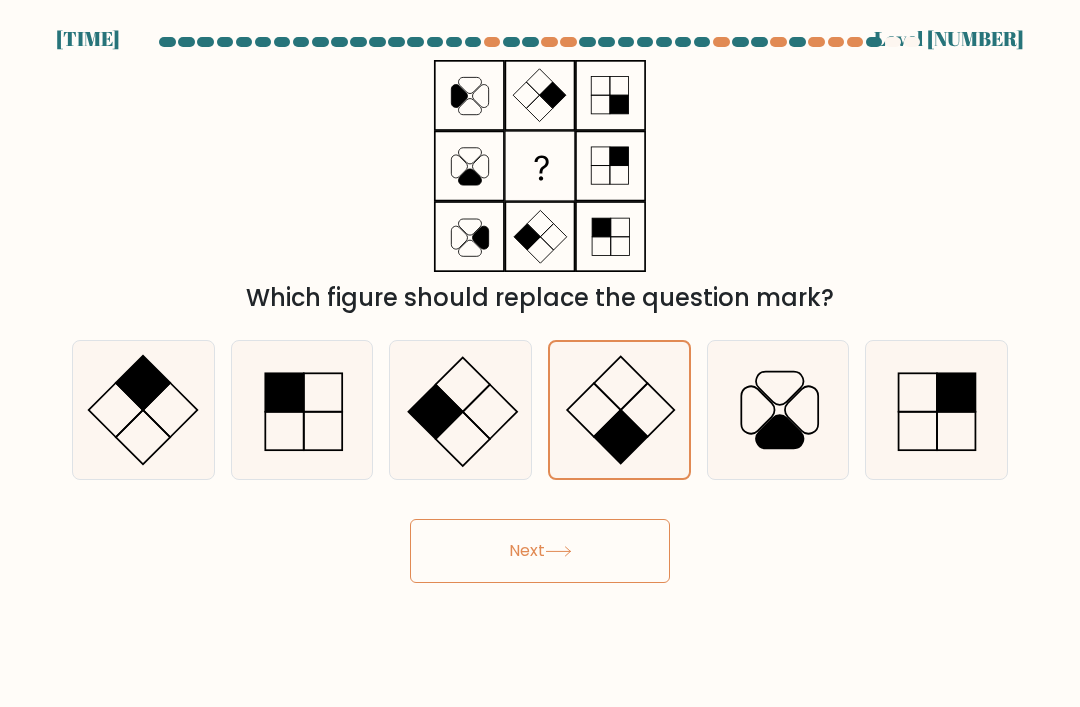 click on "Next" at bounding box center (540, 551) 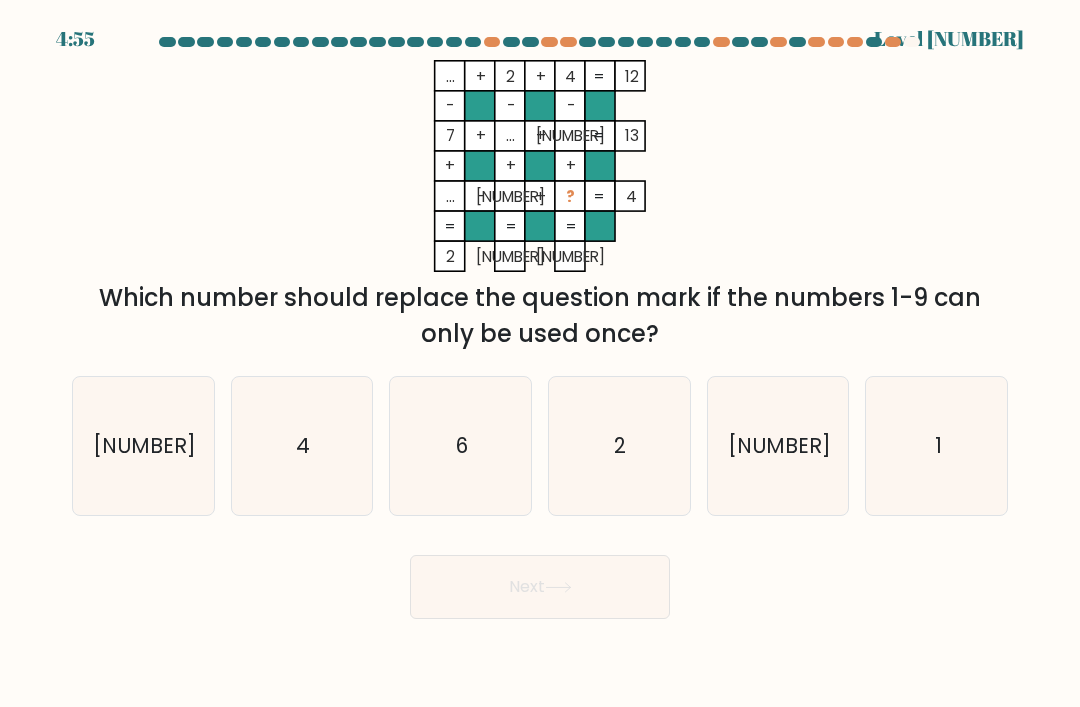 click on "1" at bounding box center [937, 446] 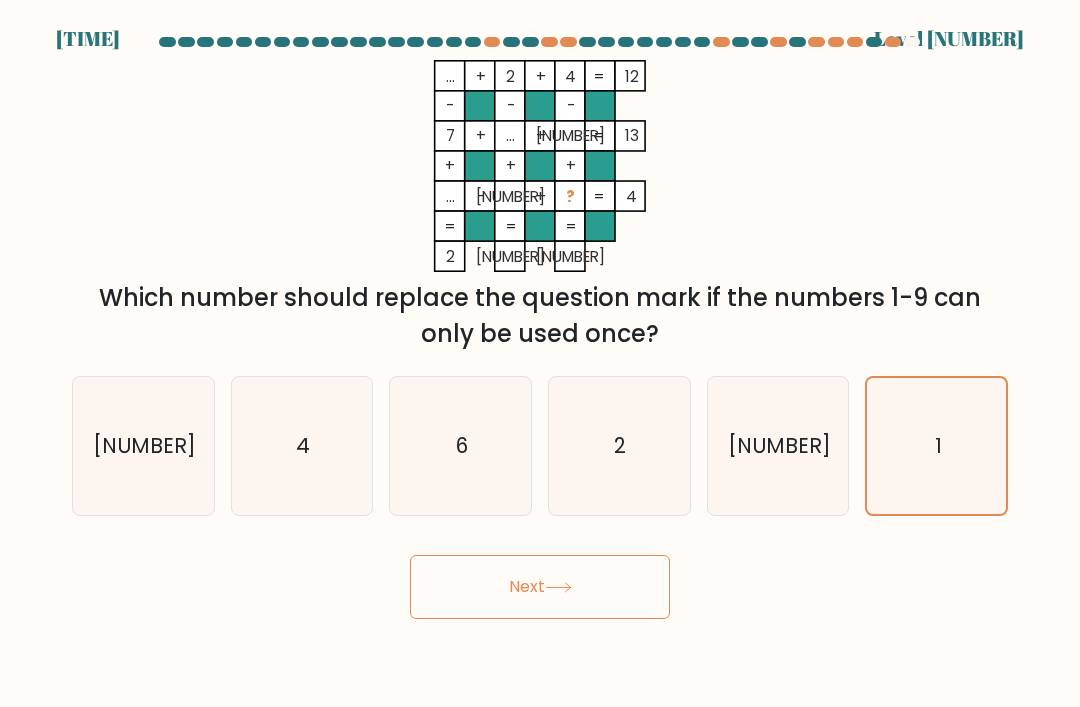 click on "Next" at bounding box center (540, 587) 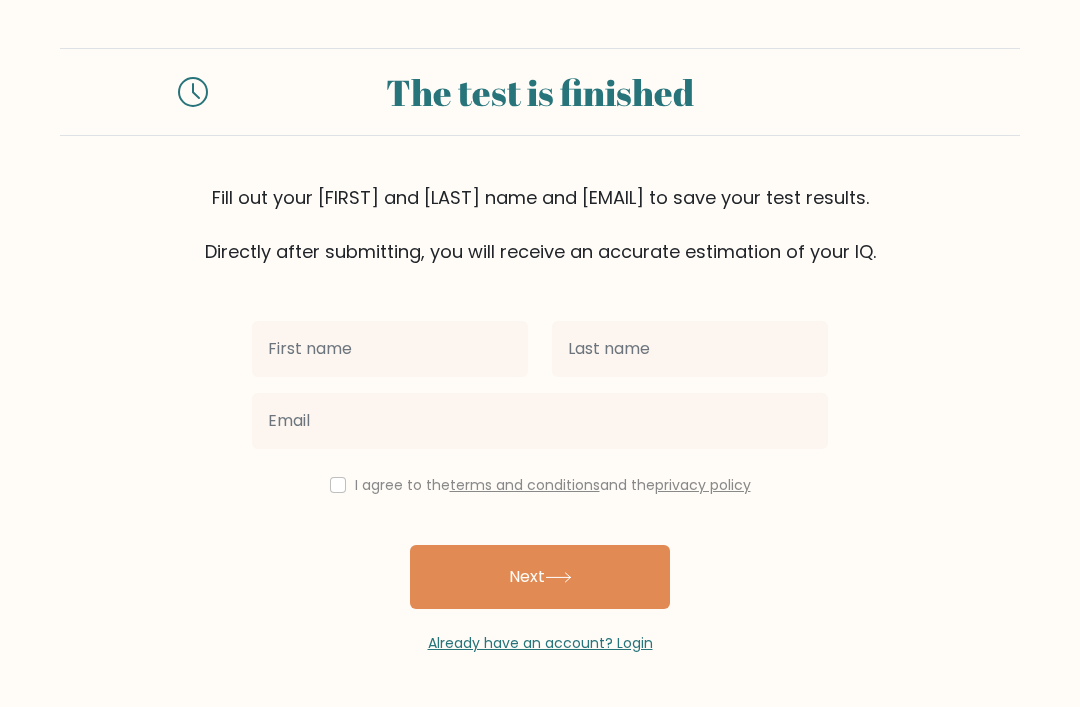 scroll, scrollTop: 0, scrollLeft: 0, axis: both 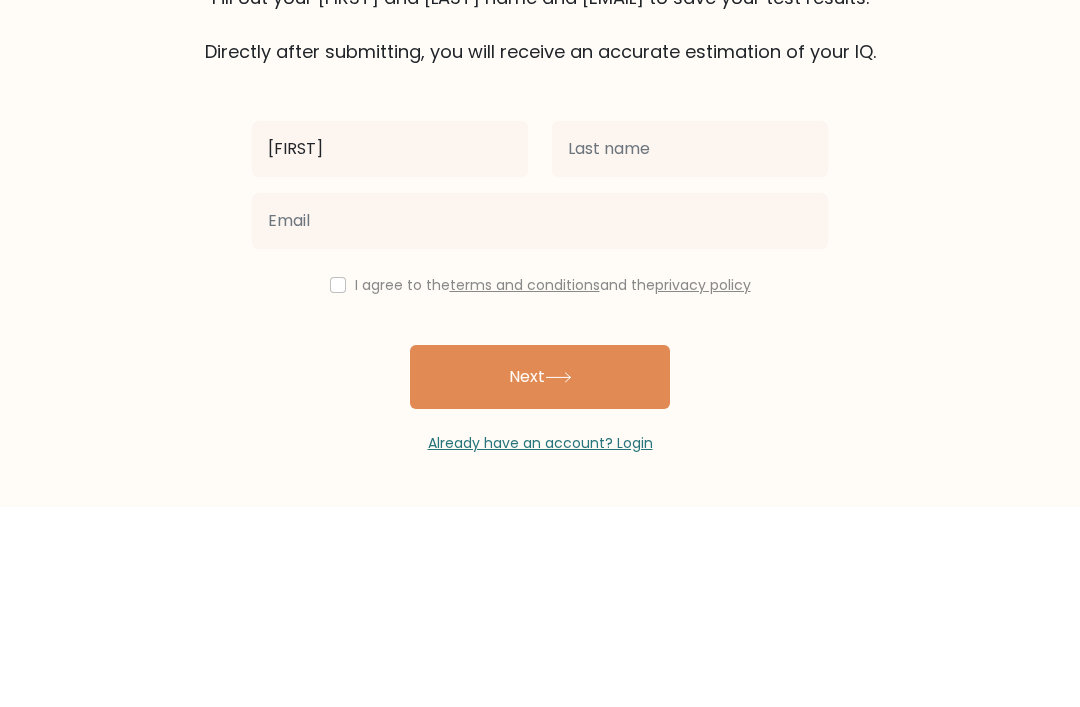 type on "[FIRST]" 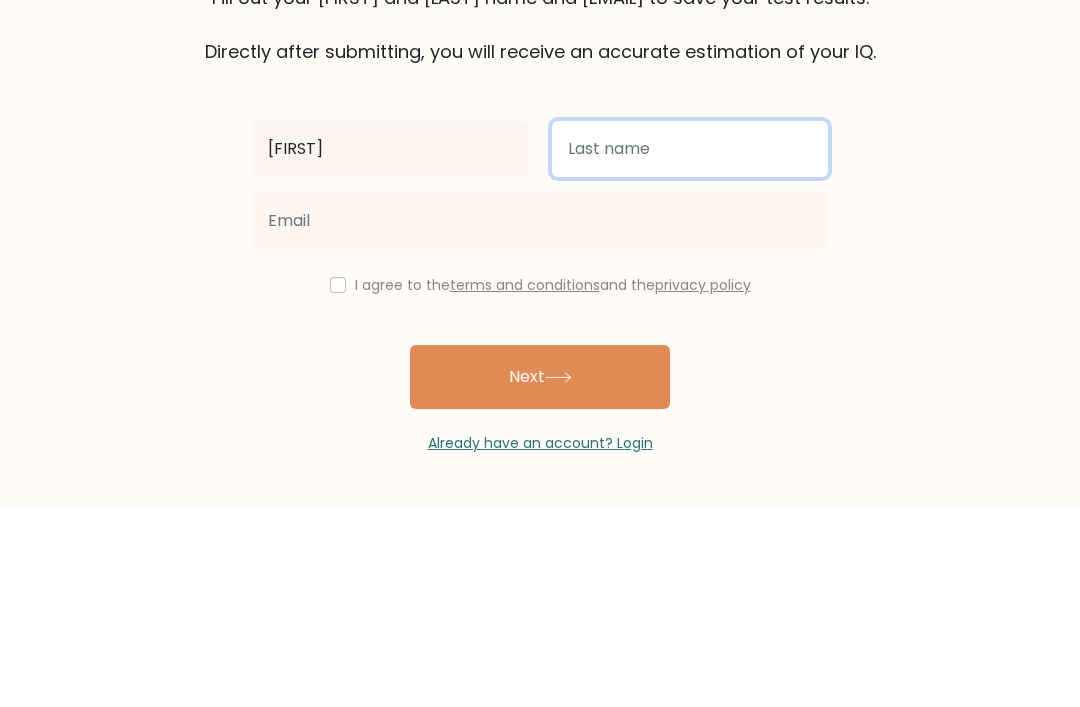 click at bounding box center [690, 349] 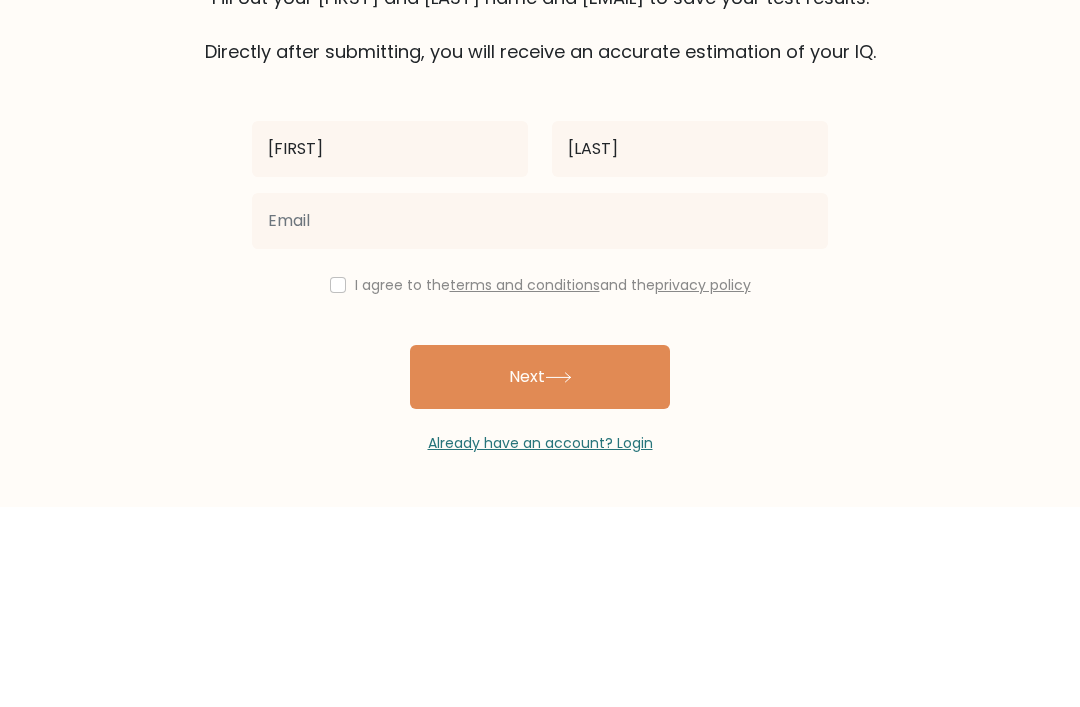 scroll, scrollTop: 64, scrollLeft: 0, axis: vertical 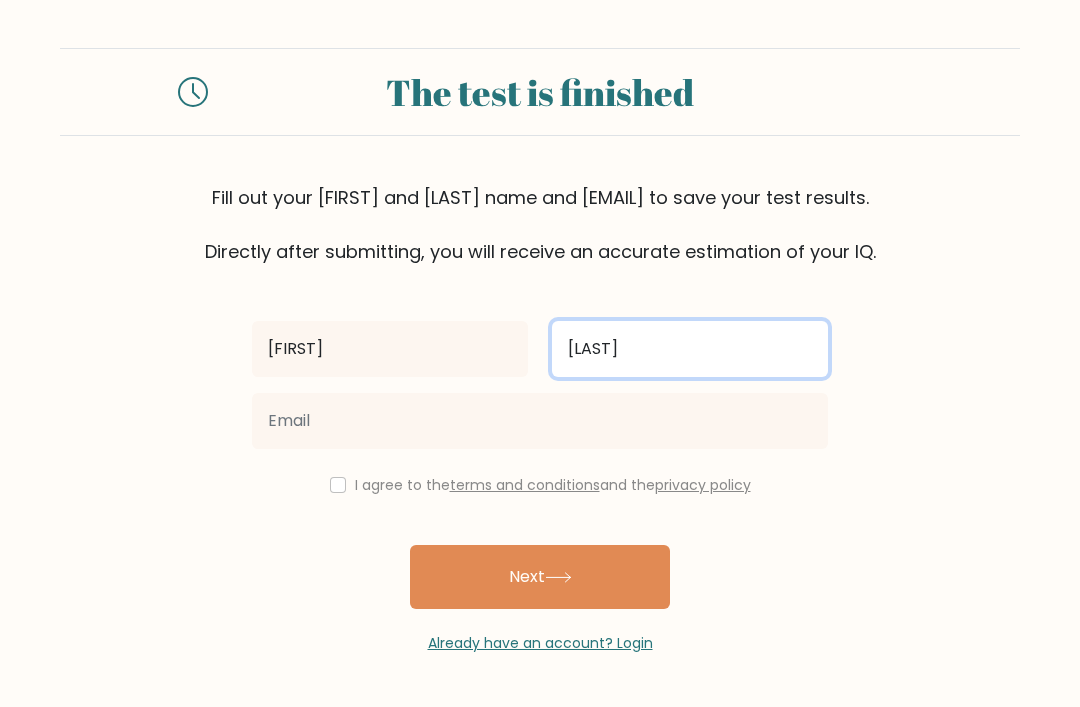 type on "[LAST]" 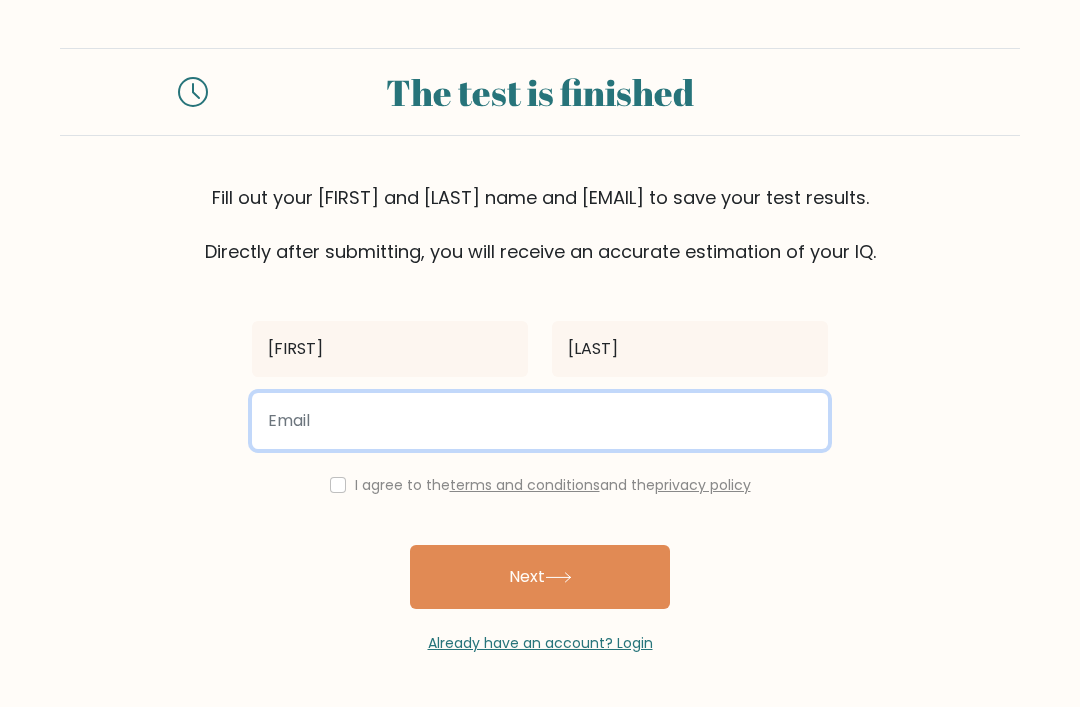 click at bounding box center [540, 421] 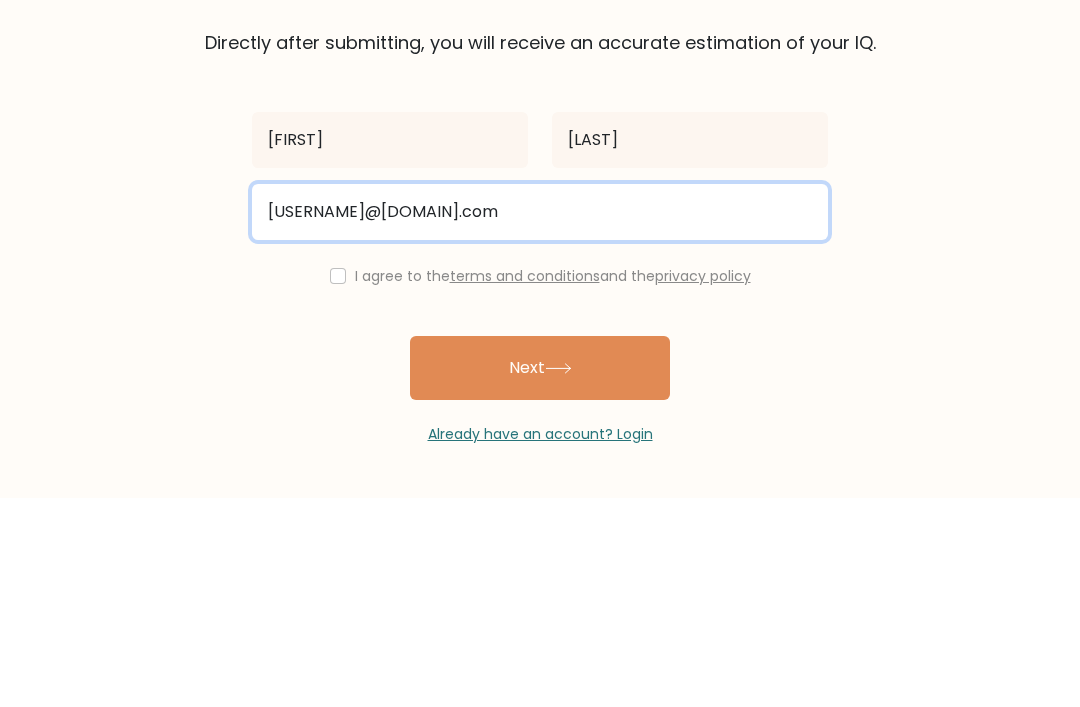 type on "[USERNAME]@[DOMAIN].com" 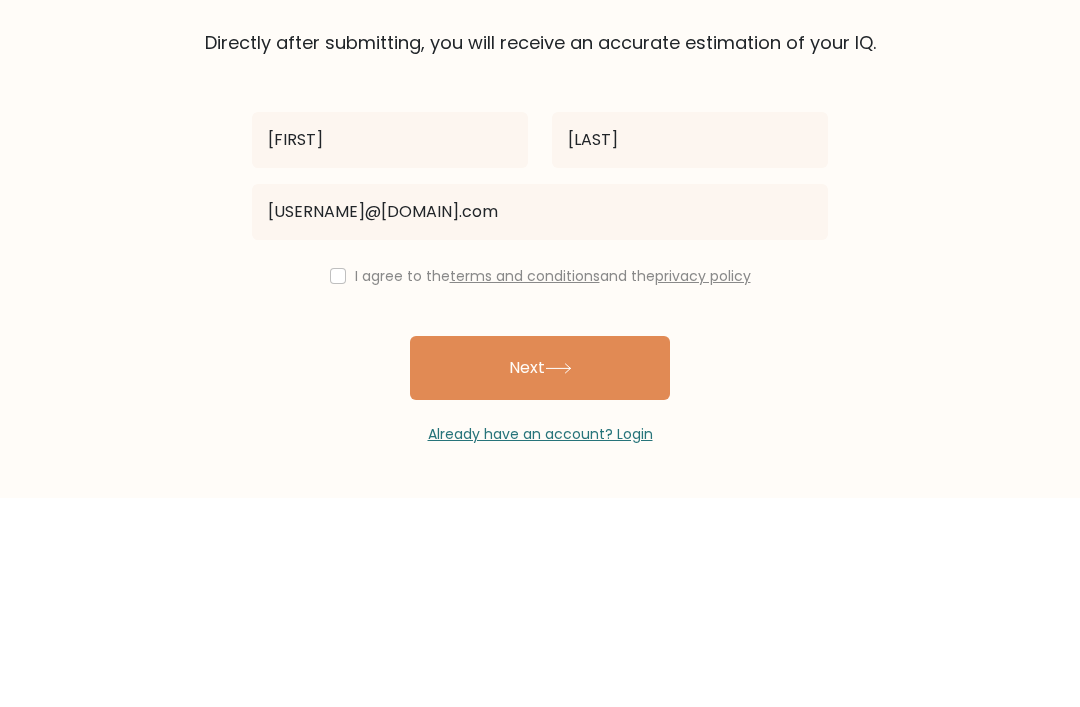 click on "I agree to the  terms and conditions  and the  privacy policy" at bounding box center (540, 485) 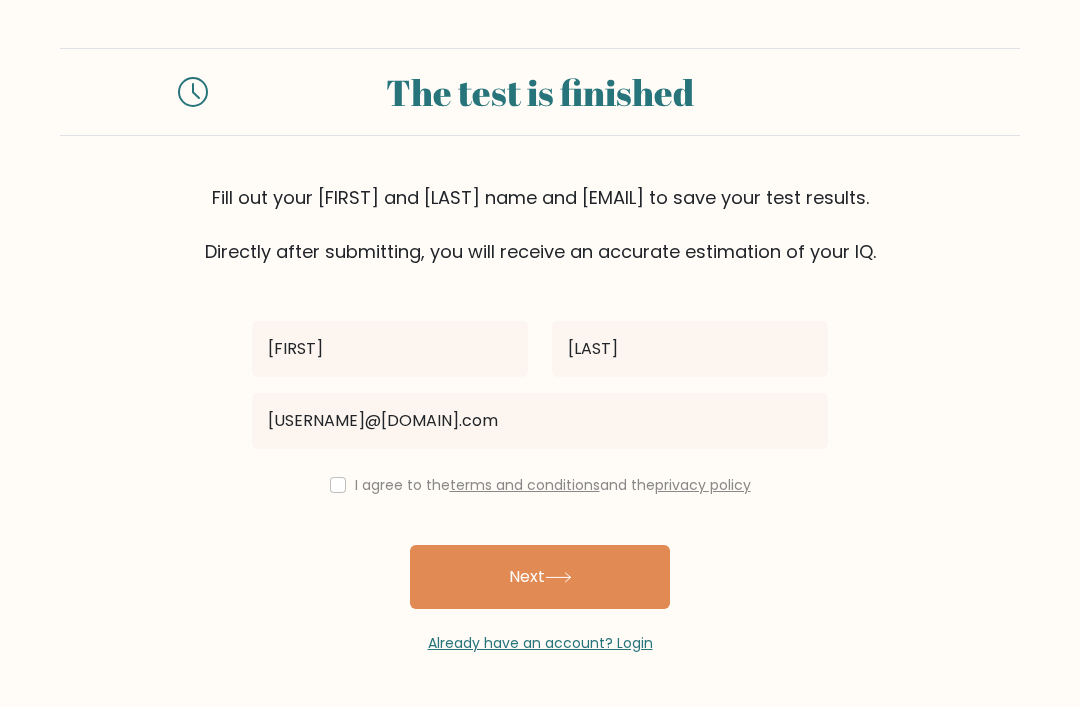 click on "I agree to the  terms and conditions  and the  privacy policy" at bounding box center [540, 485] 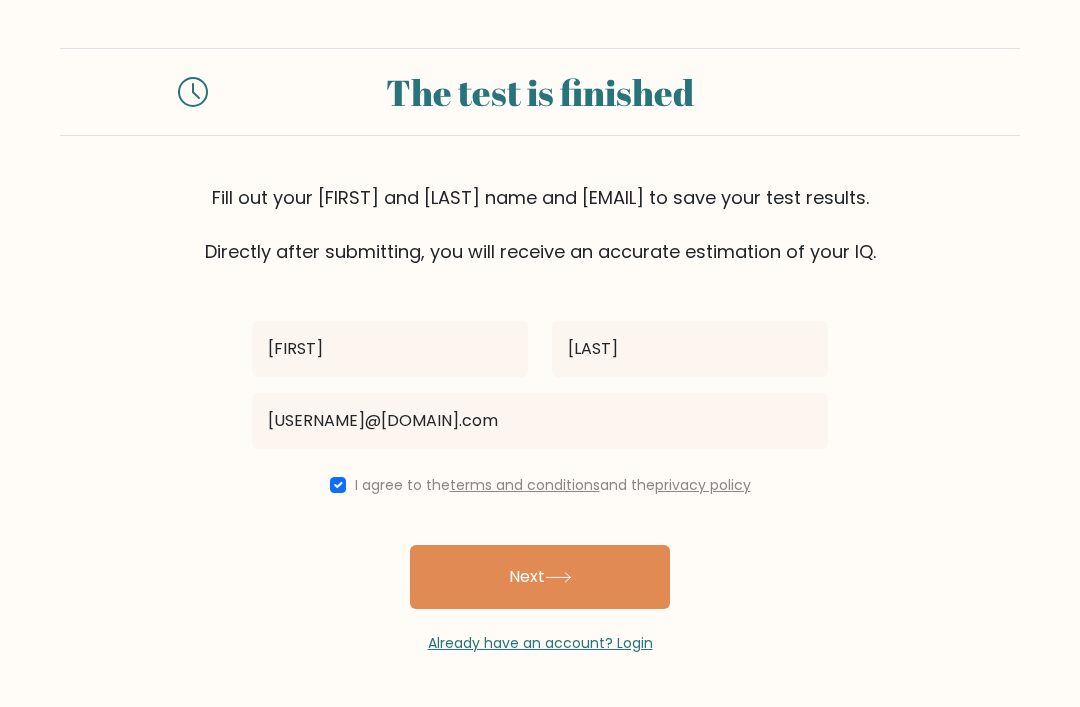 click on "Next" at bounding box center [540, 577] 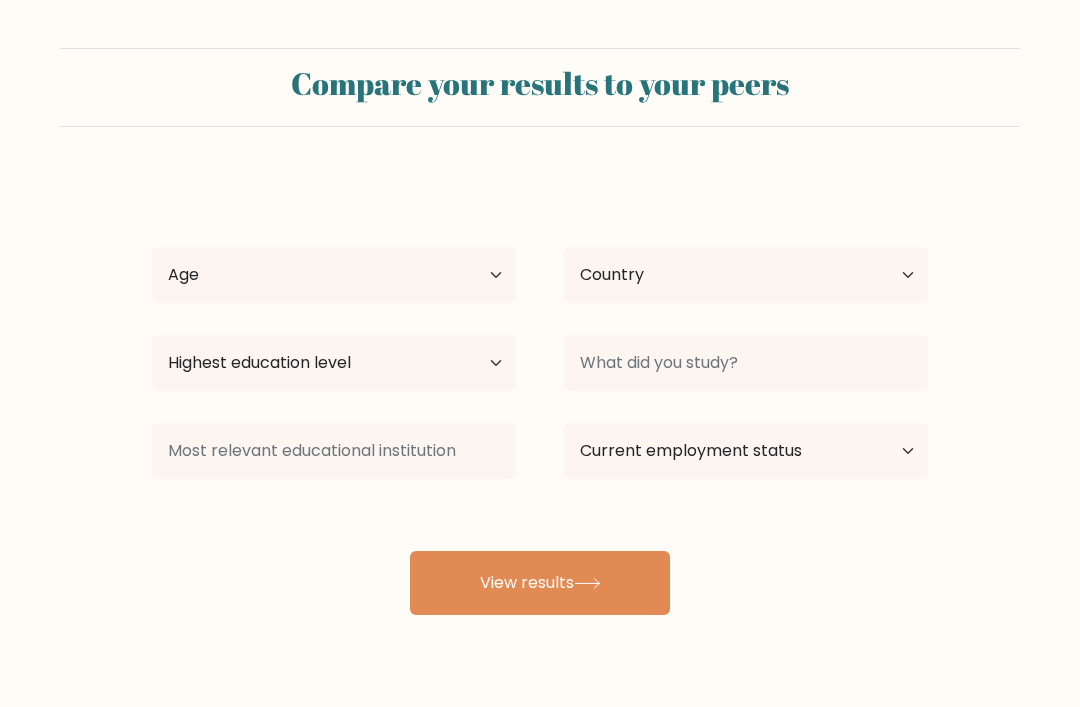 scroll, scrollTop: 0, scrollLeft: 0, axis: both 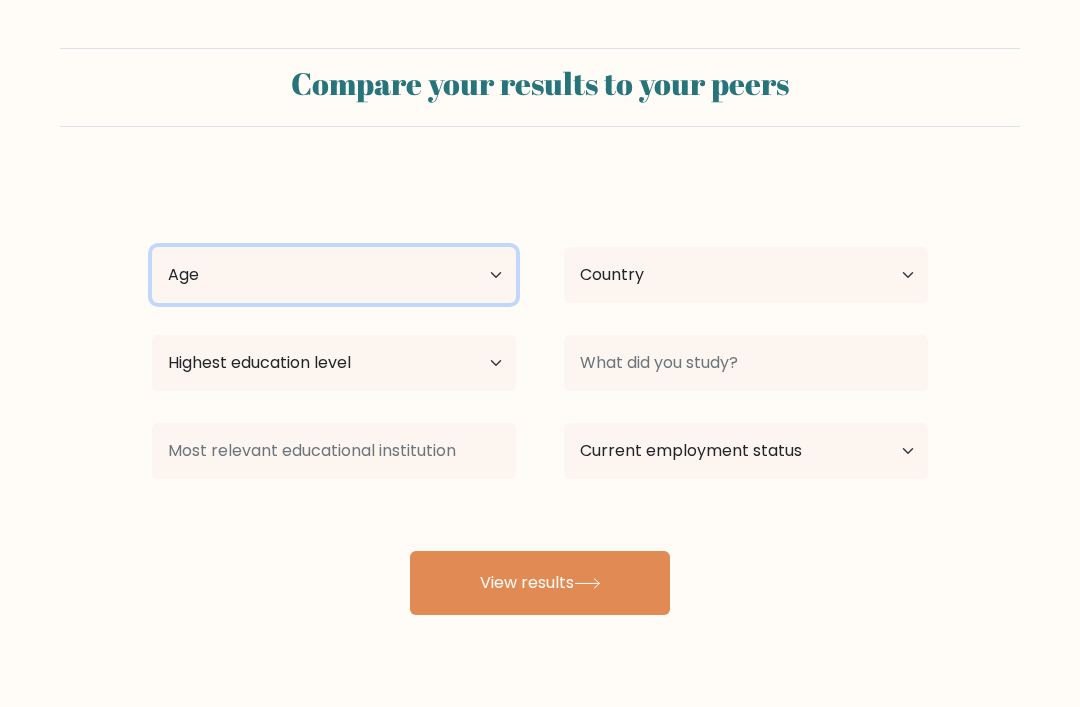 click on "Age
Under 18 years old
18-24 years old
25-34 years old
35-44 years old
45-54 years old
55-64 years old
65 years old and above" at bounding box center (334, 275) 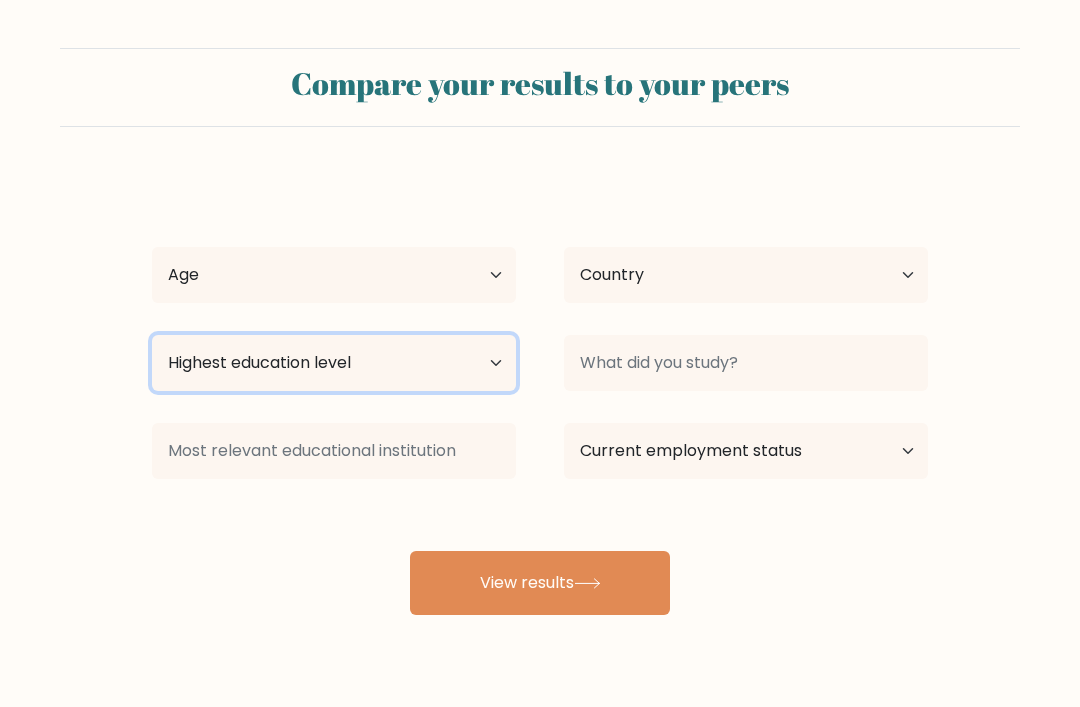 click on "Highest education level
No schooling
Primary
Lower Secondary
Upper Secondary
Occupation Specific
Bachelor's degree
Master's degree
Doctoral degree" at bounding box center (334, 363) 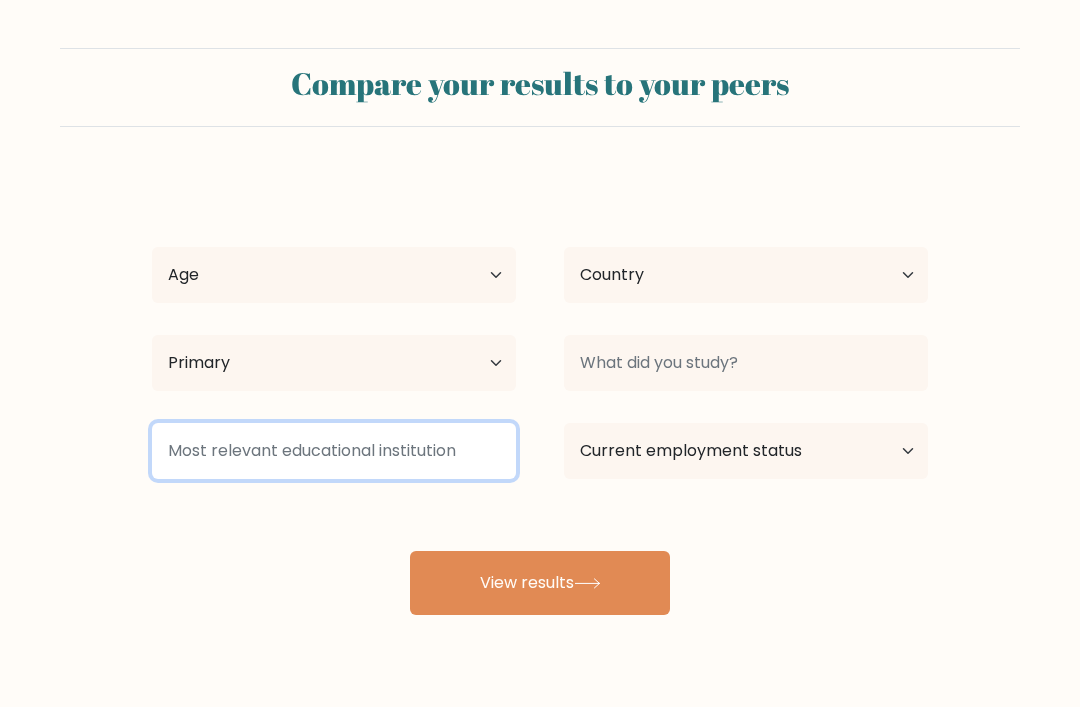 click at bounding box center [334, 451] 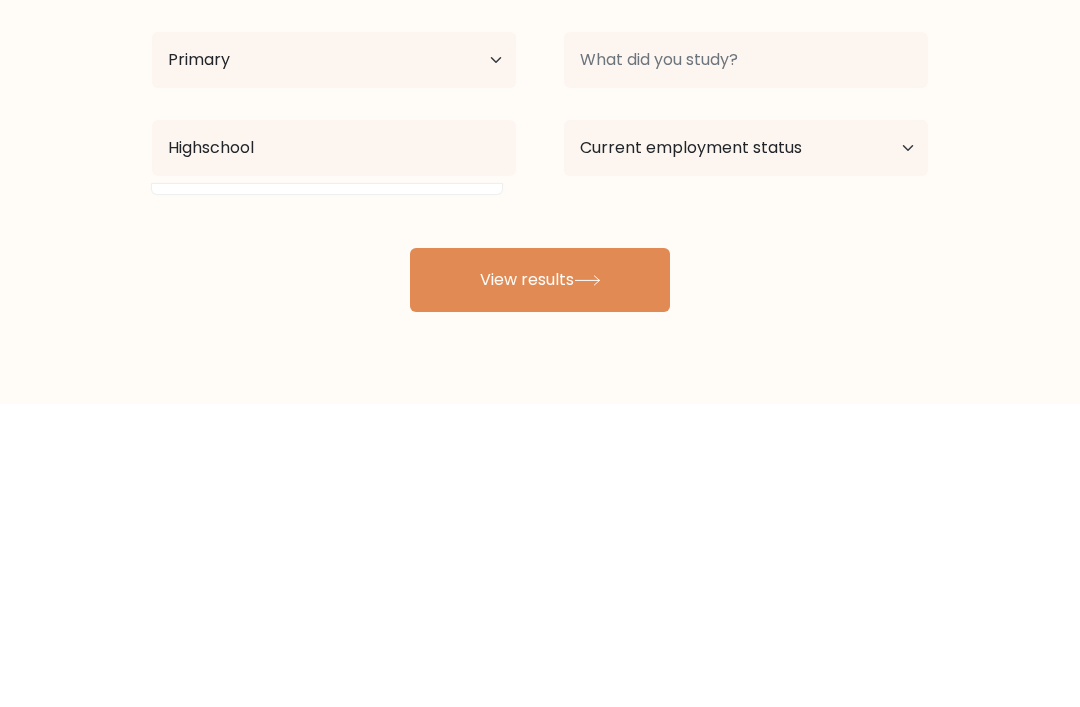 scroll, scrollTop: 64, scrollLeft: 0, axis: vertical 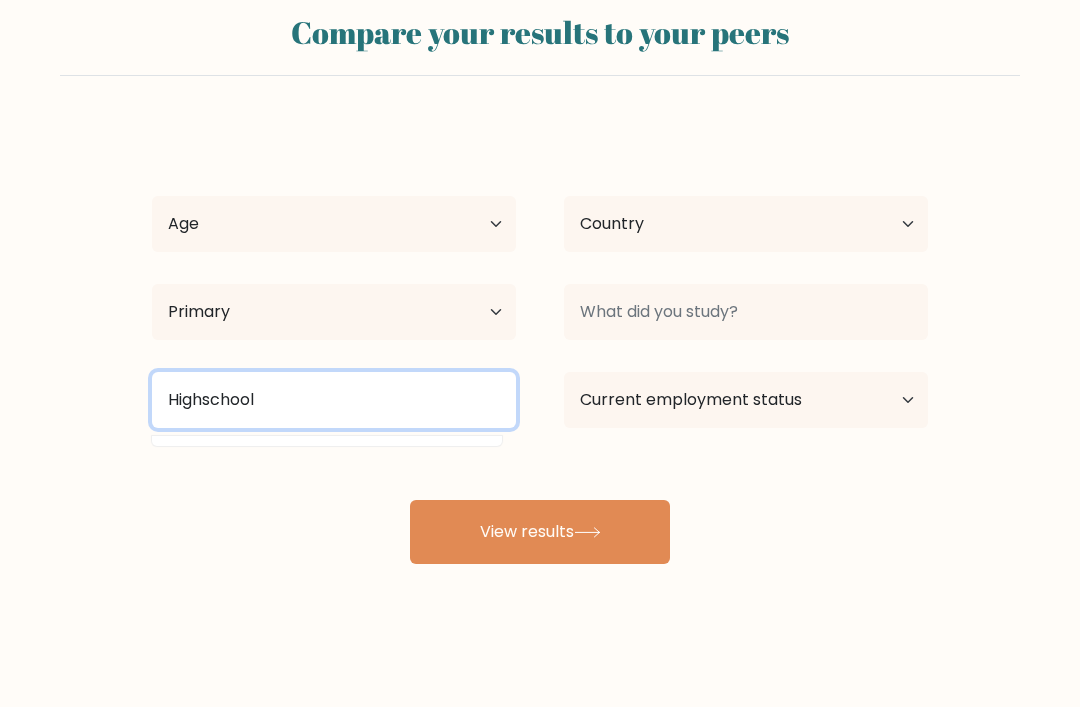 type on "Highschool" 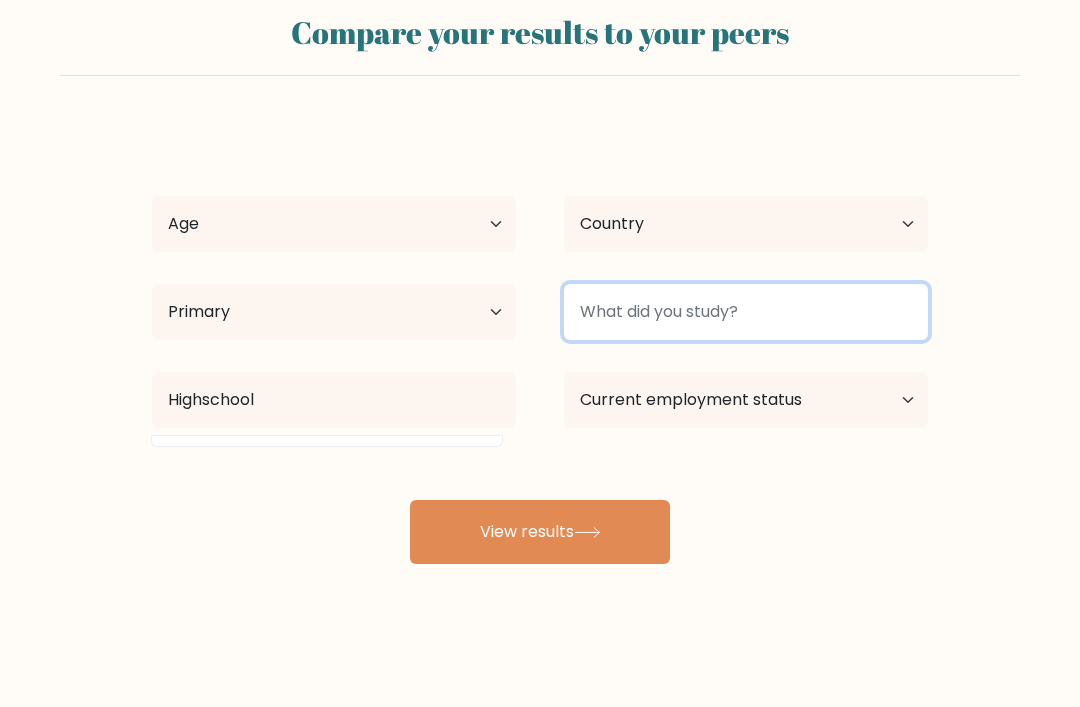 click at bounding box center [746, 312] 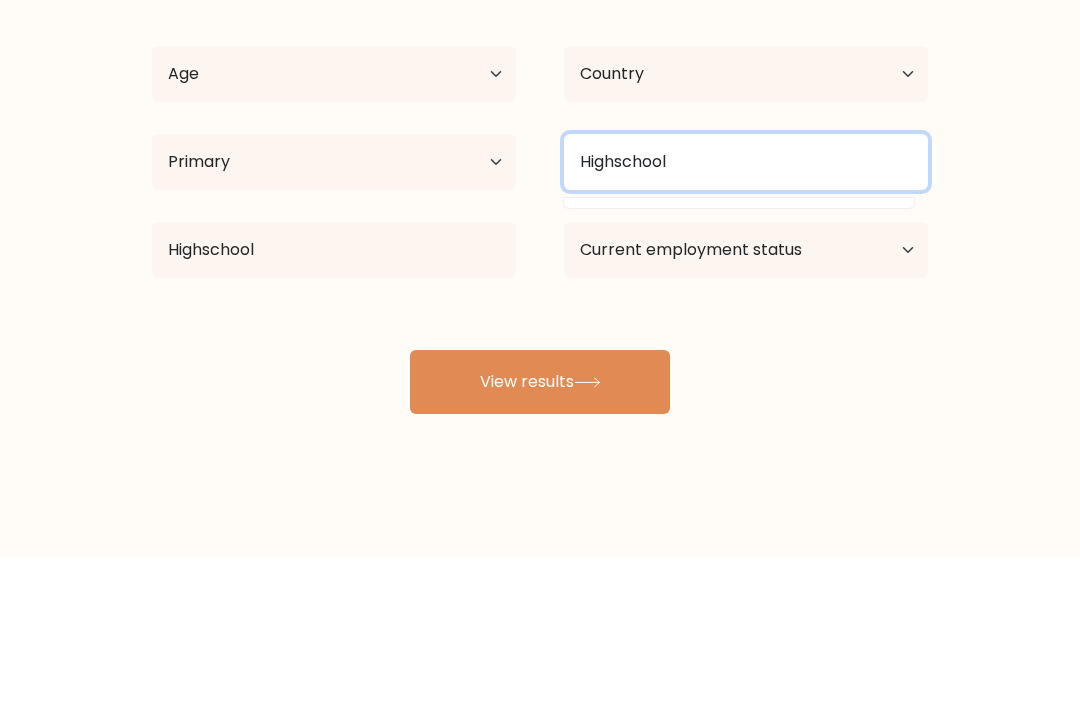 type on "Highschool" 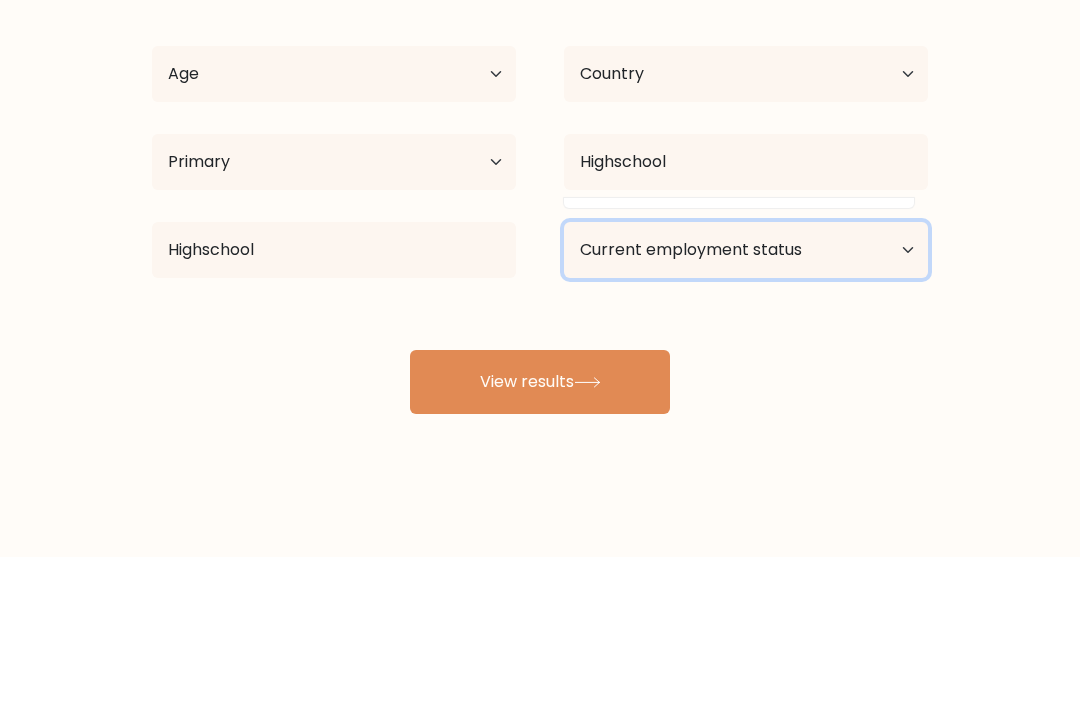 click on "Current employment status
Employed
Student
Retired
Other / prefer not to answer" at bounding box center (746, 400) 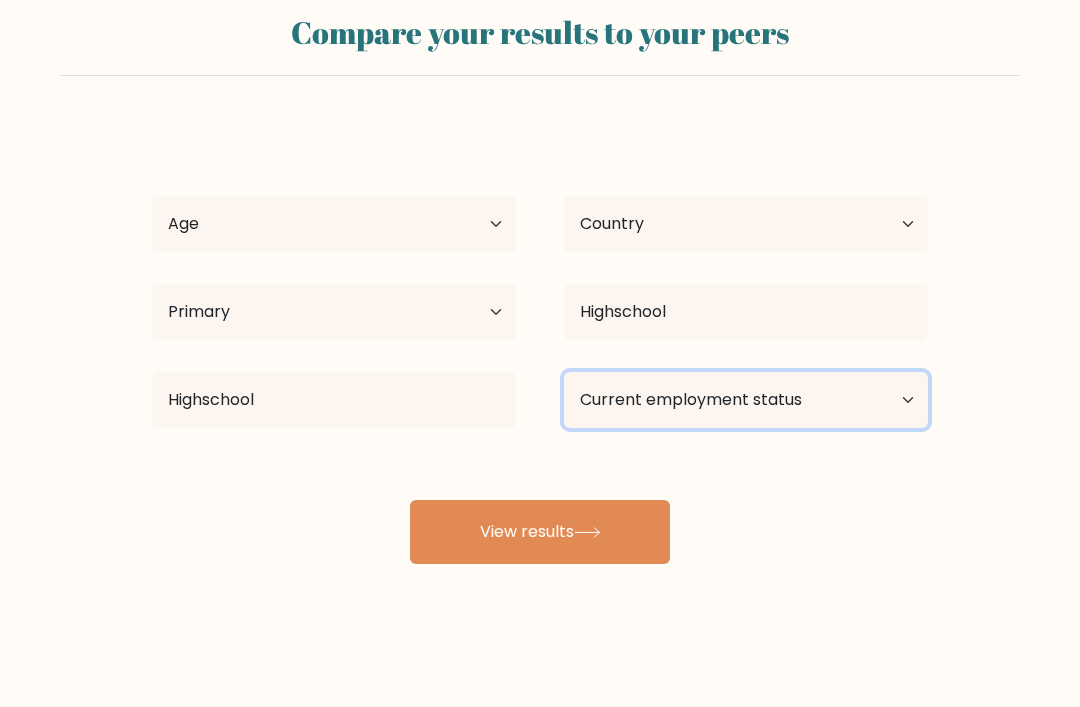 select on "other" 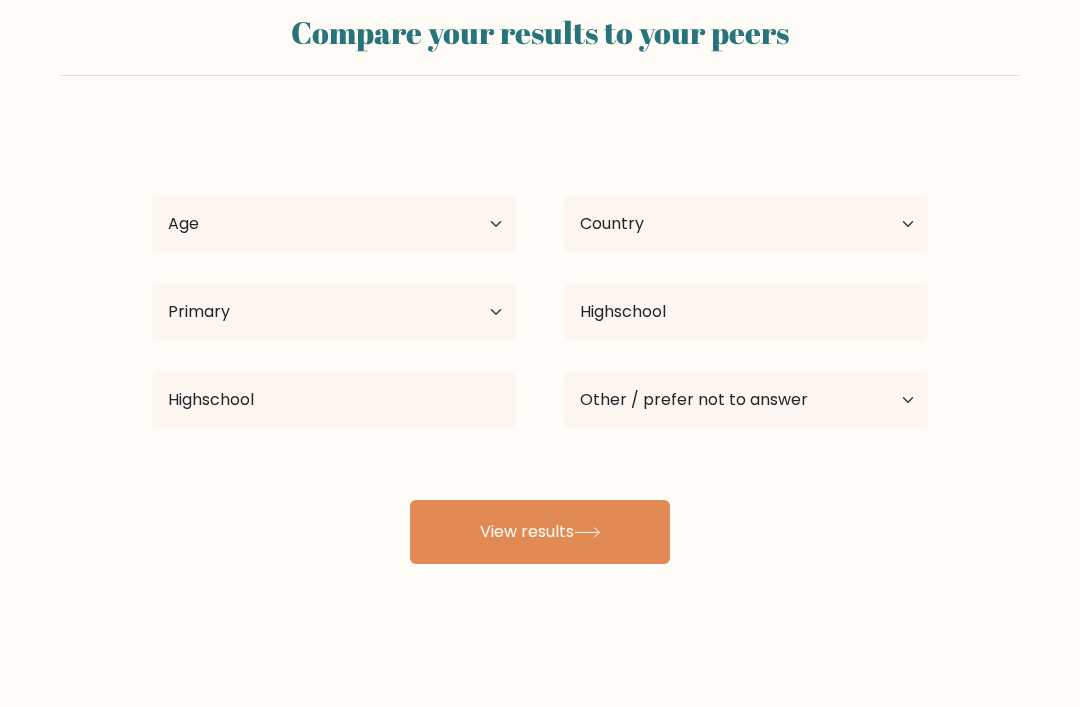 click on "View results" at bounding box center [540, 532] 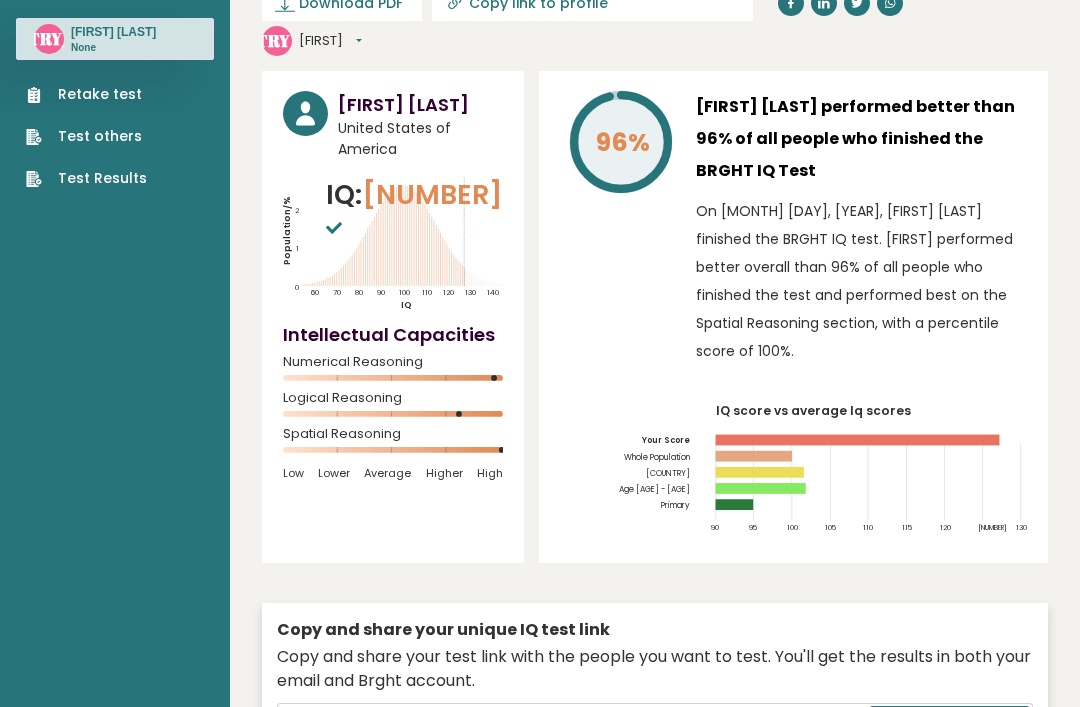 scroll, scrollTop: 0, scrollLeft: 0, axis: both 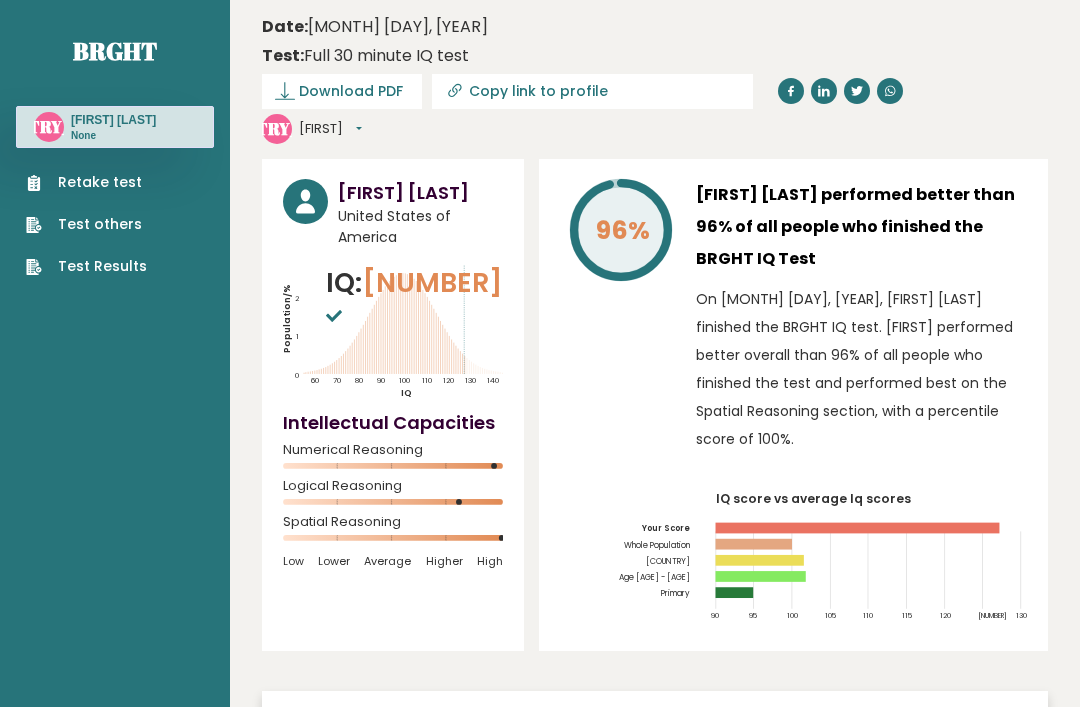 click on "Test Results" at bounding box center [86, 266] 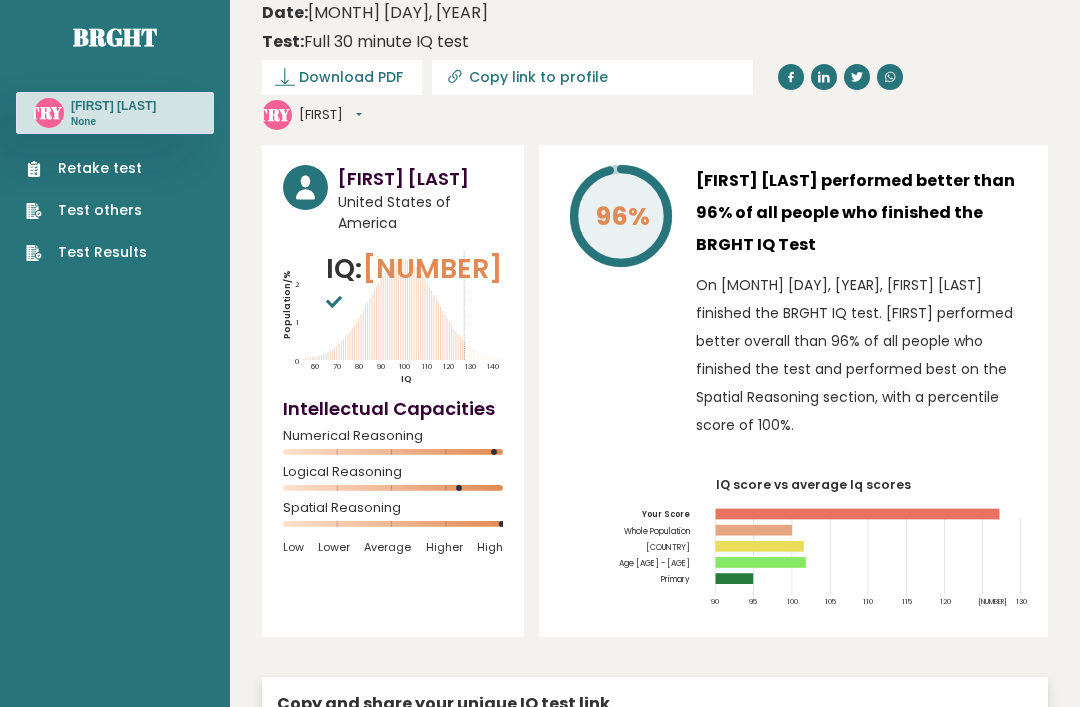 click on "Retake test" at bounding box center [86, 168] 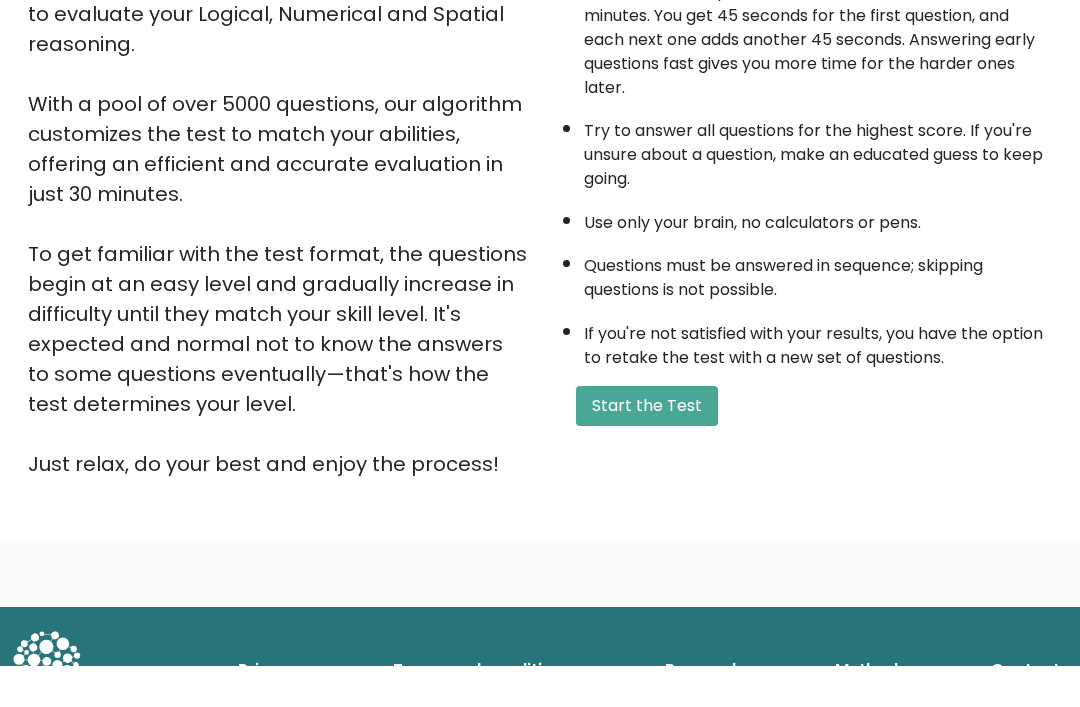 scroll, scrollTop: 234, scrollLeft: 0, axis: vertical 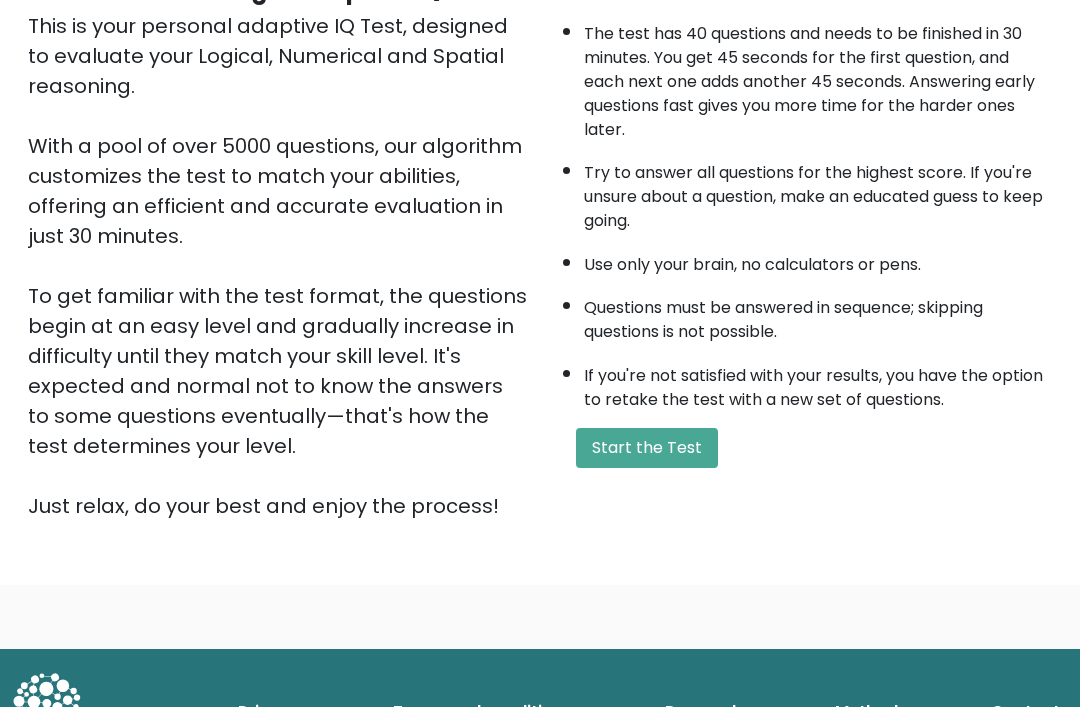 click on "Start the Test" at bounding box center (647, 448) 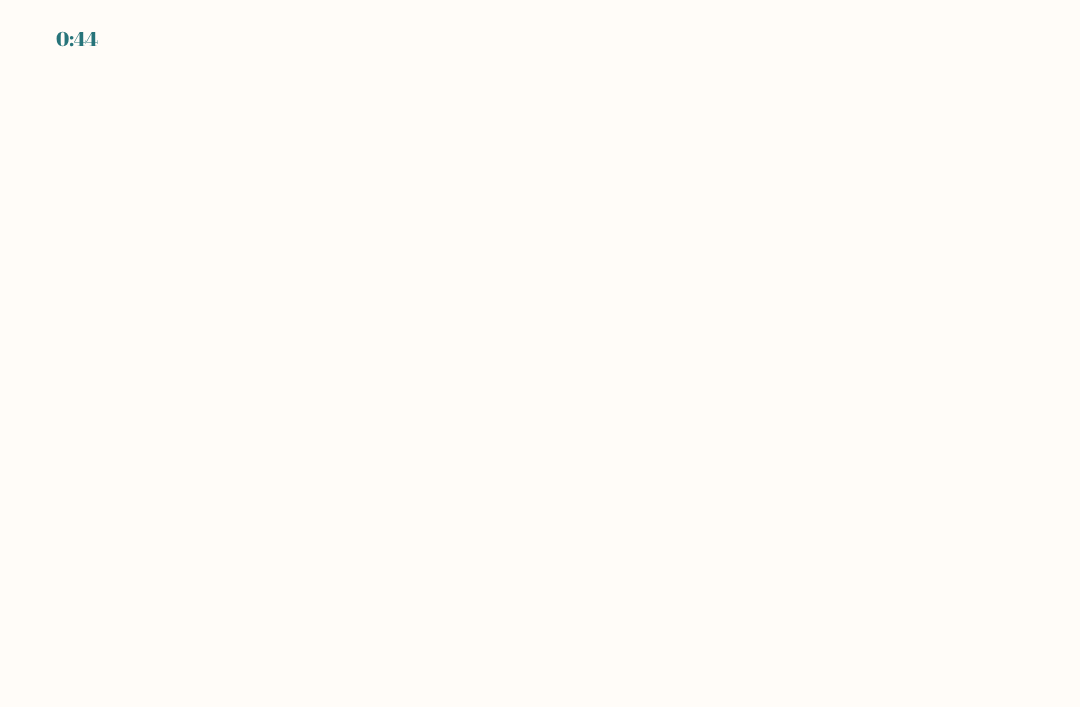 scroll, scrollTop: 0, scrollLeft: 0, axis: both 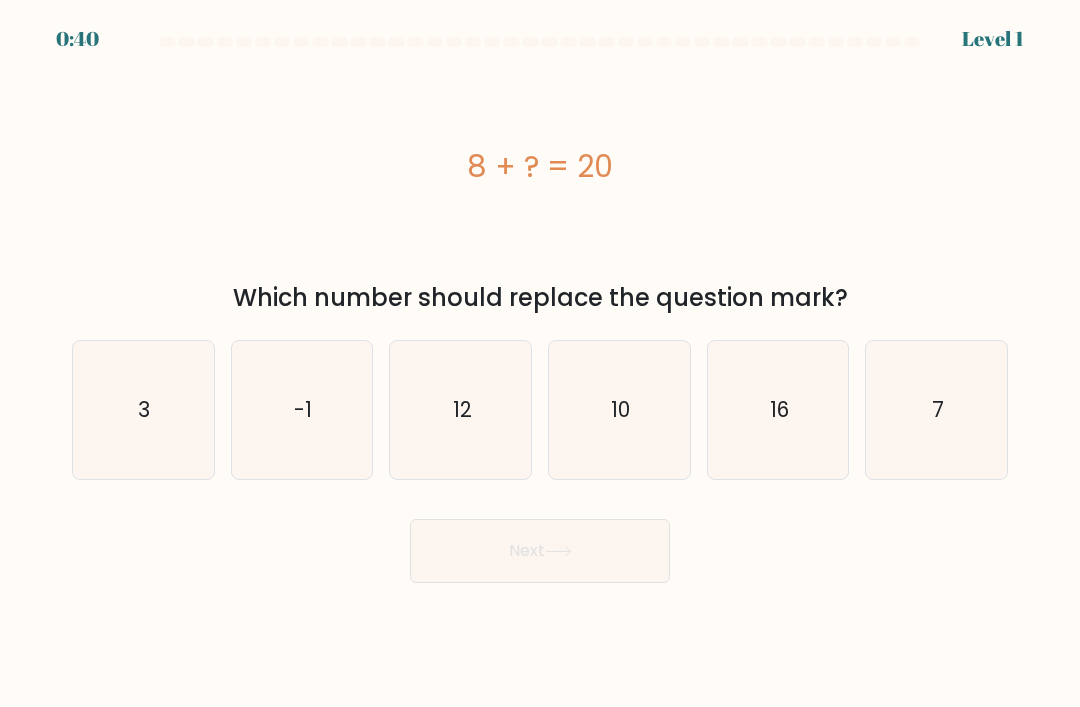 click on "12" at bounding box center (462, 409) 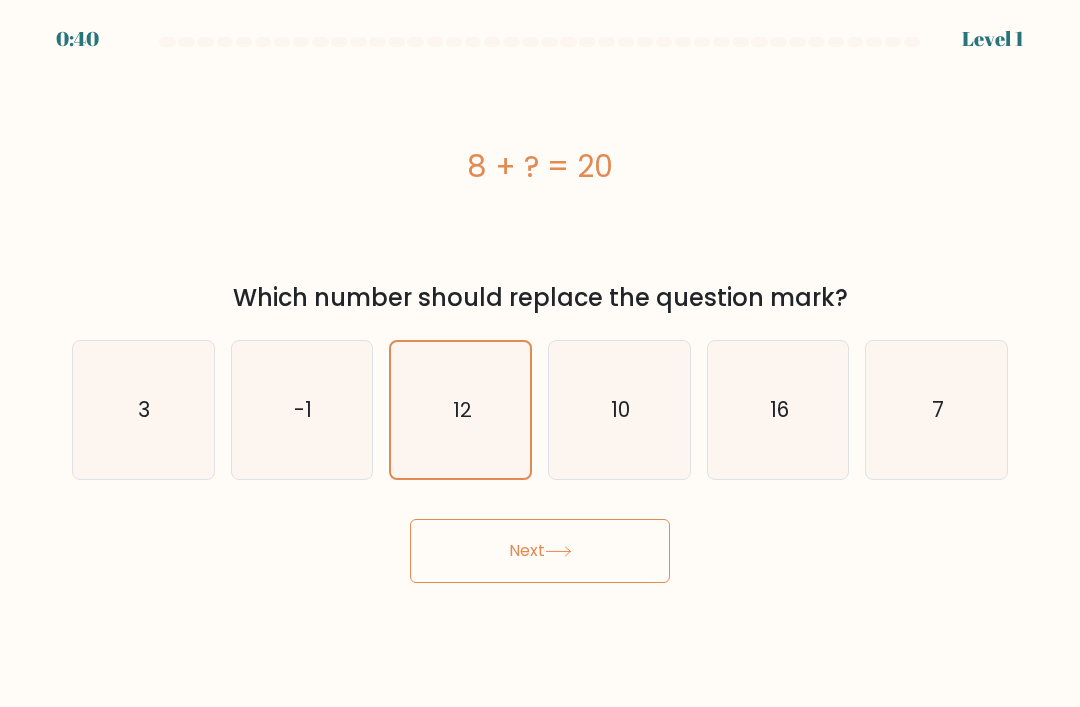 click on "Next" at bounding box center [540, 551] 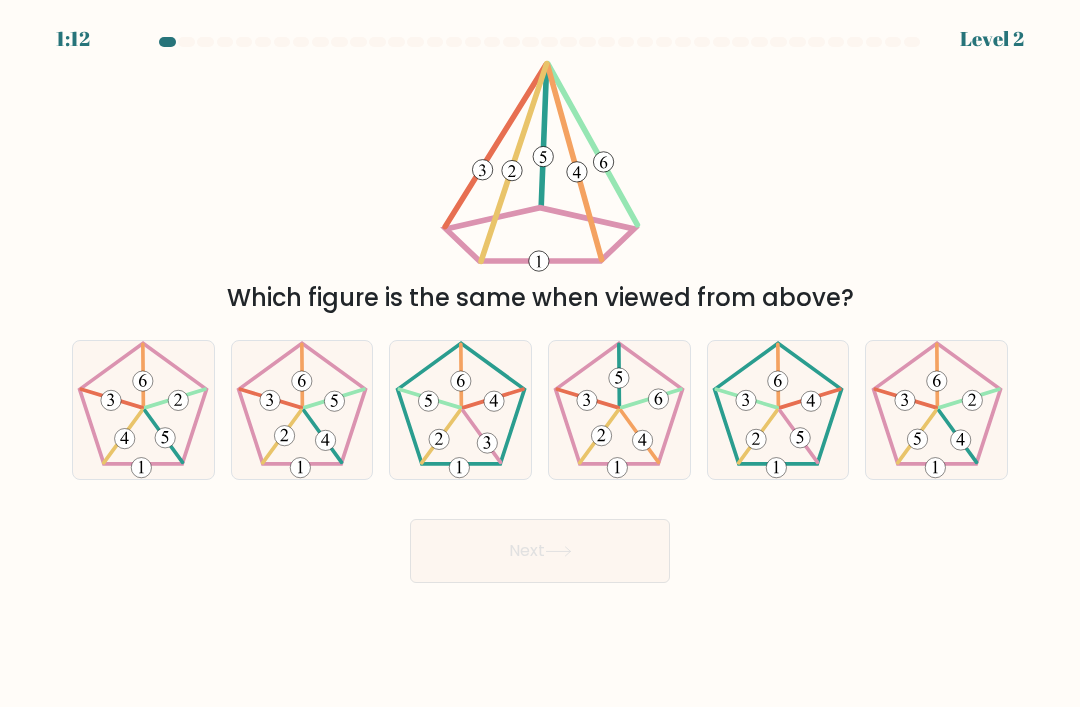 click at bounding box center [602, 436] 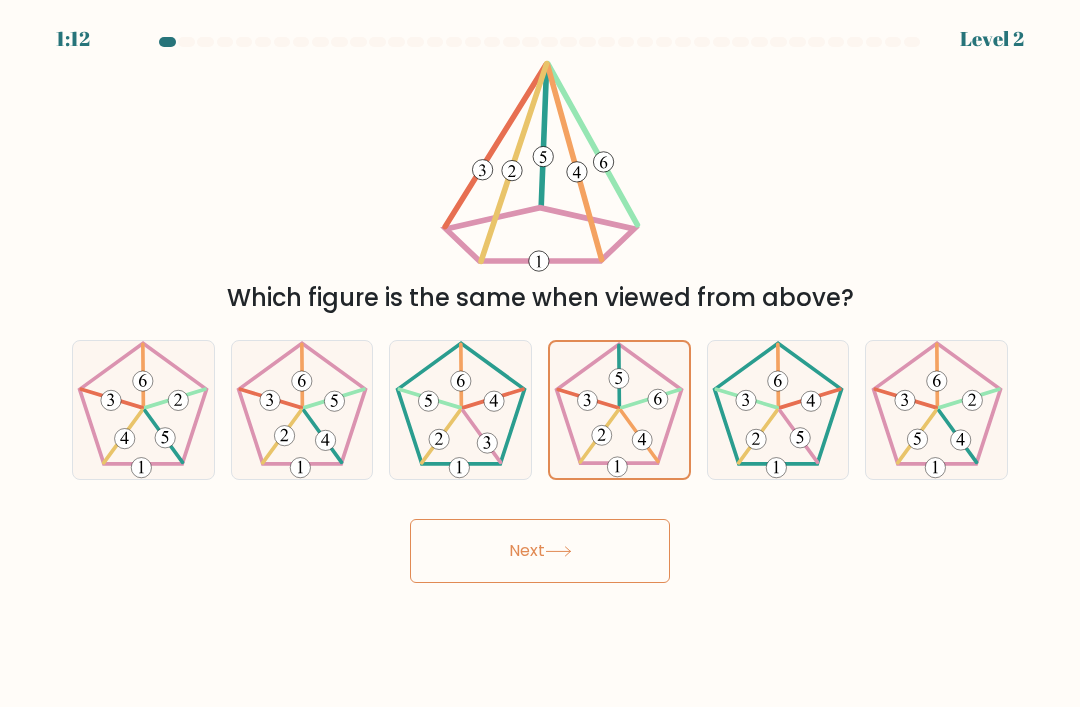 click on "Next" at bounding box center (540, 551) 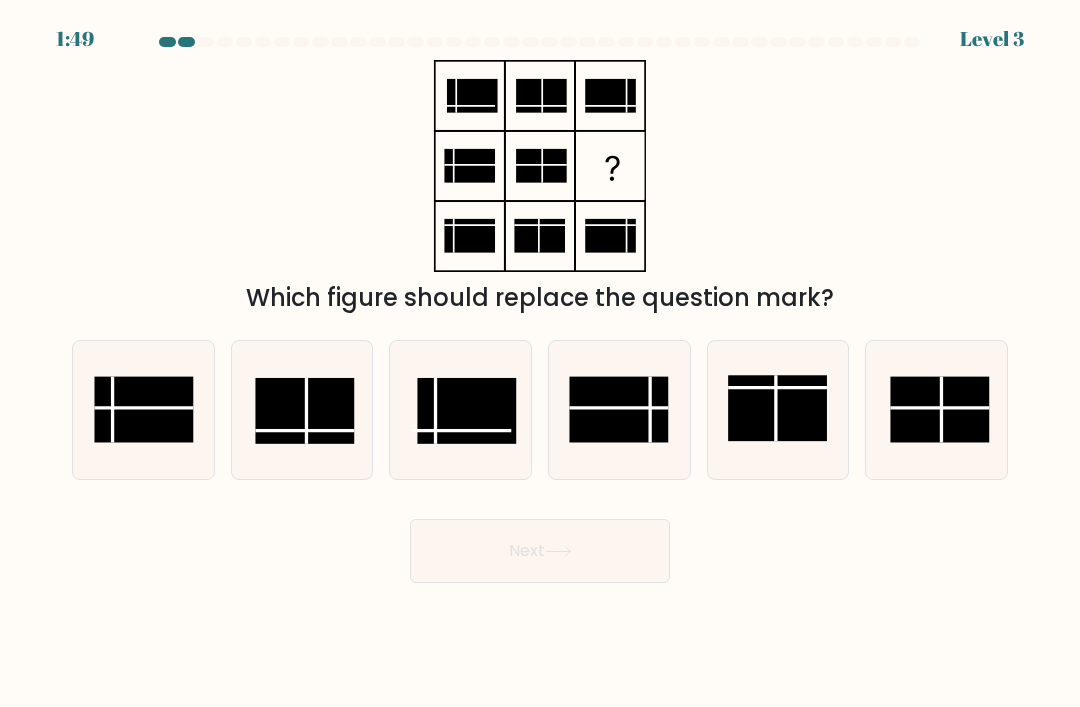 click at bounding box center [619, 410] 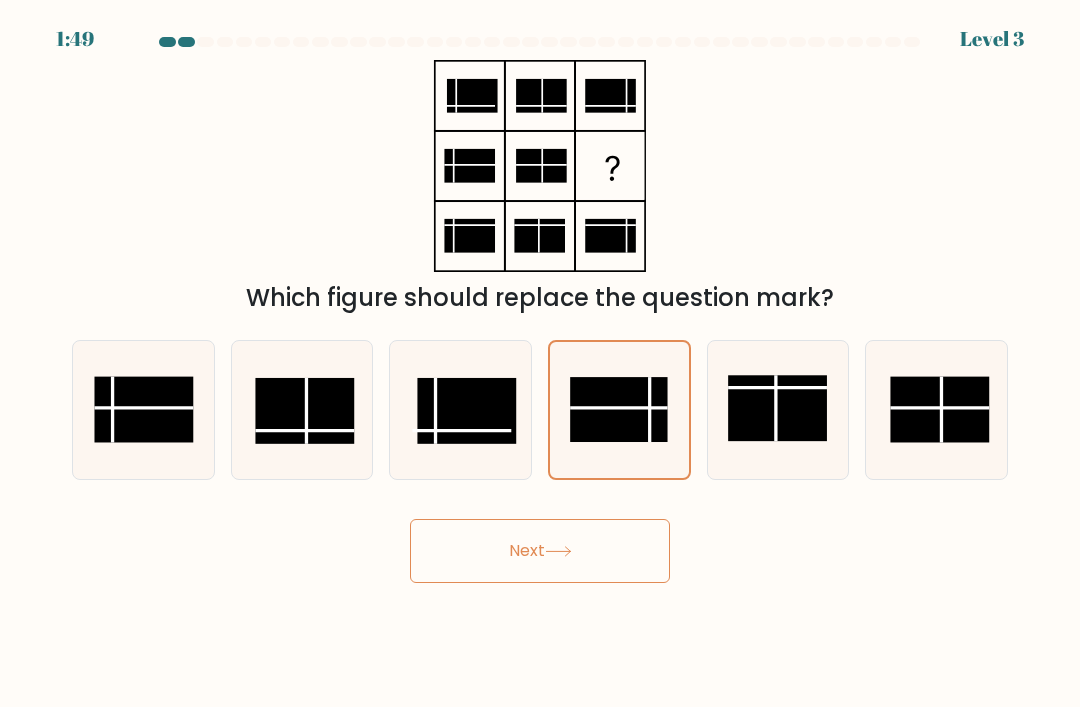 click on "Next" at bounding box center [540, 551] 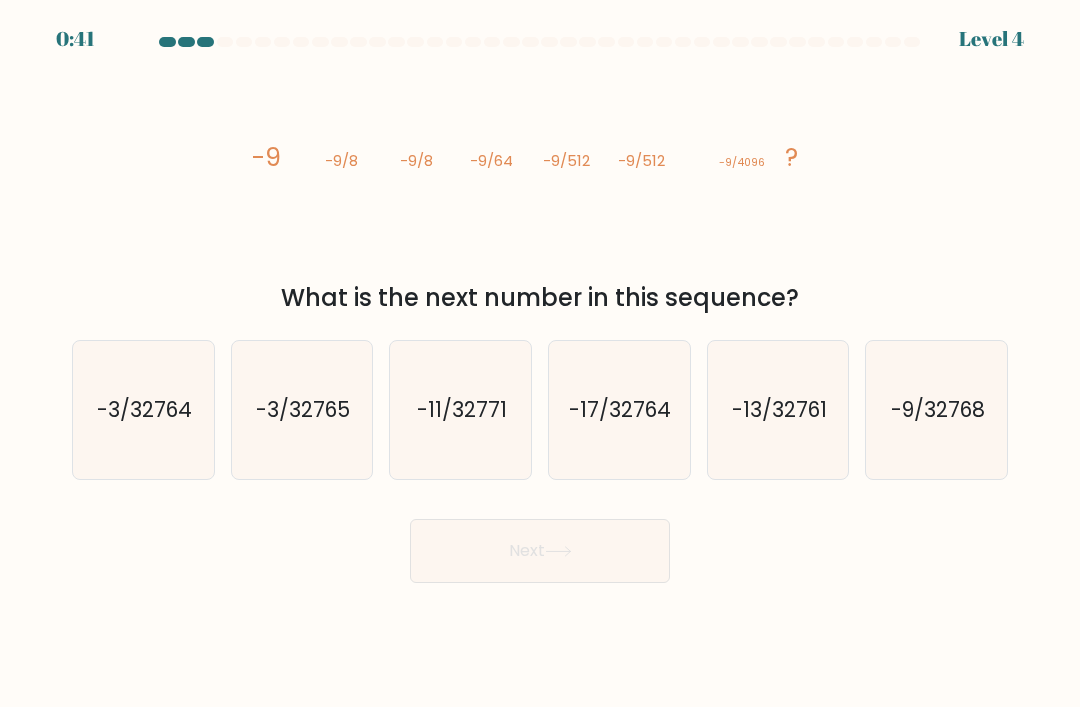 click on "-9/32768" at bounding box center [937, 410] 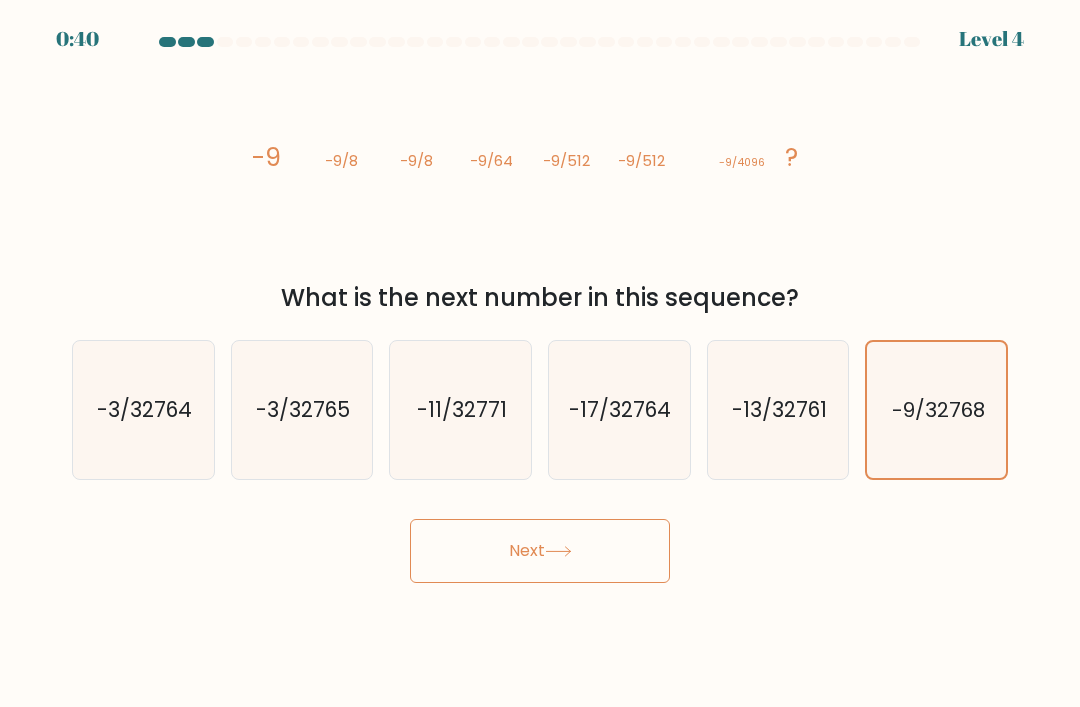 click on "Next" at bounding box center [540, 551] 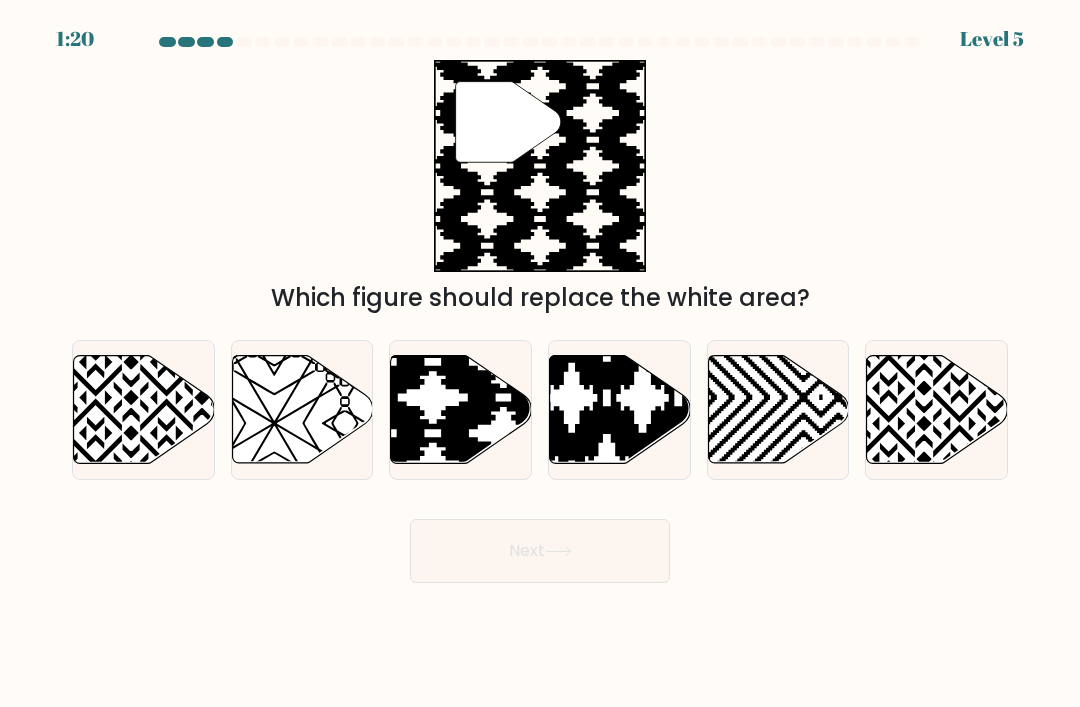 click at bounding box center [504, 469] 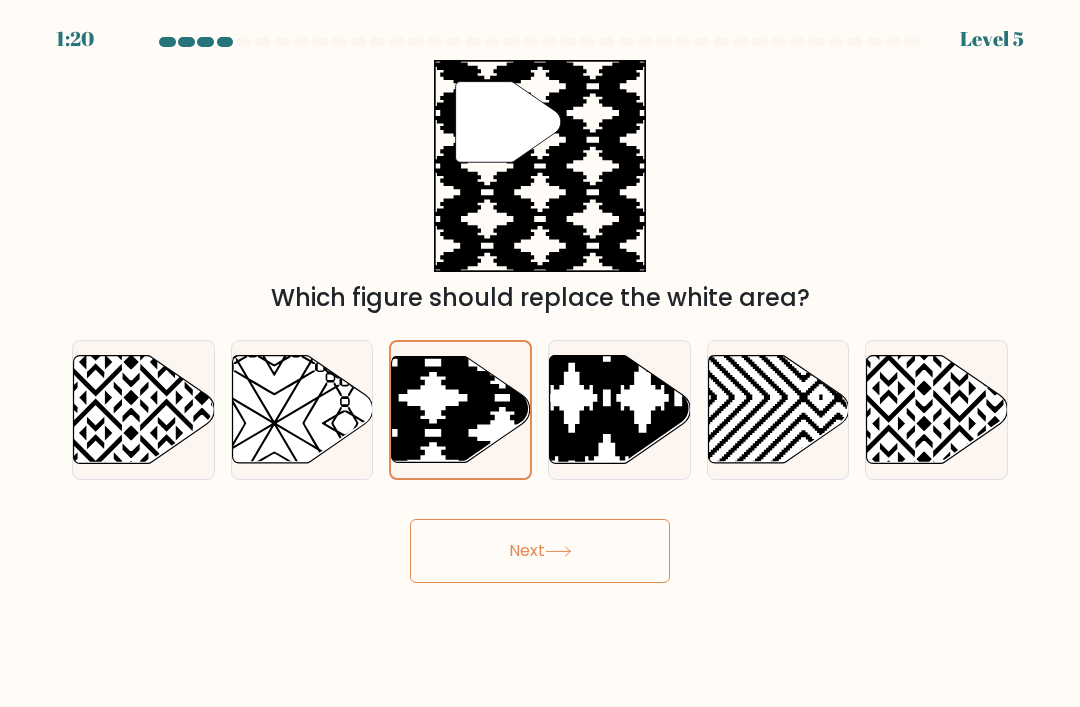 click on "Next" at bounding box center [540, 551] 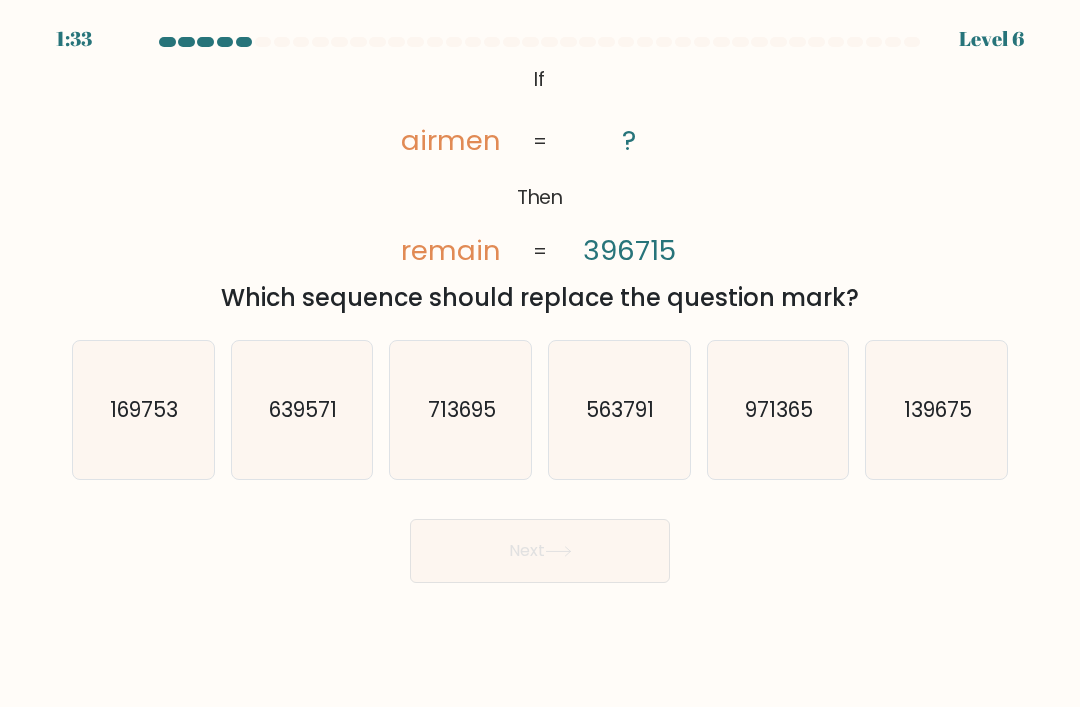 click on "713695" at bounding box center (461, 410) 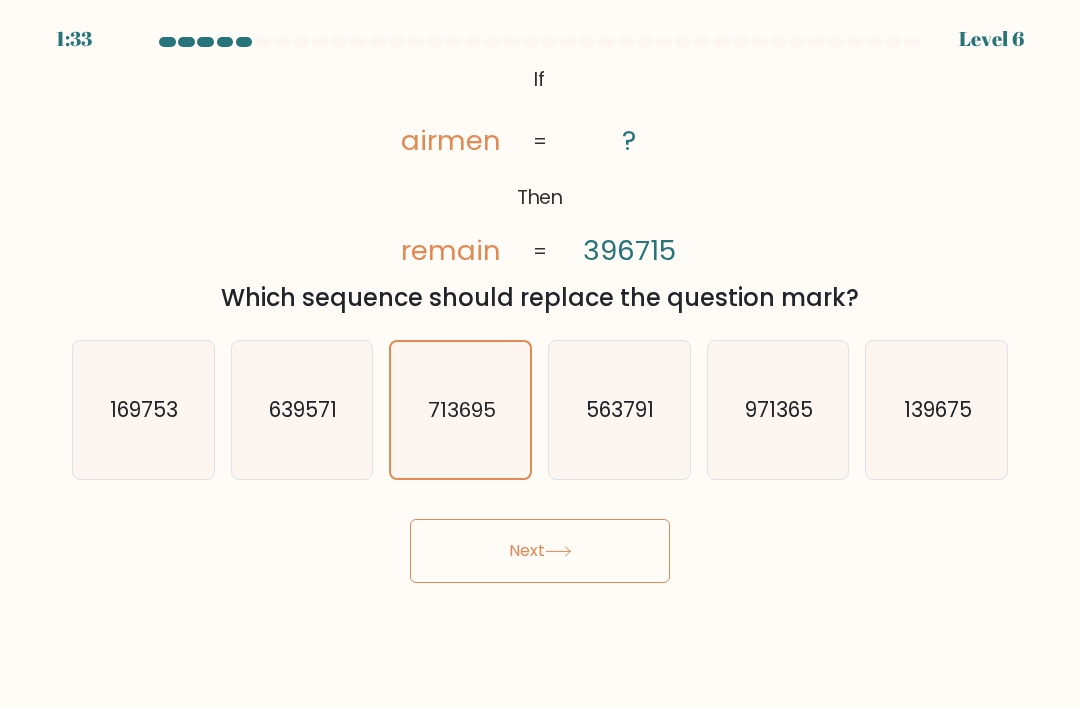 click on "Next" at bounding box center (540, 551) 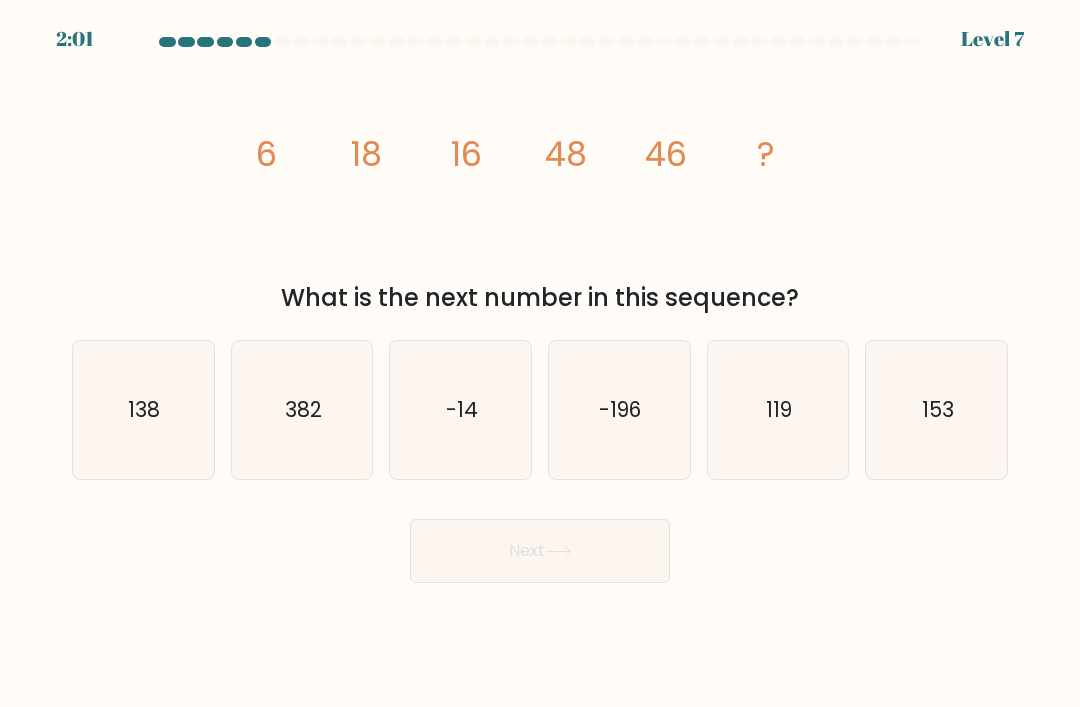 click on "138" at bounding box center [145, 409] 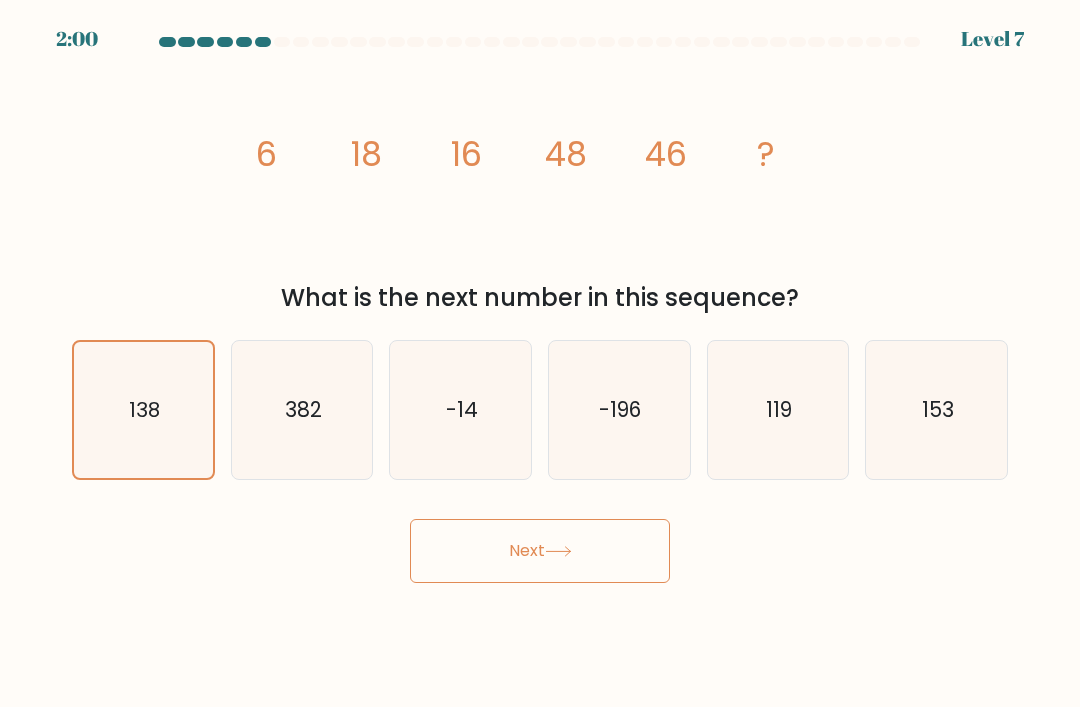click on "Next" at bounding box center [540, 551] 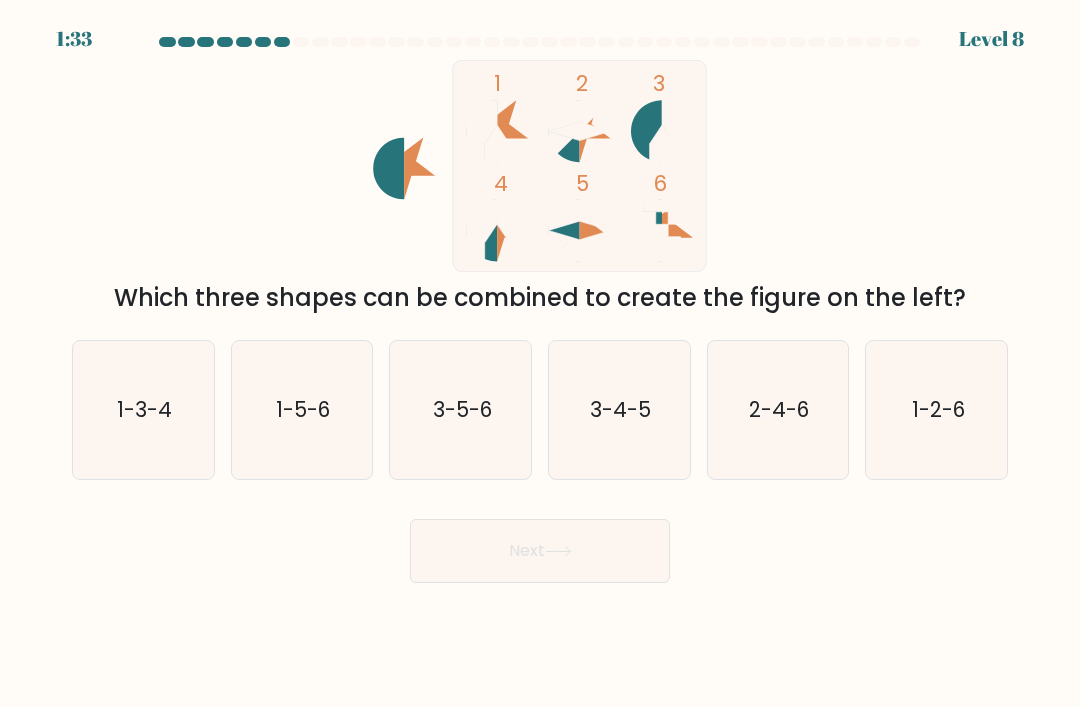click on "1-3-4" at bounding box center (144, 409) 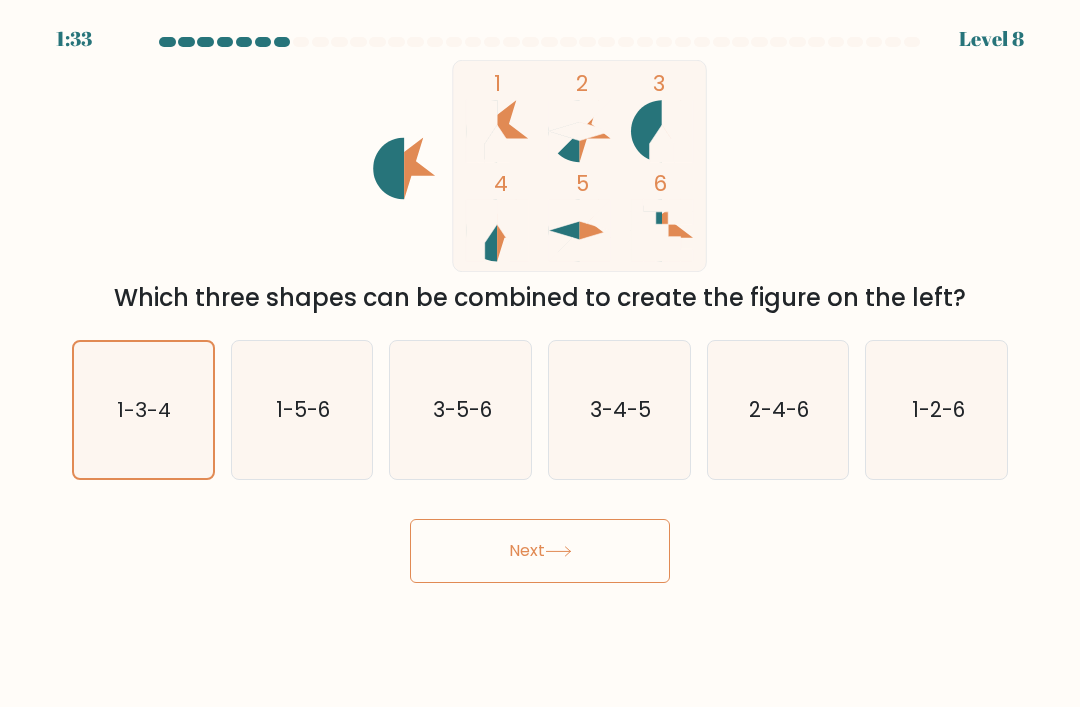 click on "Next" at bounding box center [540, 551] 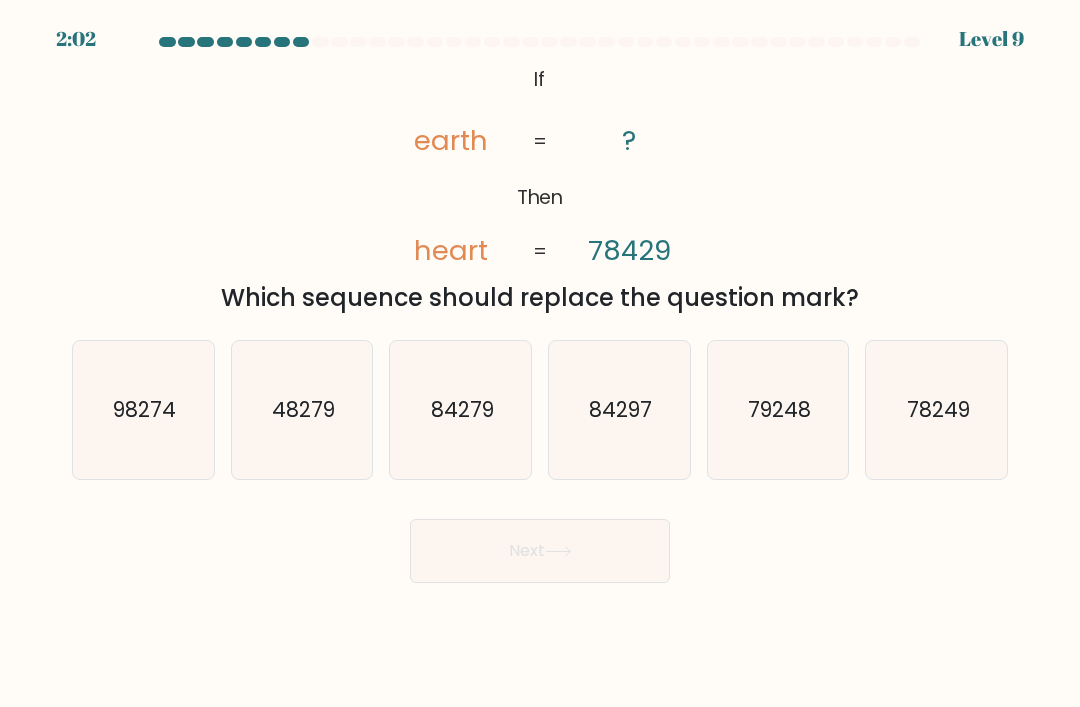 click on "84297" at bounding box center (619, 410) 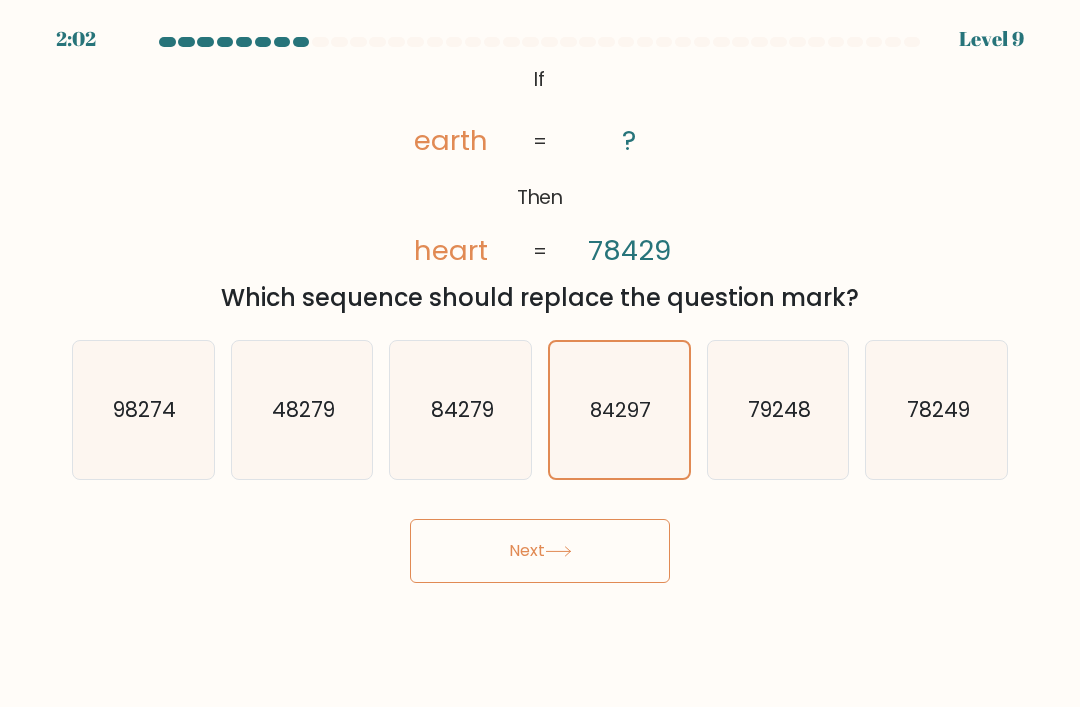 click on "Next" at bounding box center (540, 551) 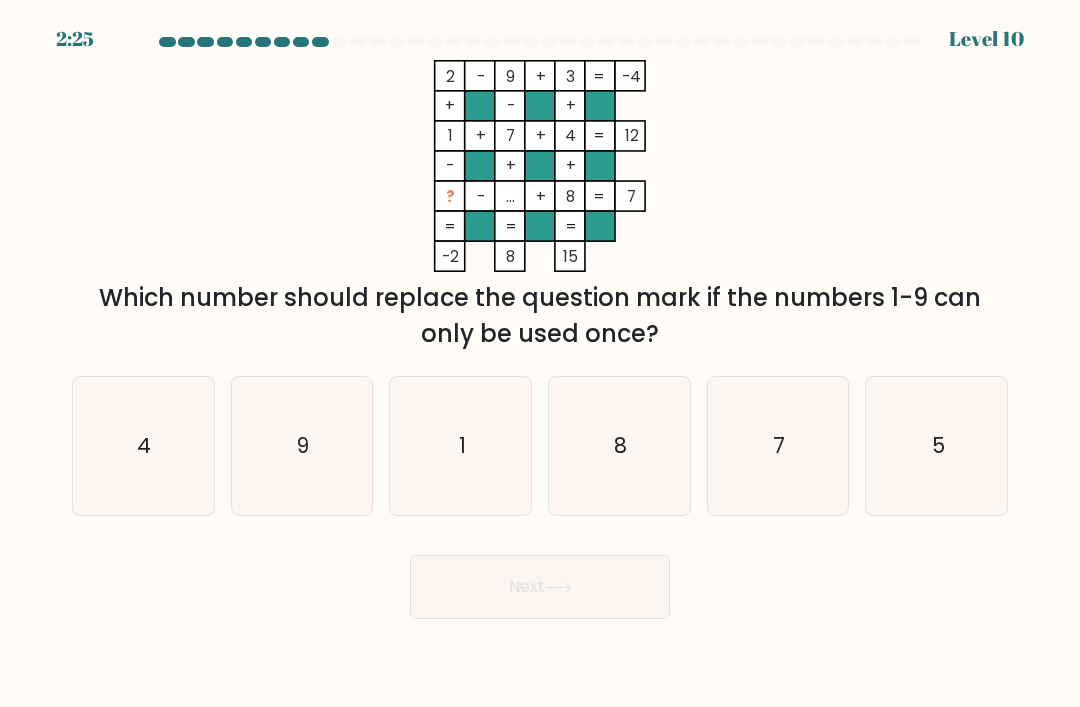click on "5" at bounding box center (937, 446) 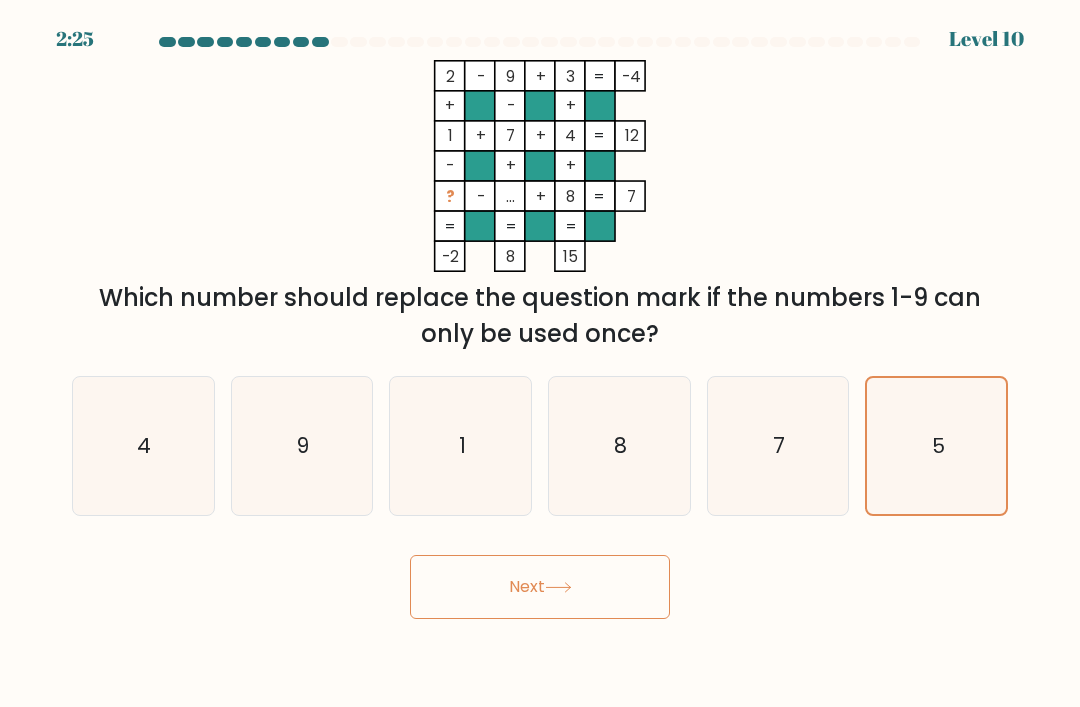 click at bounding box center (558, 587) 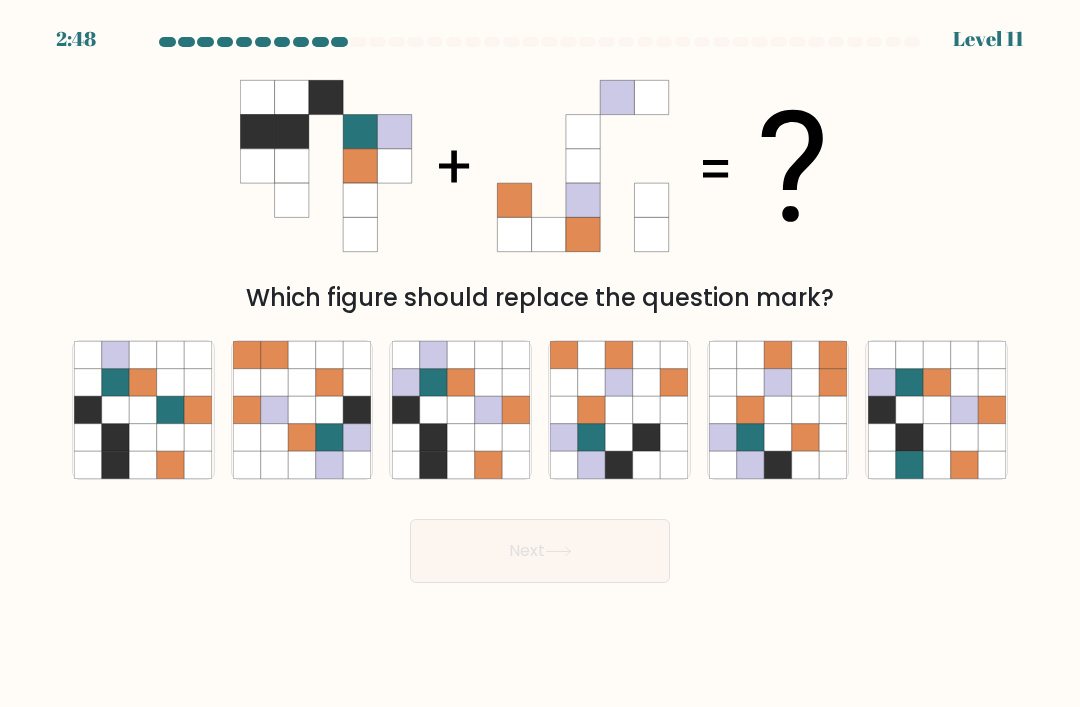 click at bounding box center [460, 409] 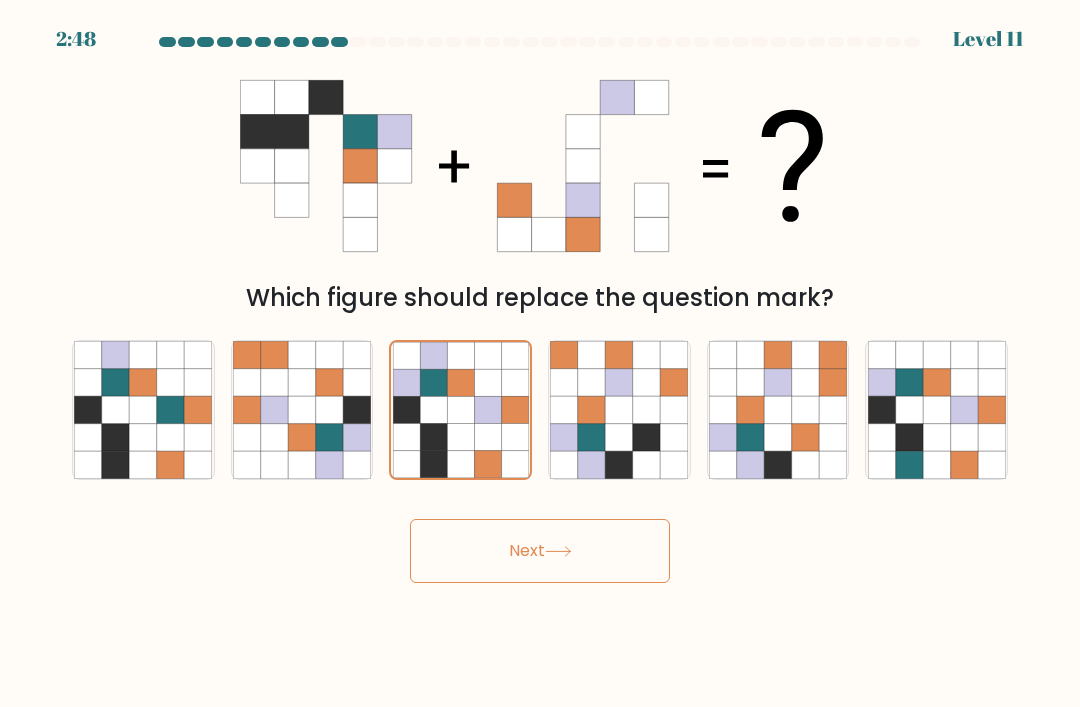 click on "Next" at bounding box center [540, 551] 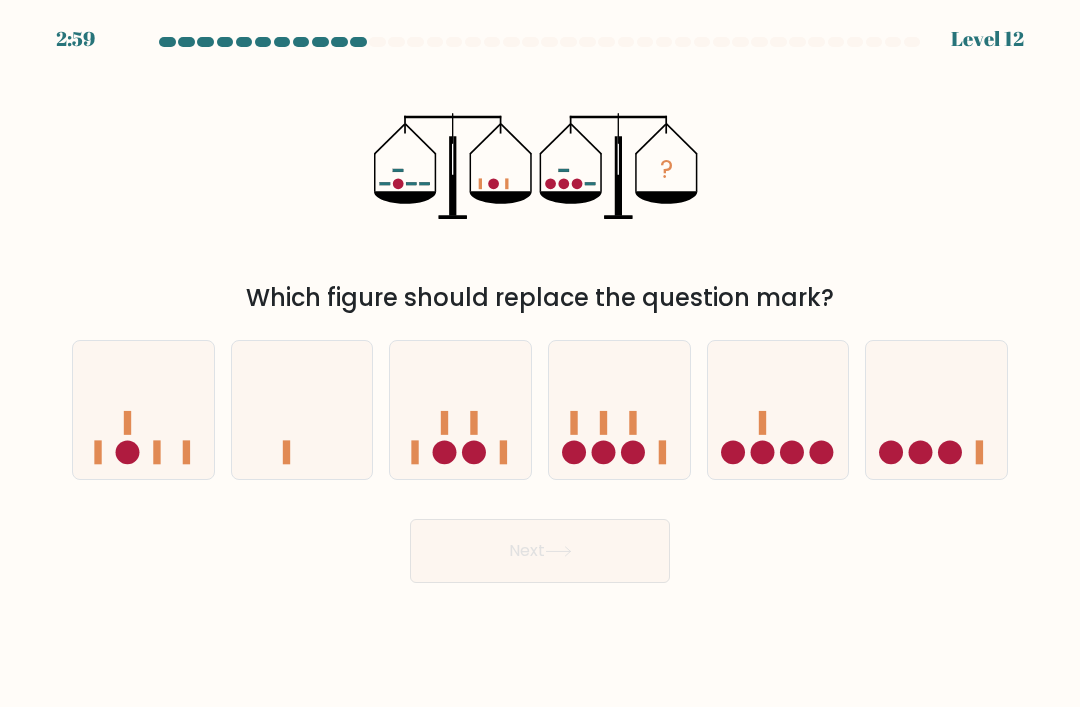 click at bounding box center [936, 410] 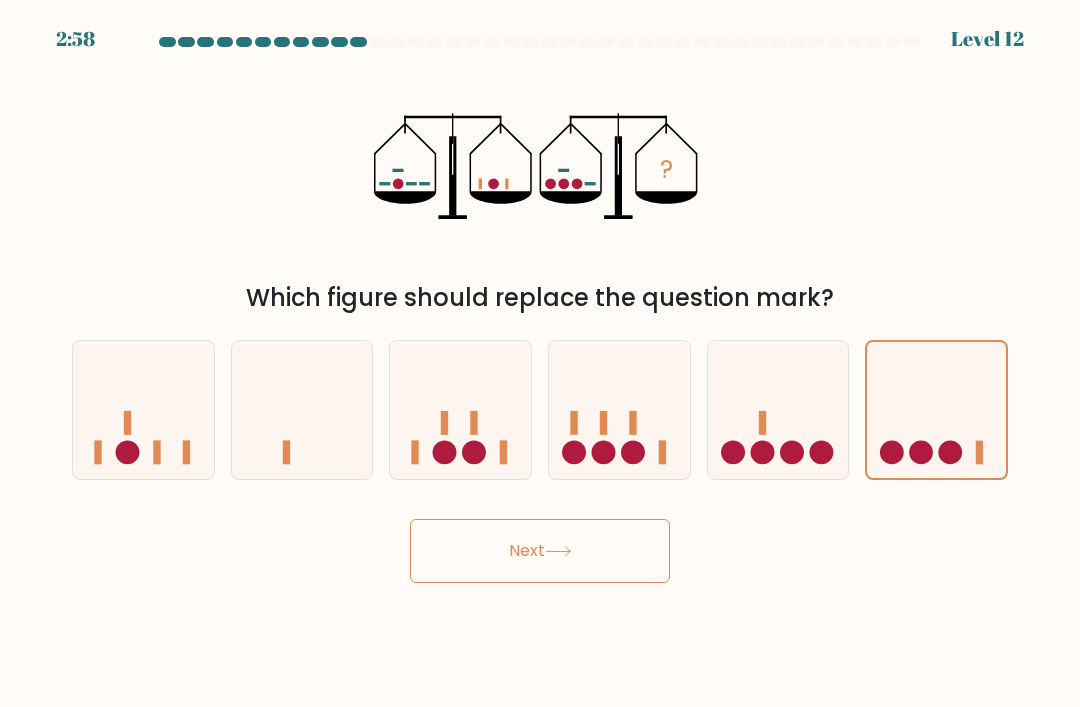 click at bounding box center (558, 551) 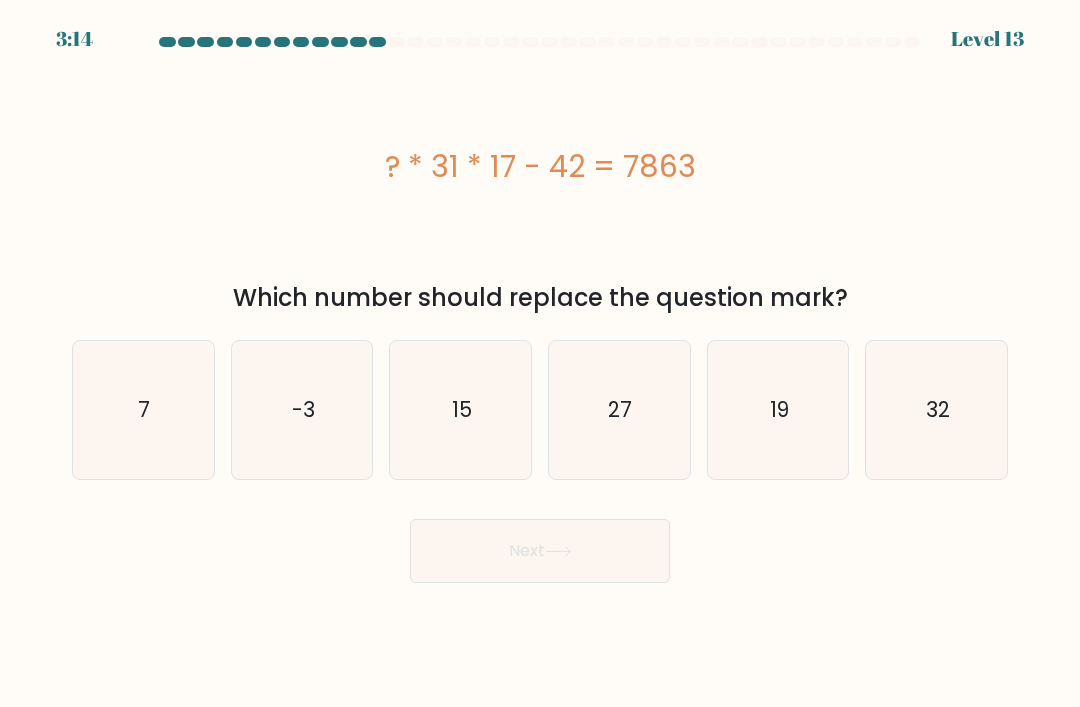 click on "15" at bounding box center (461, 410) 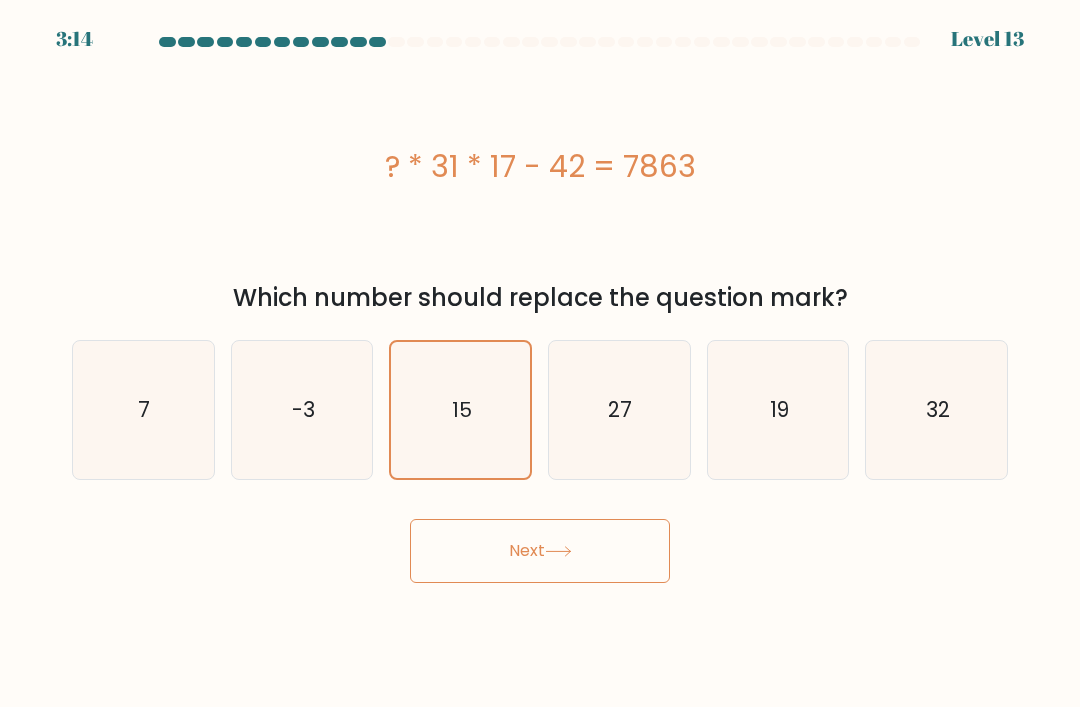 click on "Next" at bounding box center [540, 551] 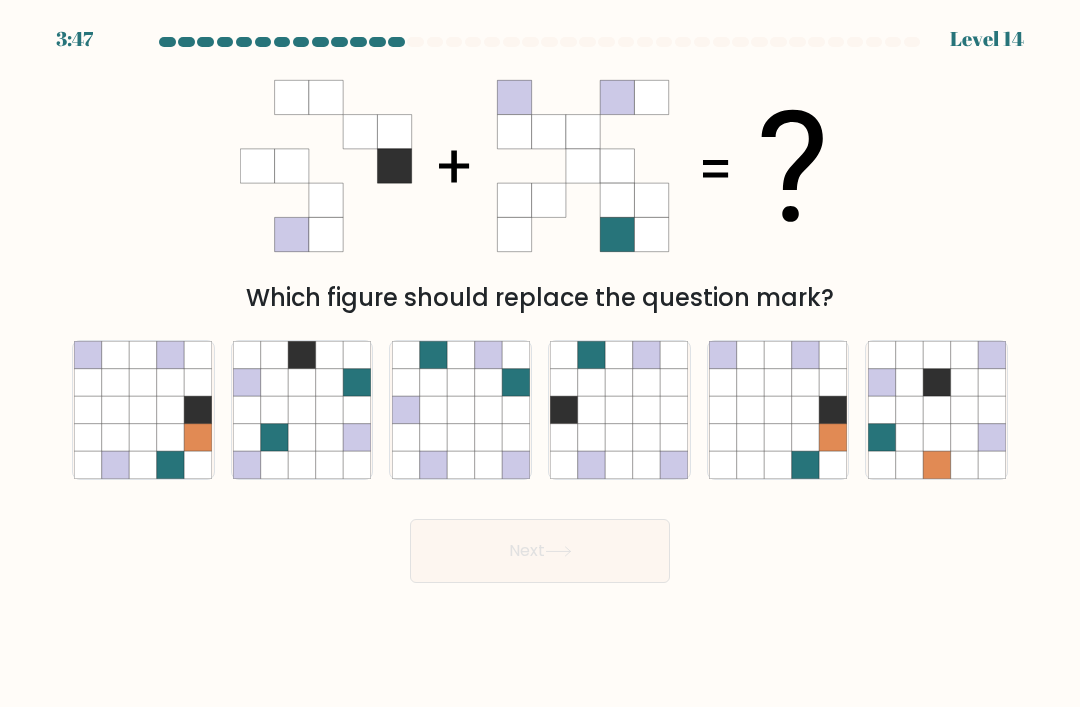 click at bounding box center [646, 437] 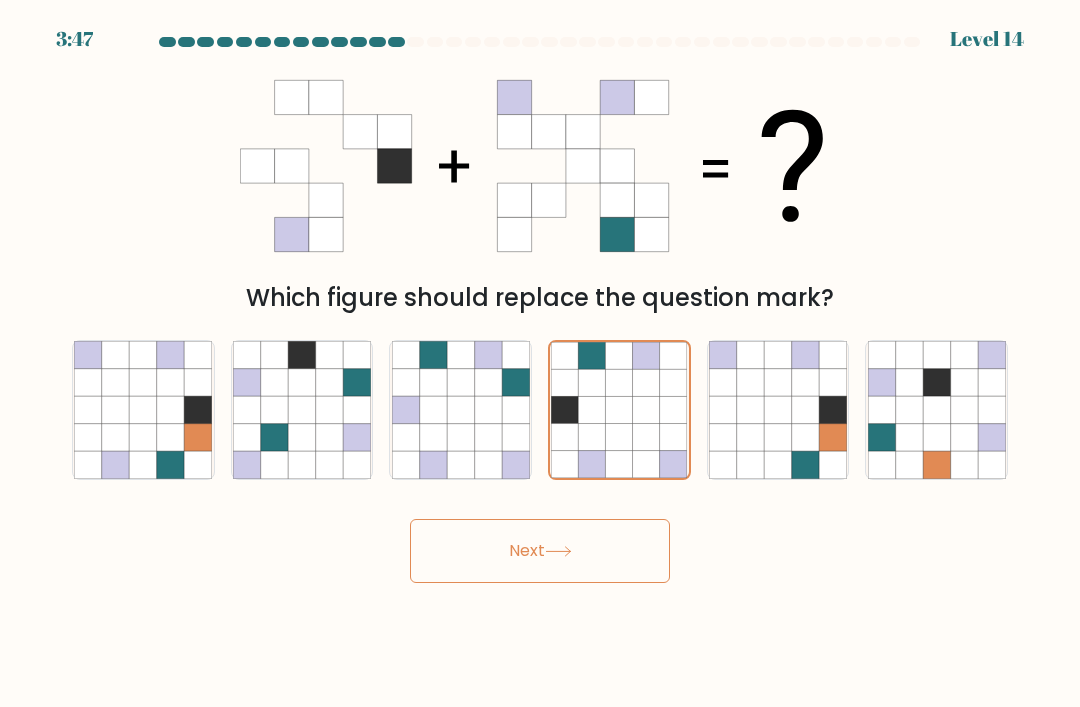click on "Next" at bounding box center [540, 551] 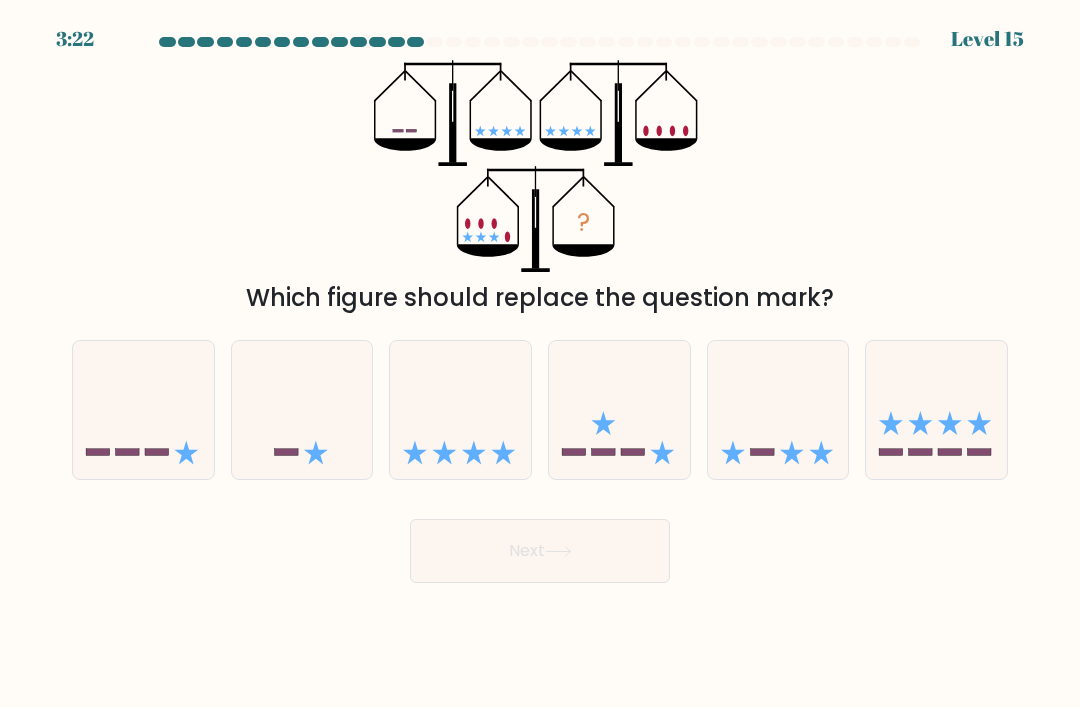 click at bounding box center (619, 410) 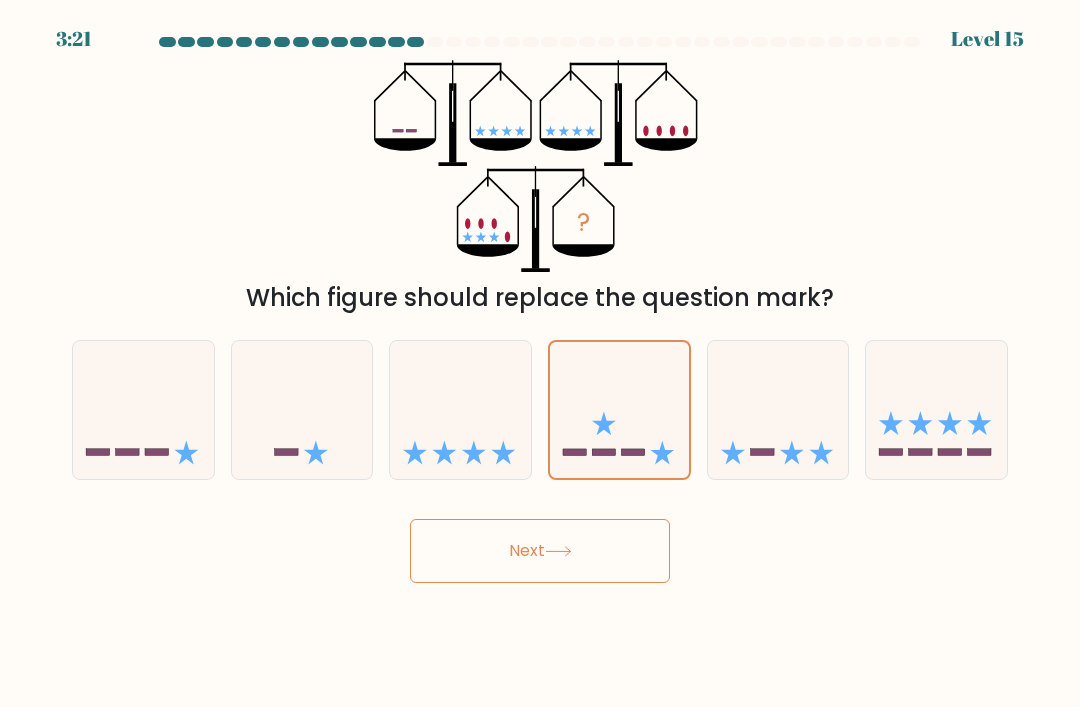click on "Next" at bounding box center (540, 551) 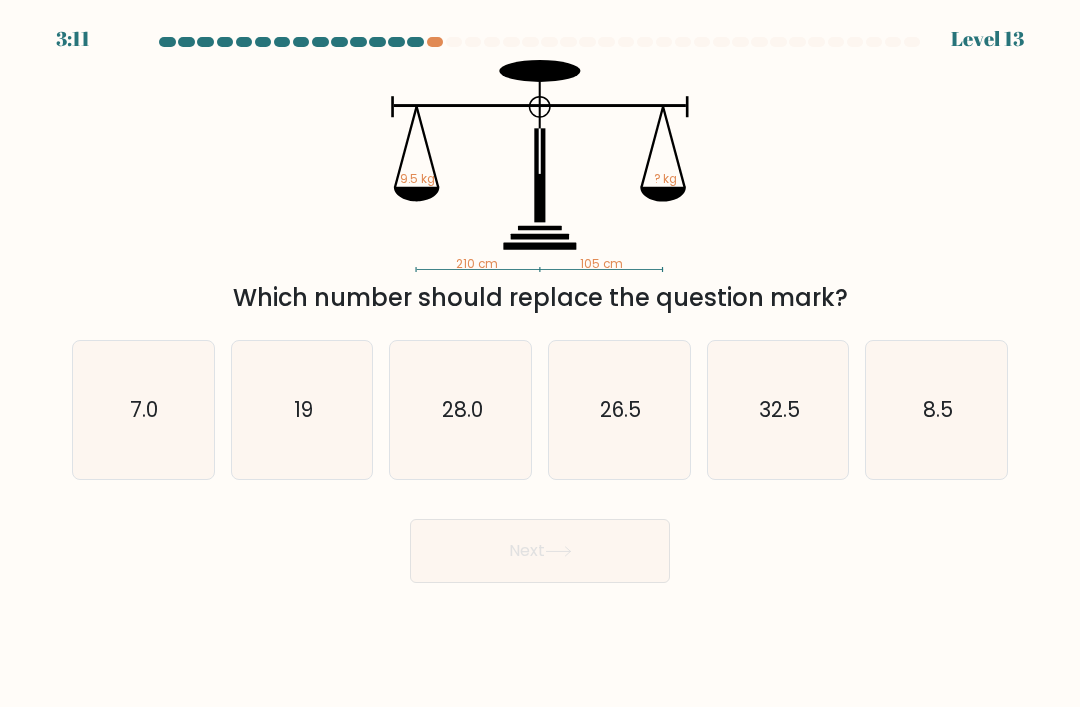 click on "26.5" at bounding box center (619, 410) 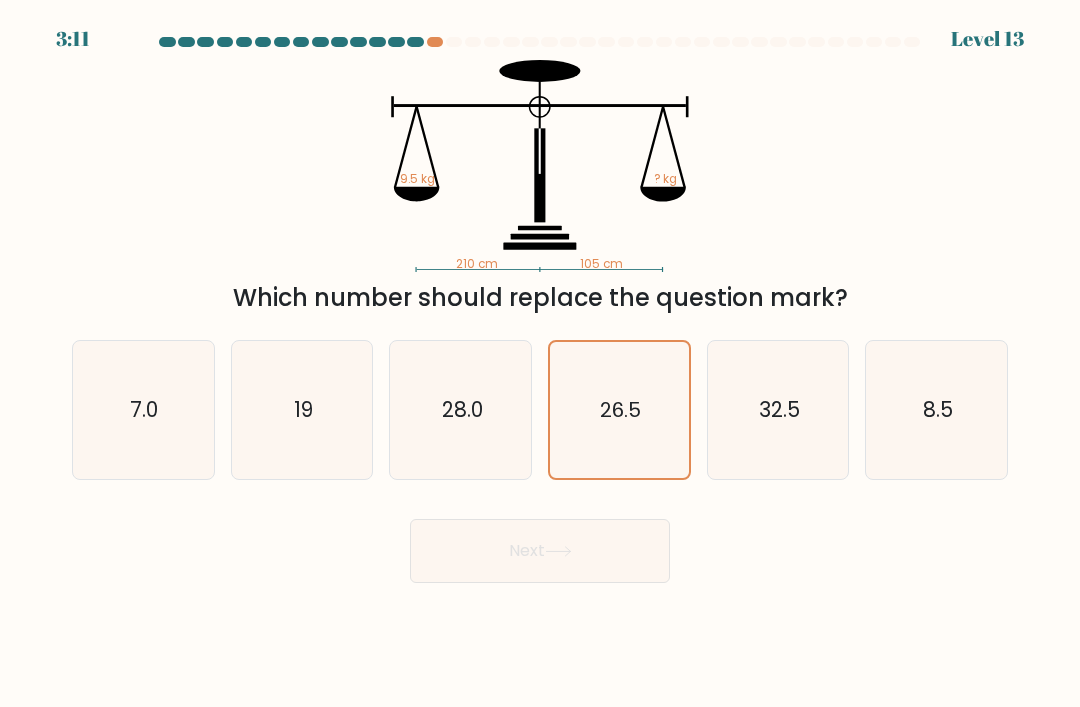 click on "Next" at bounding box center [540, 551] 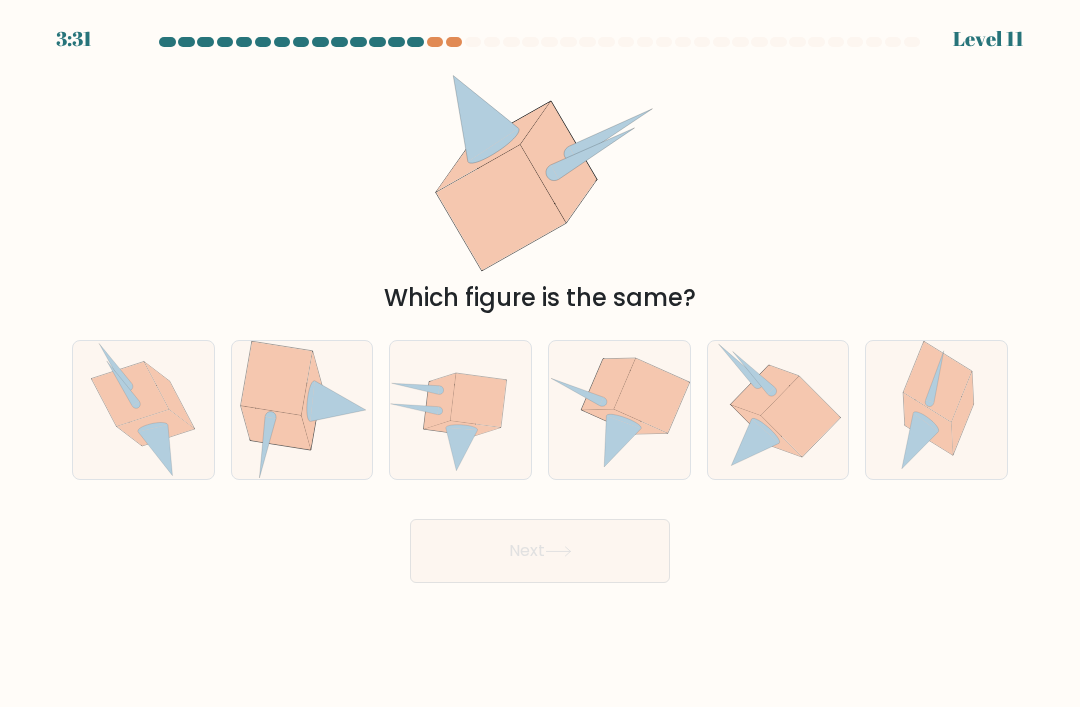 click at bounding box center [778, 410] 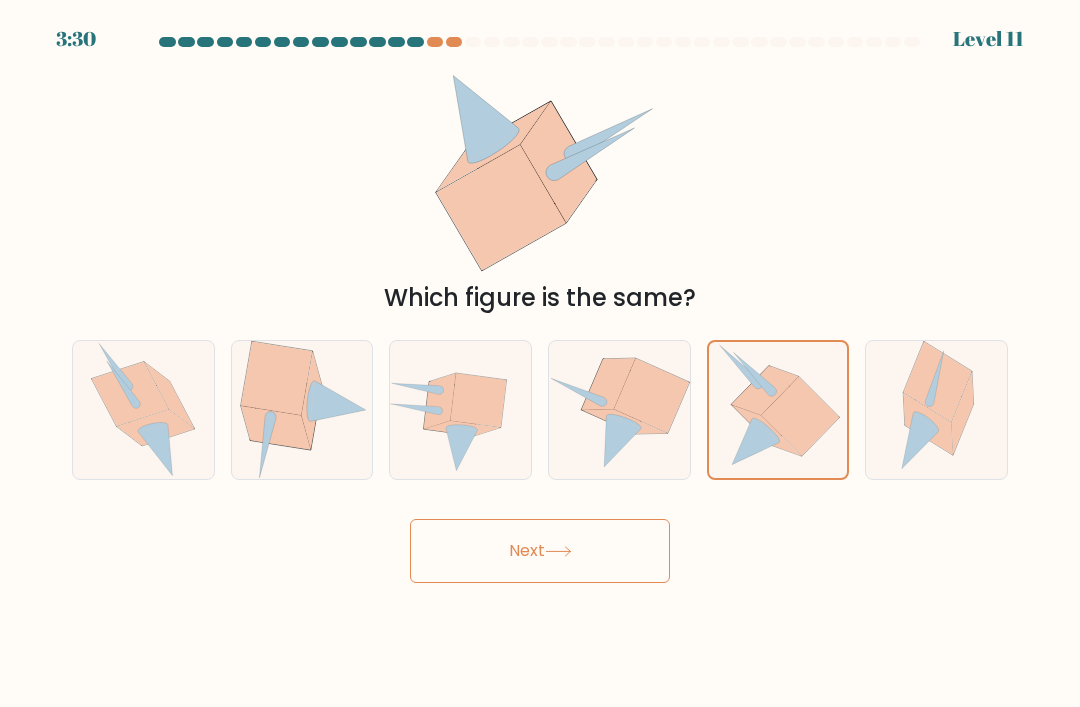 click on "Next" at bounding box center (540, 551) 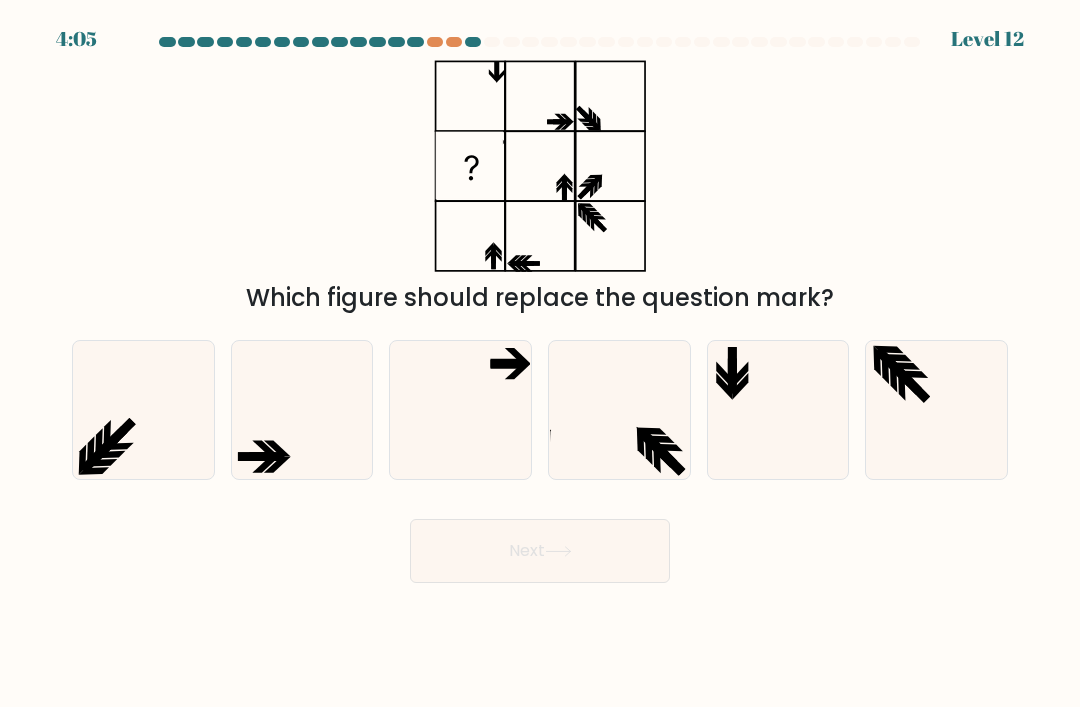 click at bounding box center (461, 410) 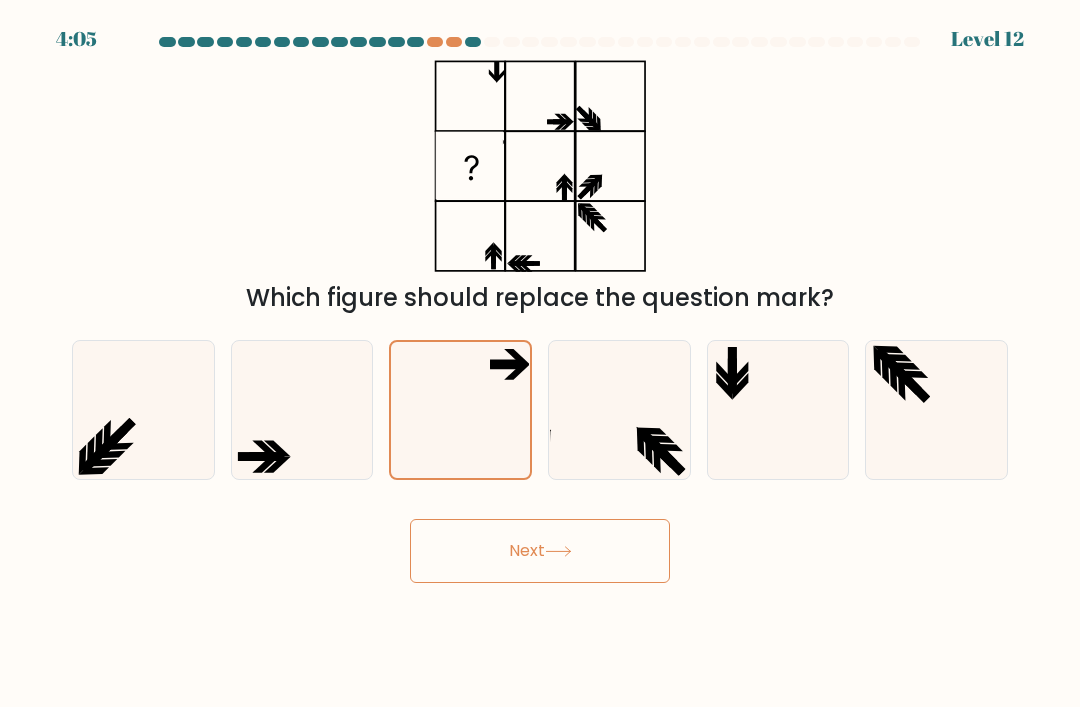 click on "Next" at bounding box center (540, 551) 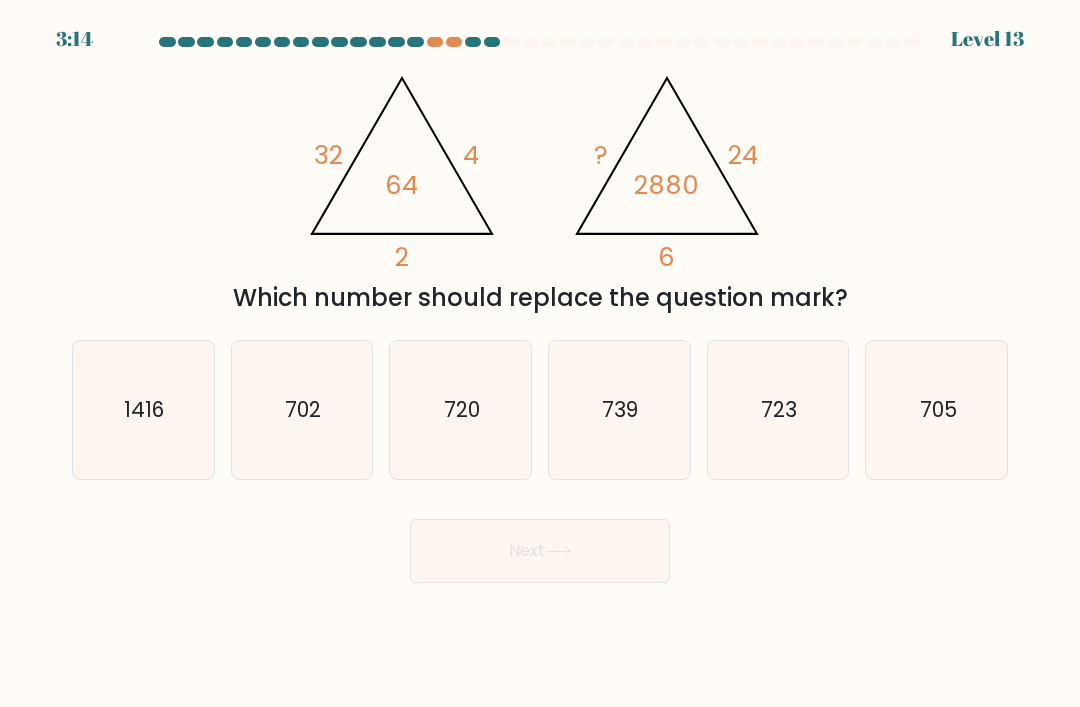 click on "720" at bounding box center [461, 410] 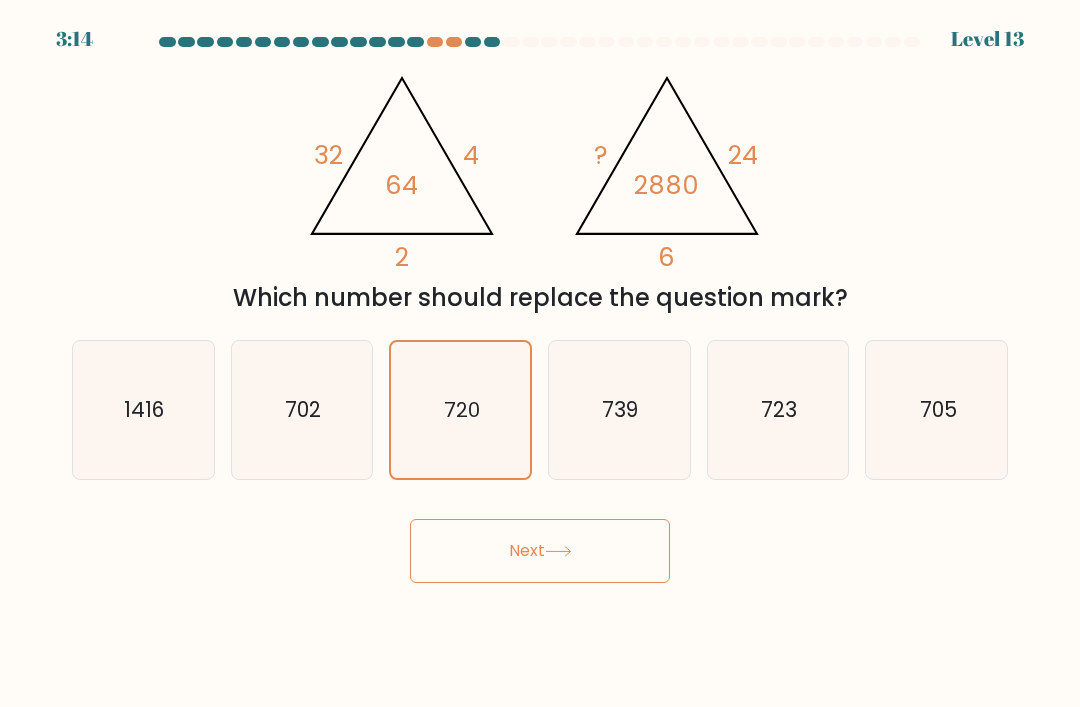 click on "Next" at bounding box center [540, 551] 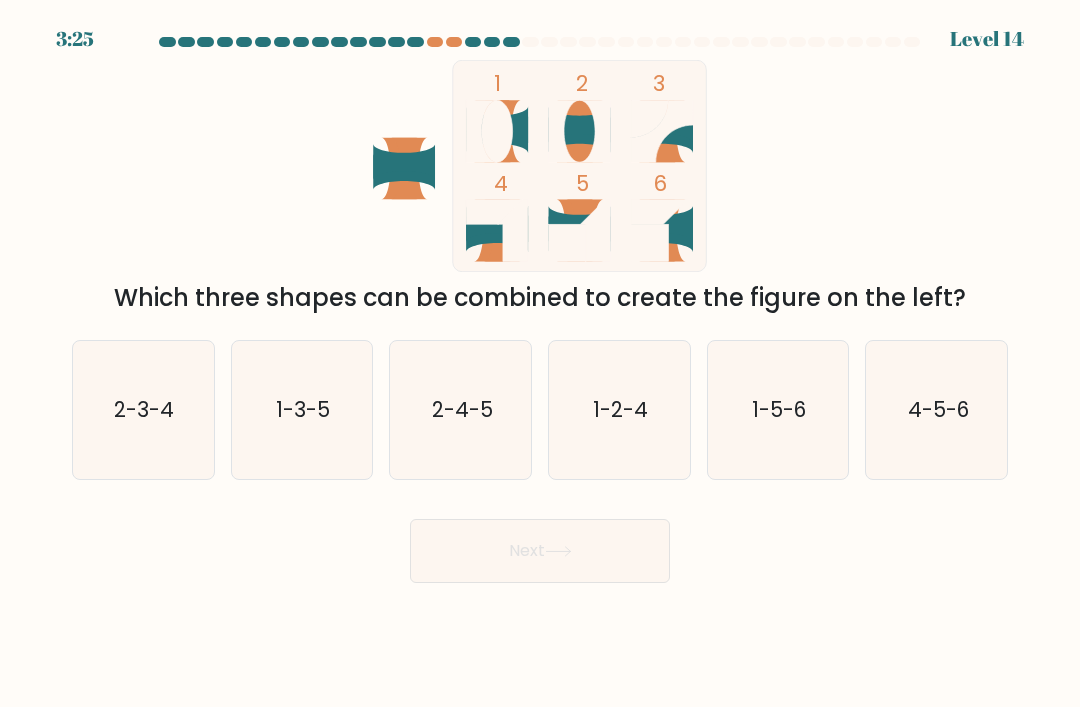 click on "4-5-6" at bounding box center (937, 410) 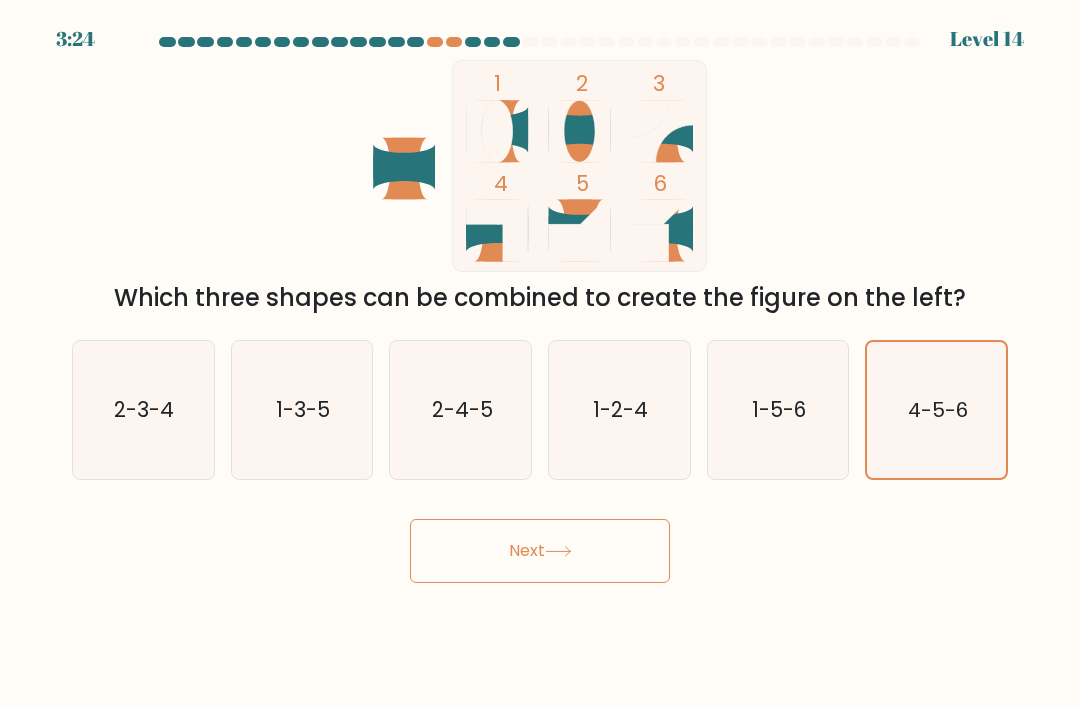 click on "Next" at bounding box center (540, 551) 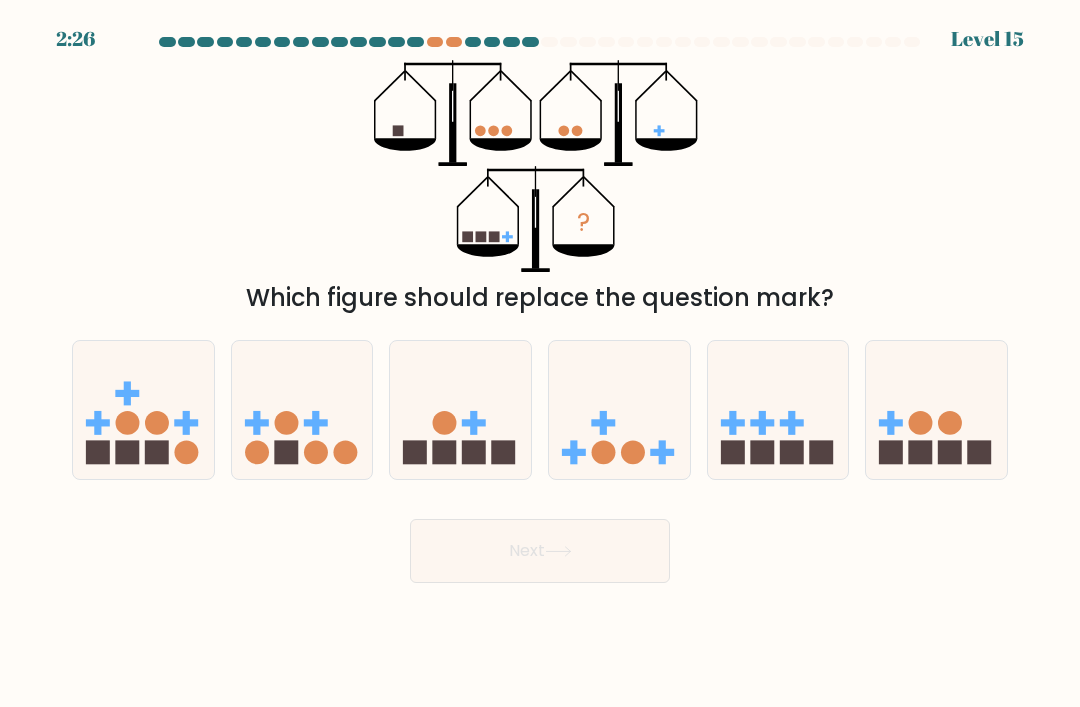 click at bounding box center [302, 410] 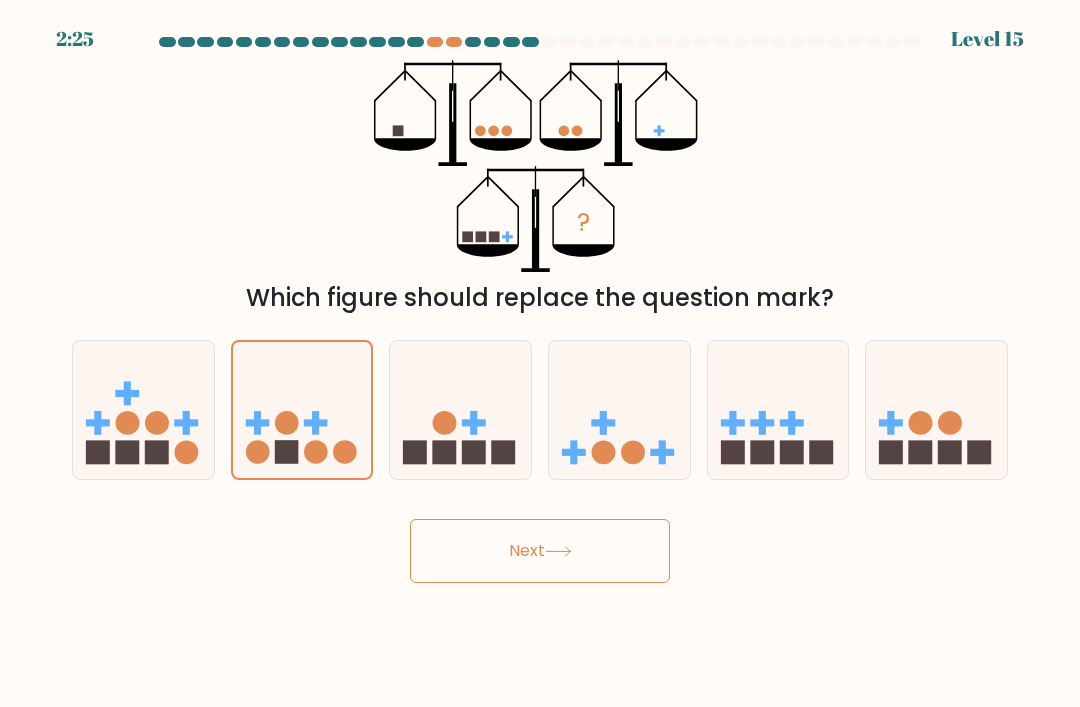 click on "Next" at bounding box center (540, 551) 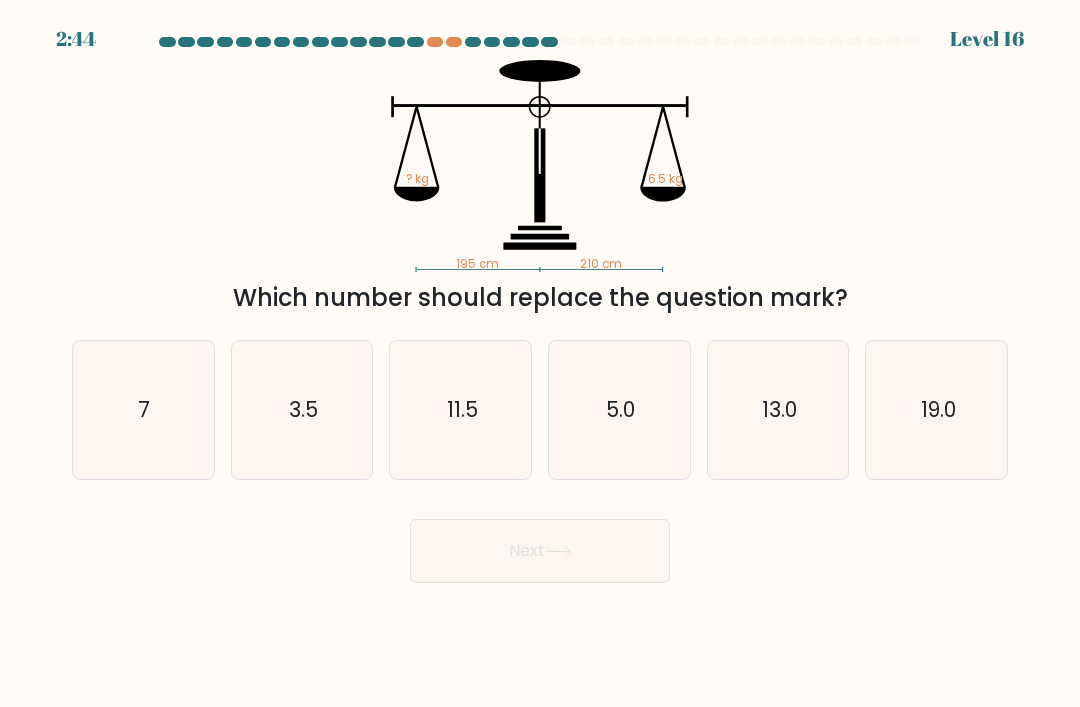 click on "5.0" at bounding box center (620, 409) 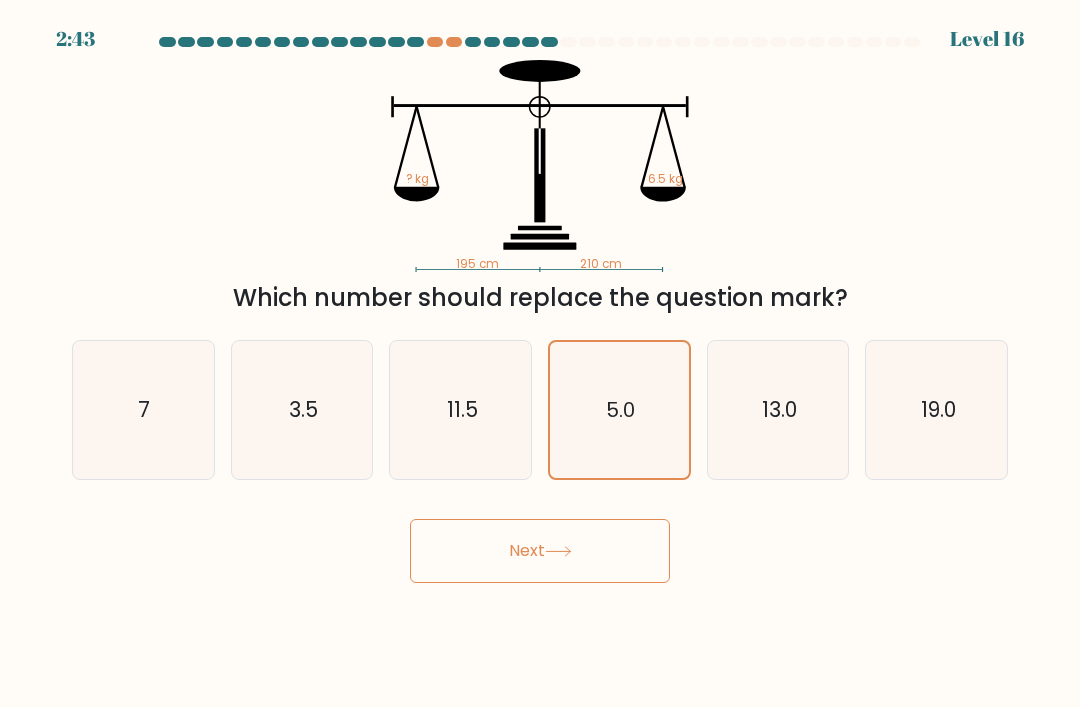 click on "Next" at bounding box center (540, 551) 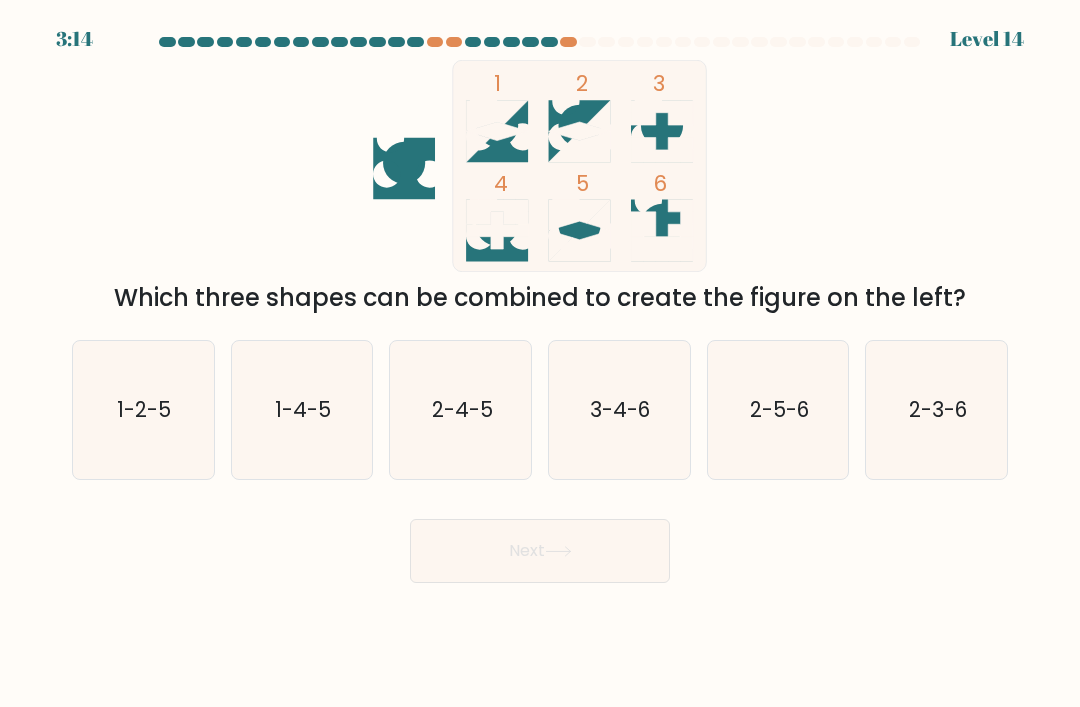 click on "1-2-5" at bounding box center (145, 409) 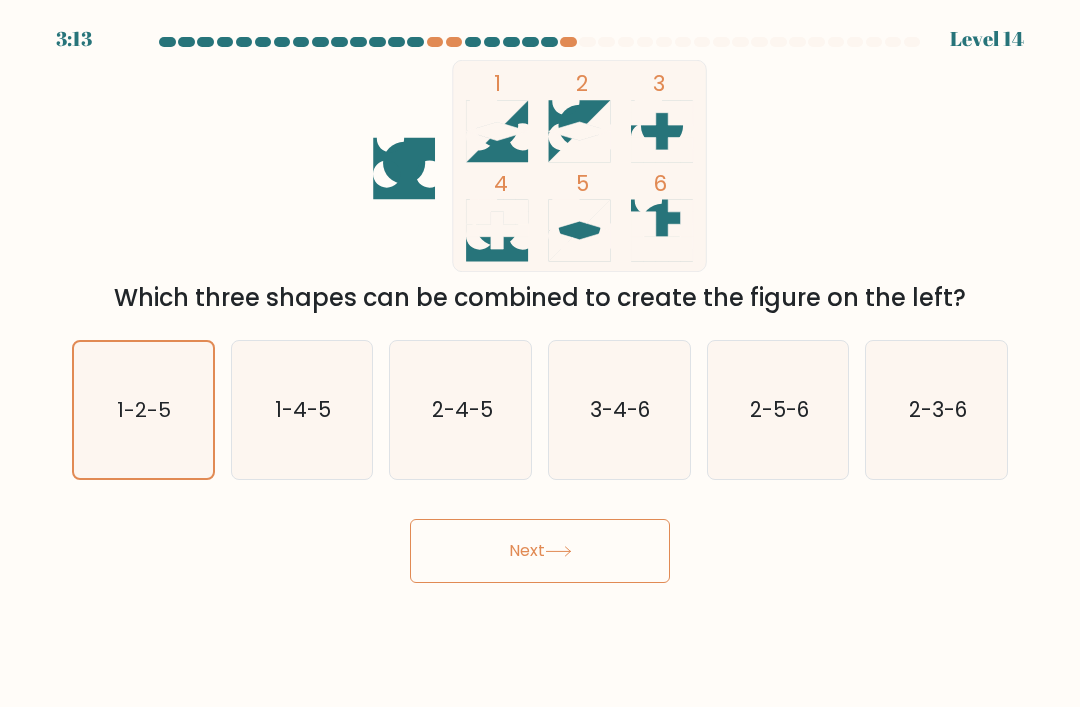 click at bounding box center [558, 551] 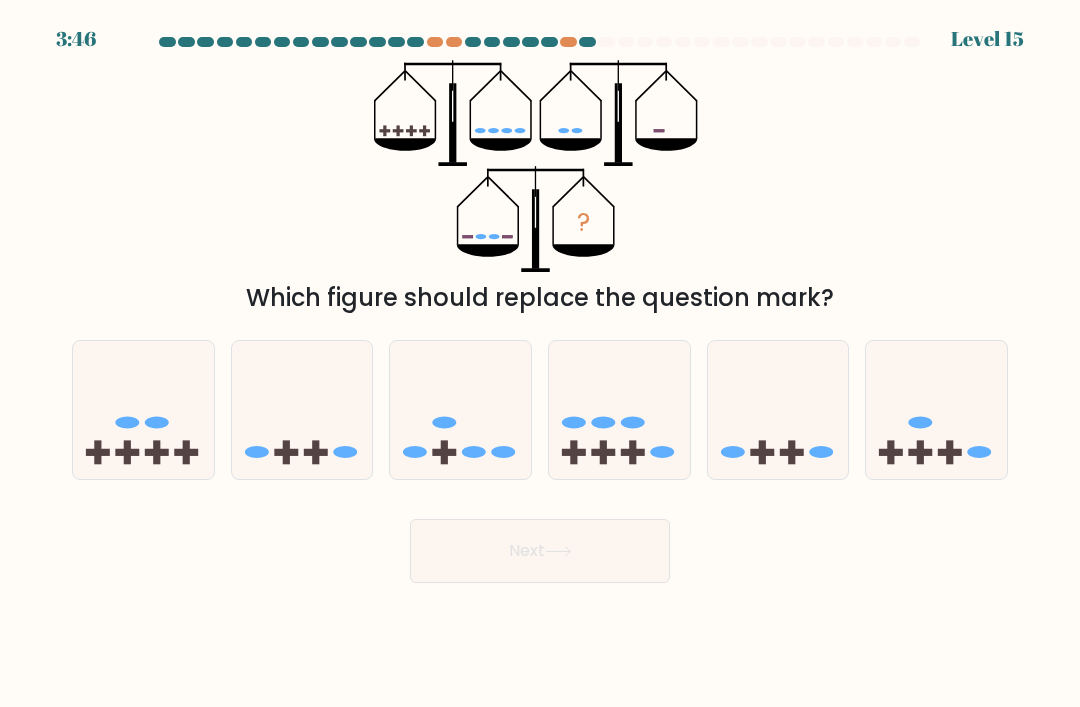 click at bounding box center (128, 423) 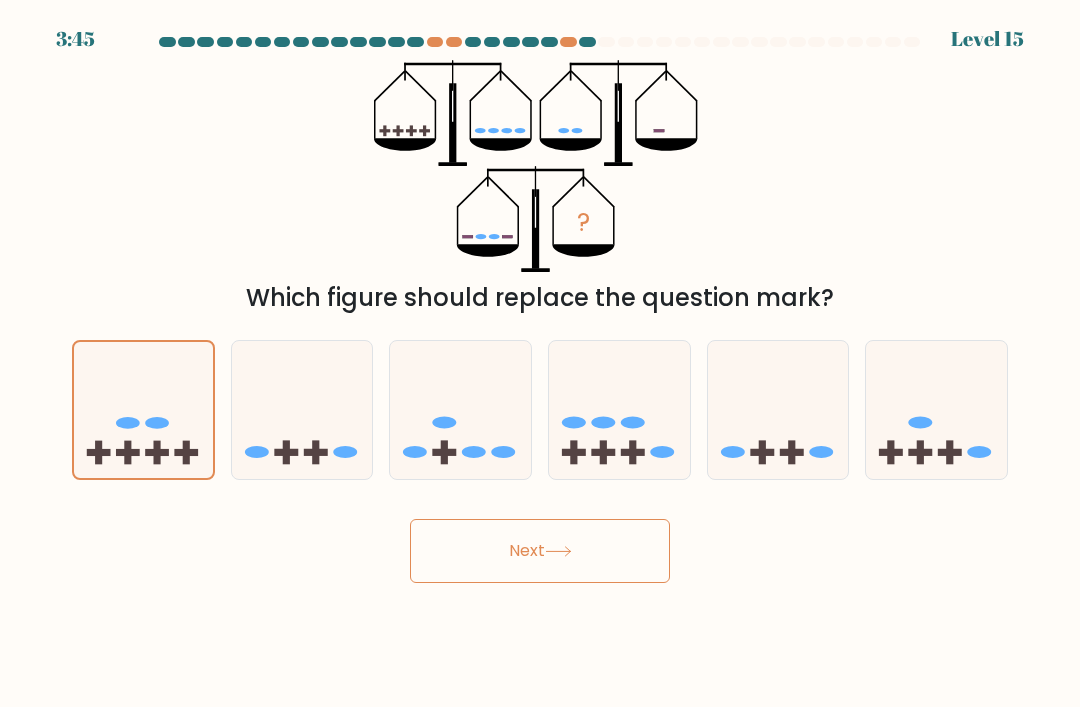 click on "Next" at bounding box center [540, 551] 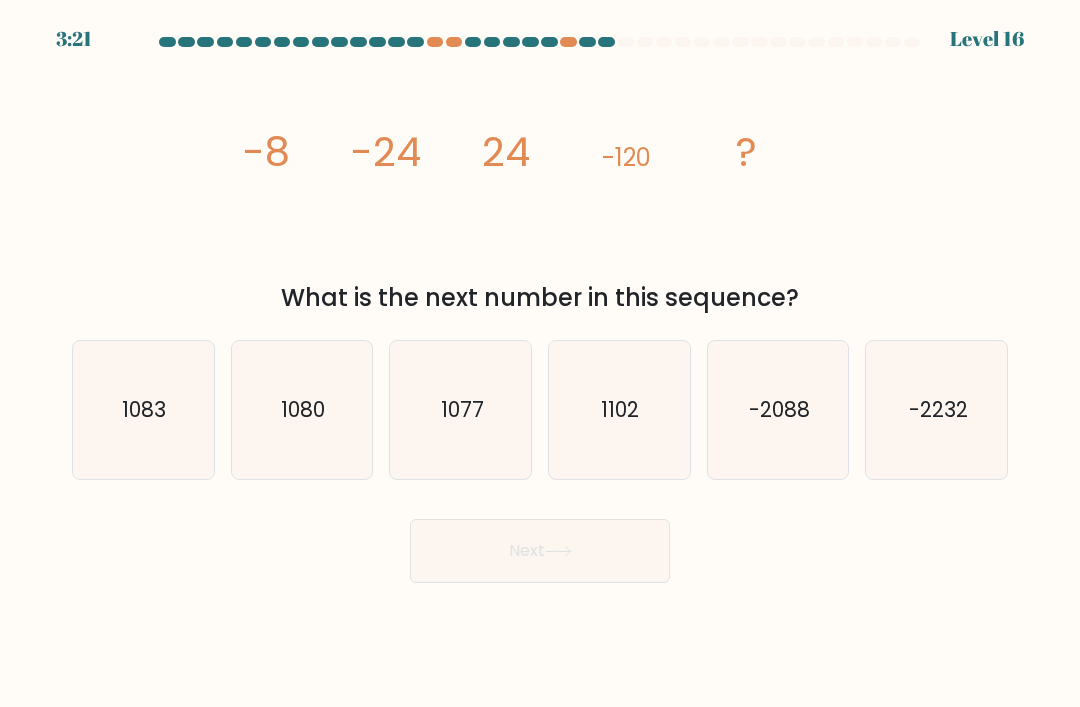 click on "-2088" at bounding box center (778, 410) 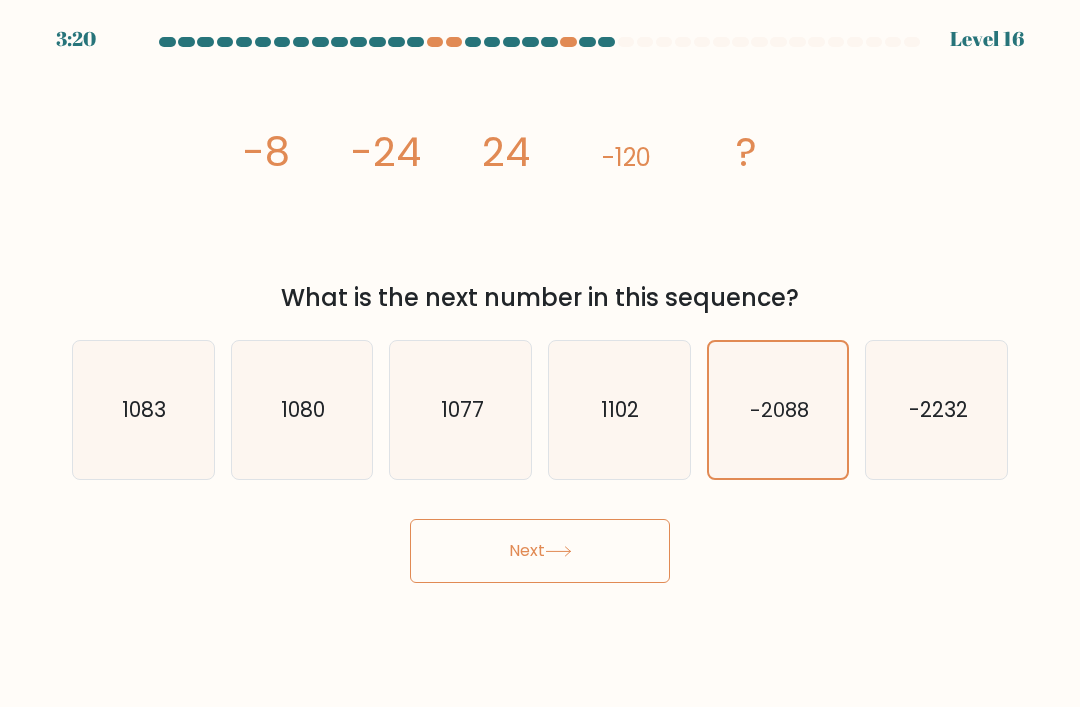click at bounding box center (558, 551) 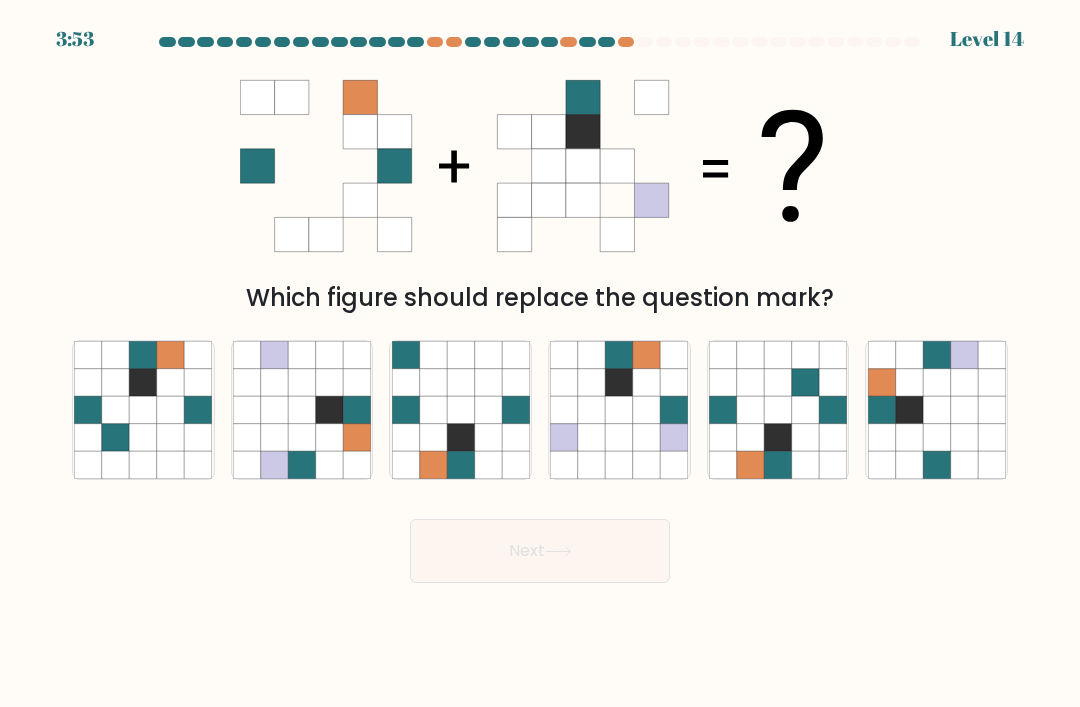 click at bounding box center (963, 437) 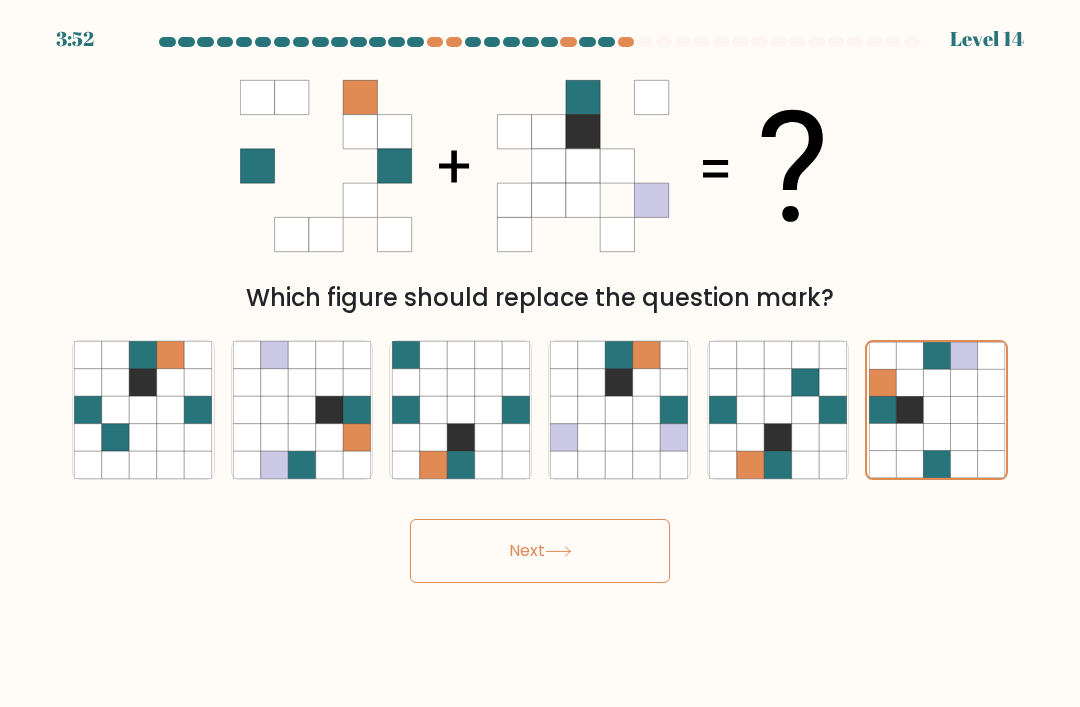 click on "Next" at bounding box center [540, 551] 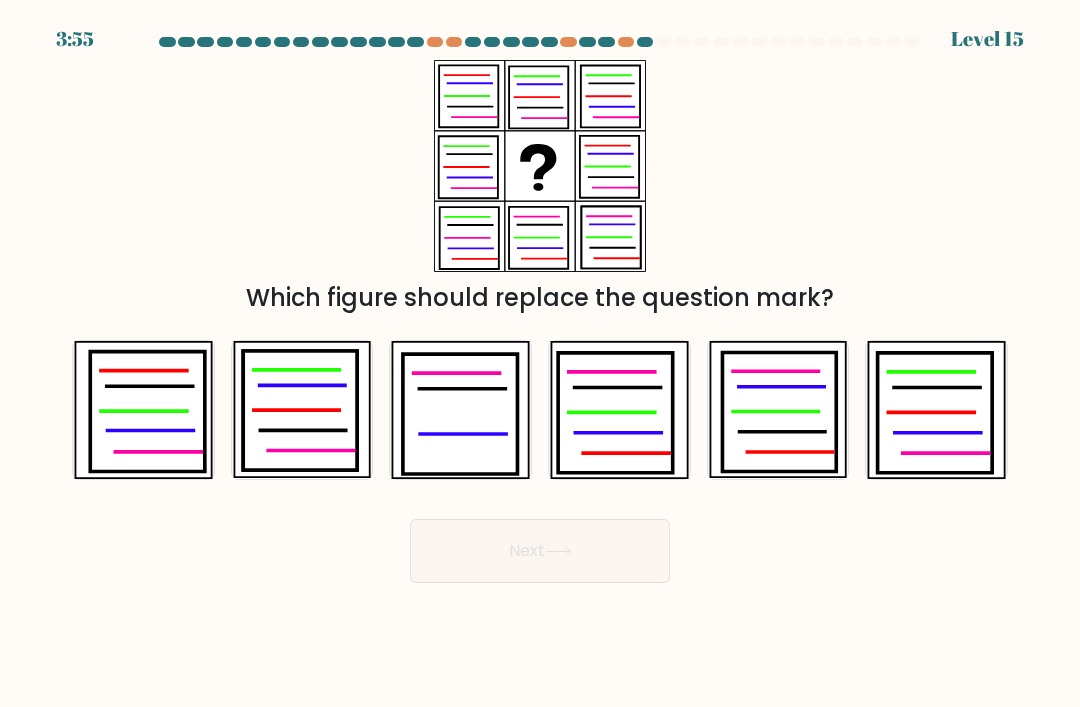 click at bounding box center (147, 412) 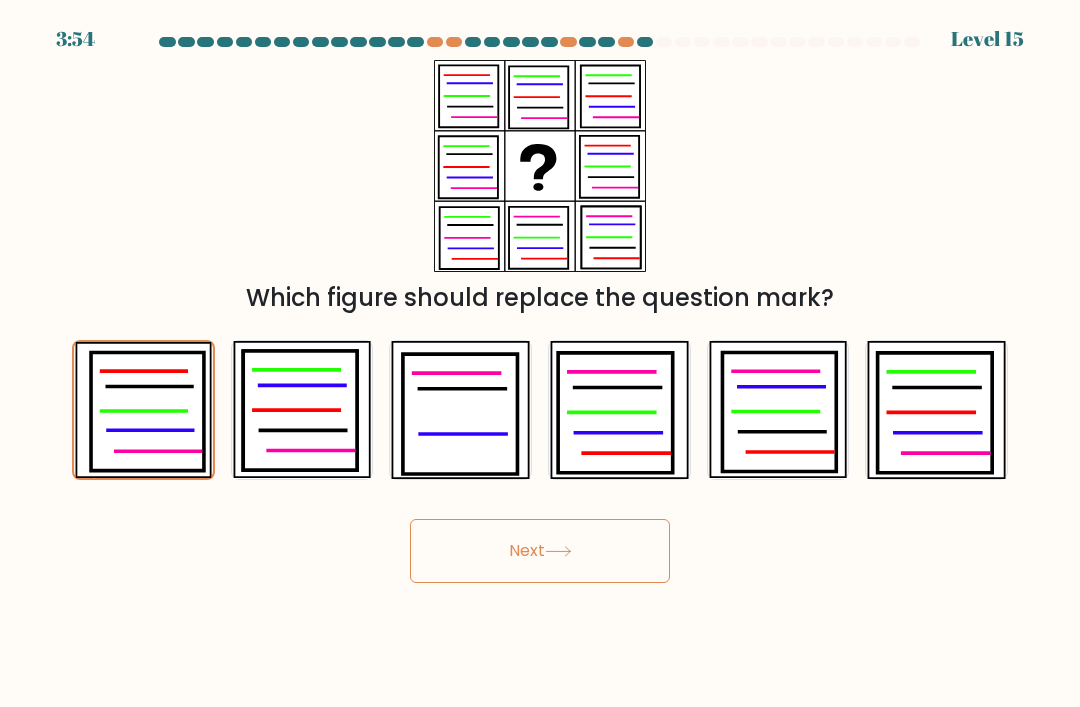 click on "Next" at bounding box center (540, 551) 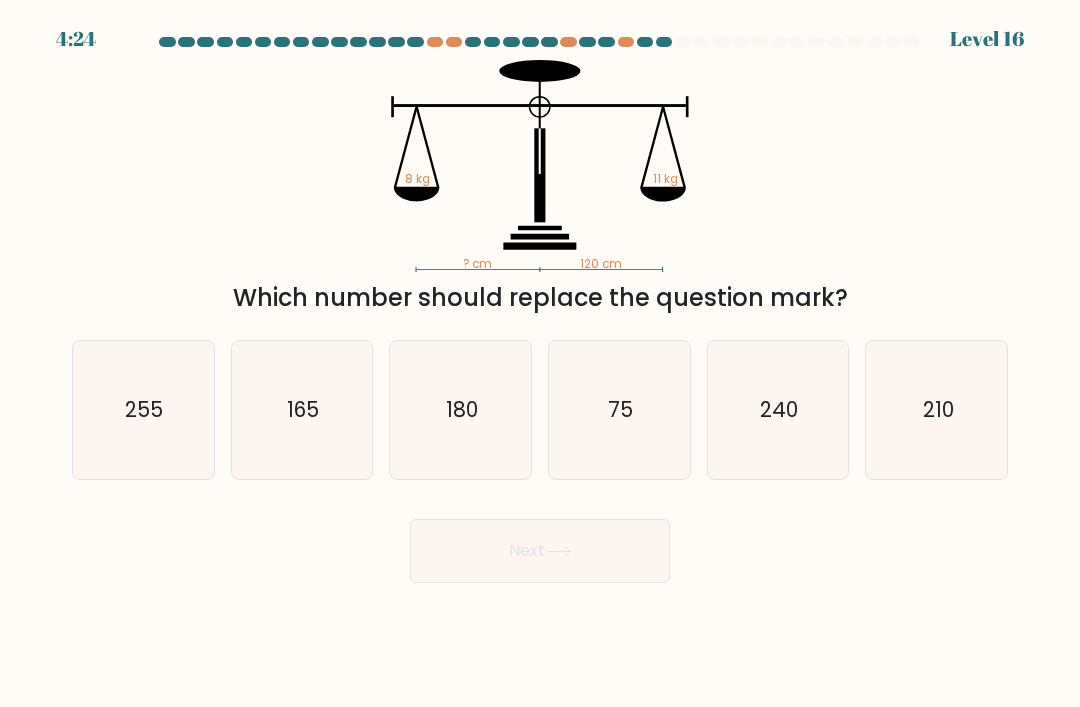 click on "180" at bounding box center (461, 410) 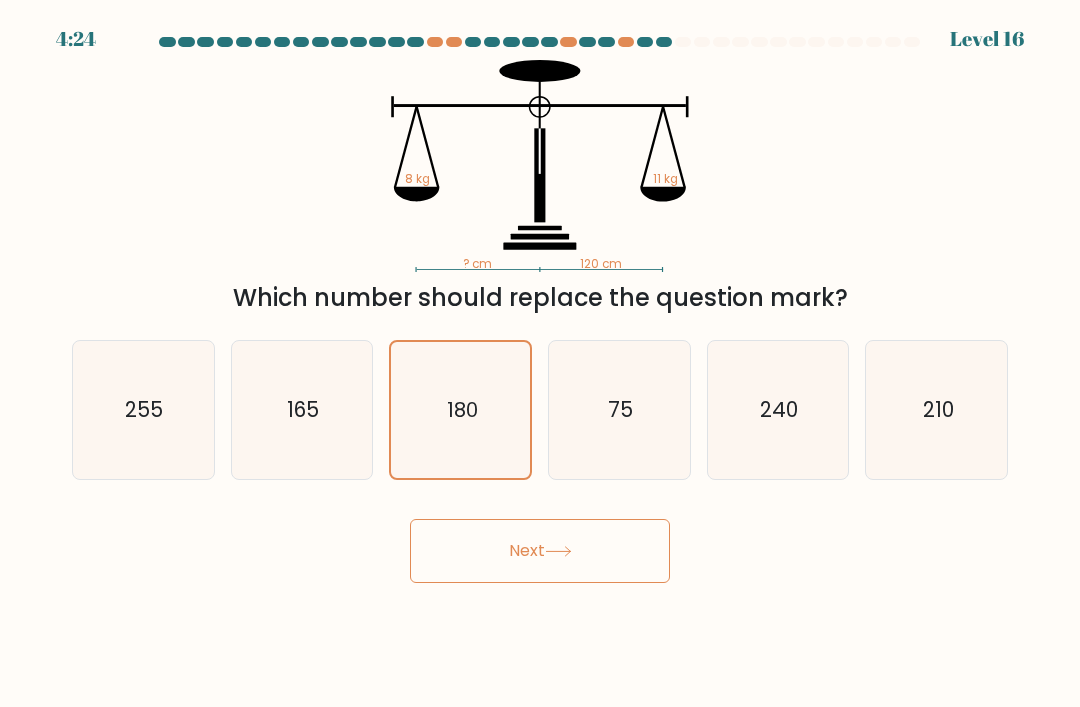 click on "Next" at bounding box center [540, 551] 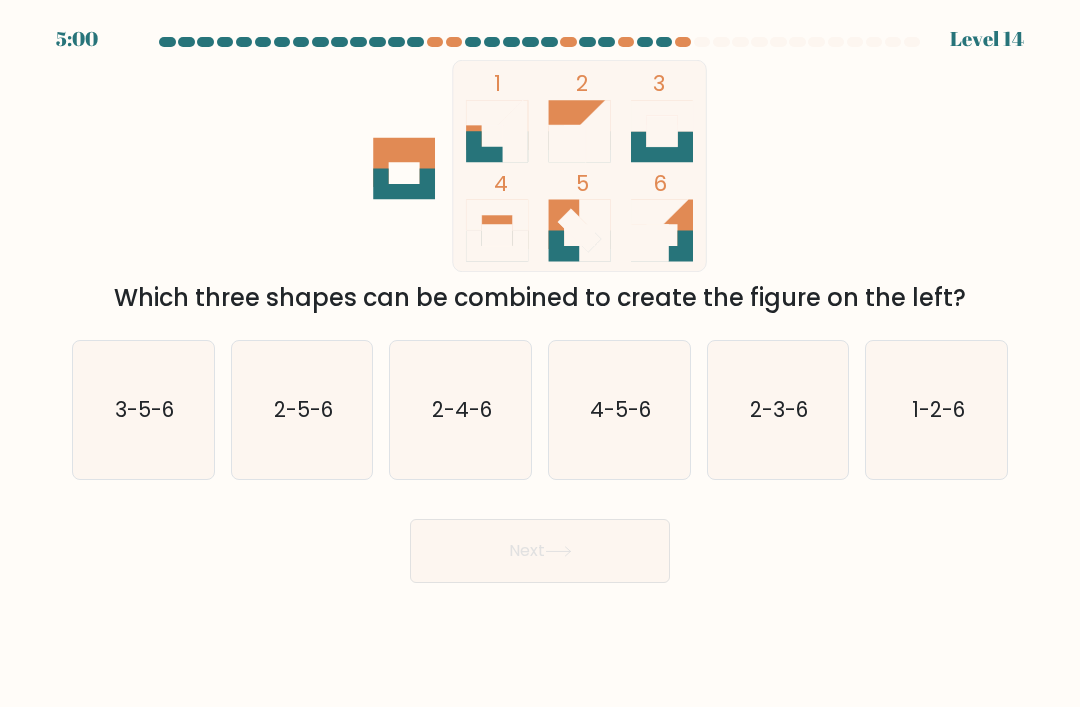 click on "1-2-6" at bounding box center (937, 409) 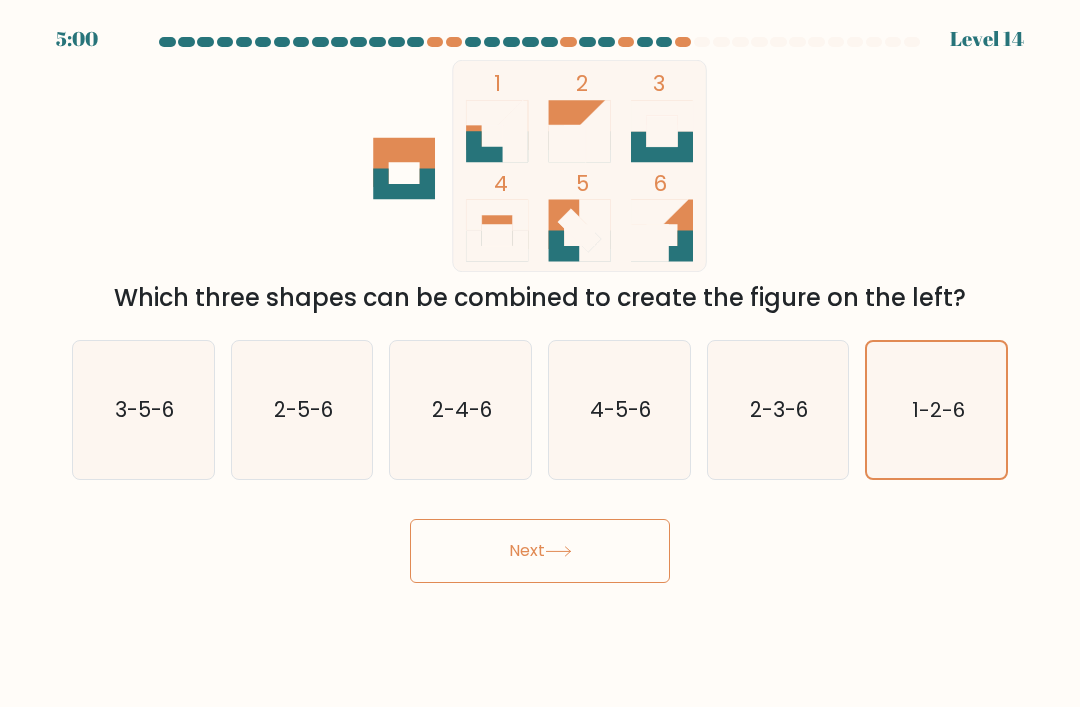 click on "Next" at bounding box center [540, 551] 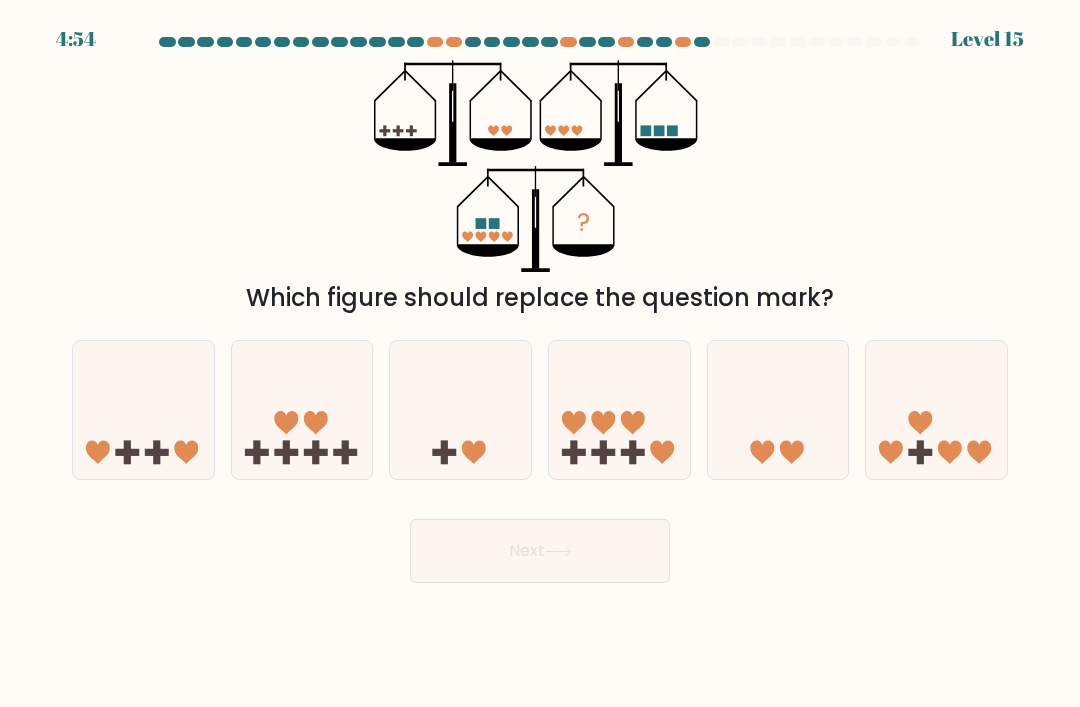 click at bounding box center [936, 410] 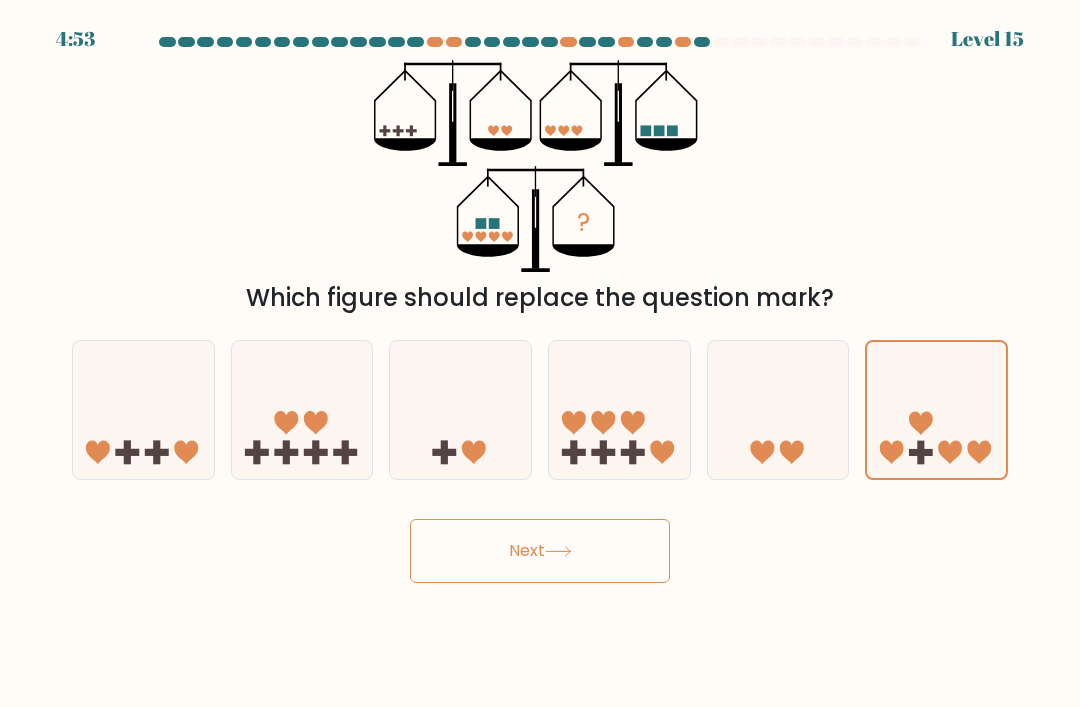 click on "Next" at bounding box center [540, 551] 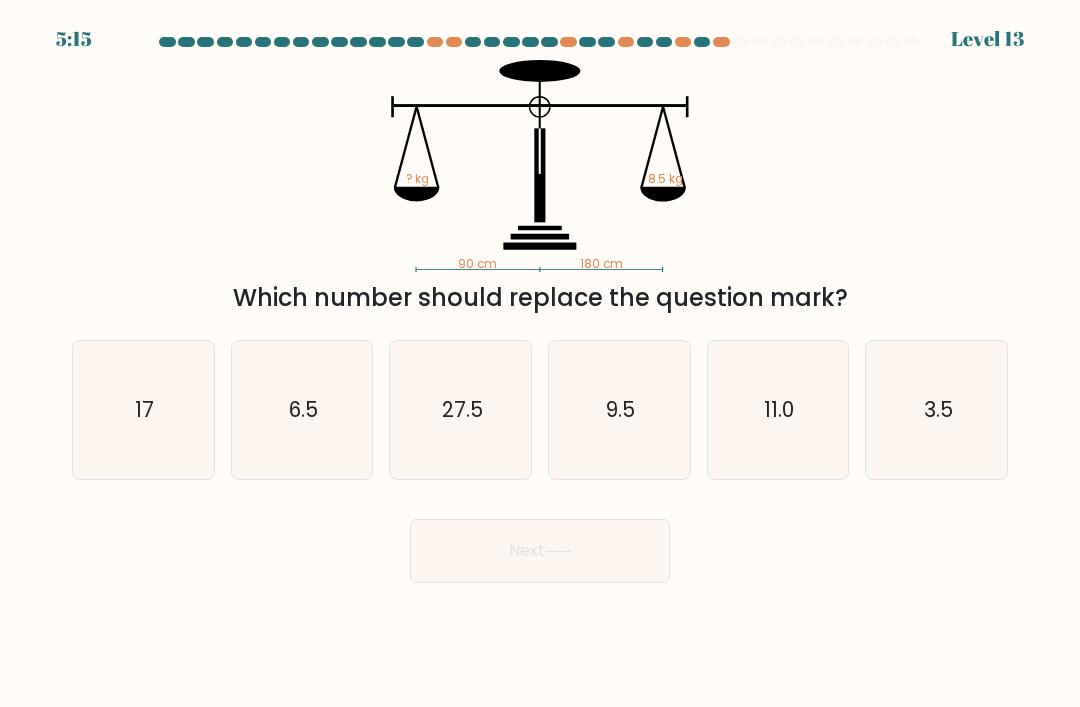 click on "11.0" at bounding box center (778, 410) 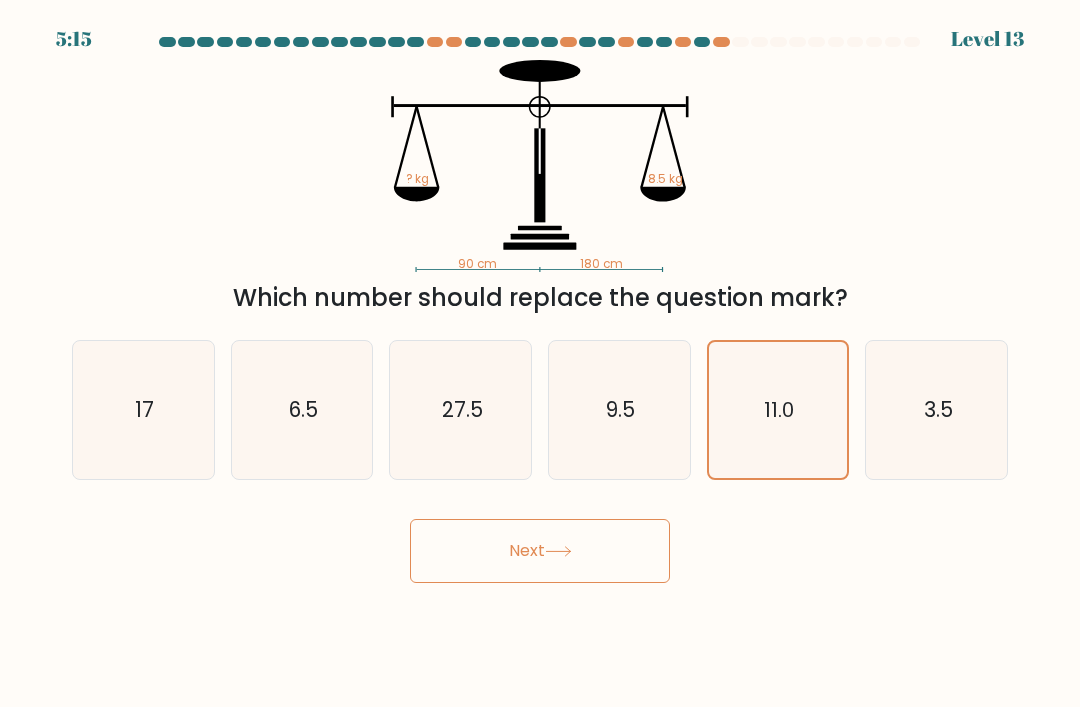 click on "Next" at bounding box center [540, 551] 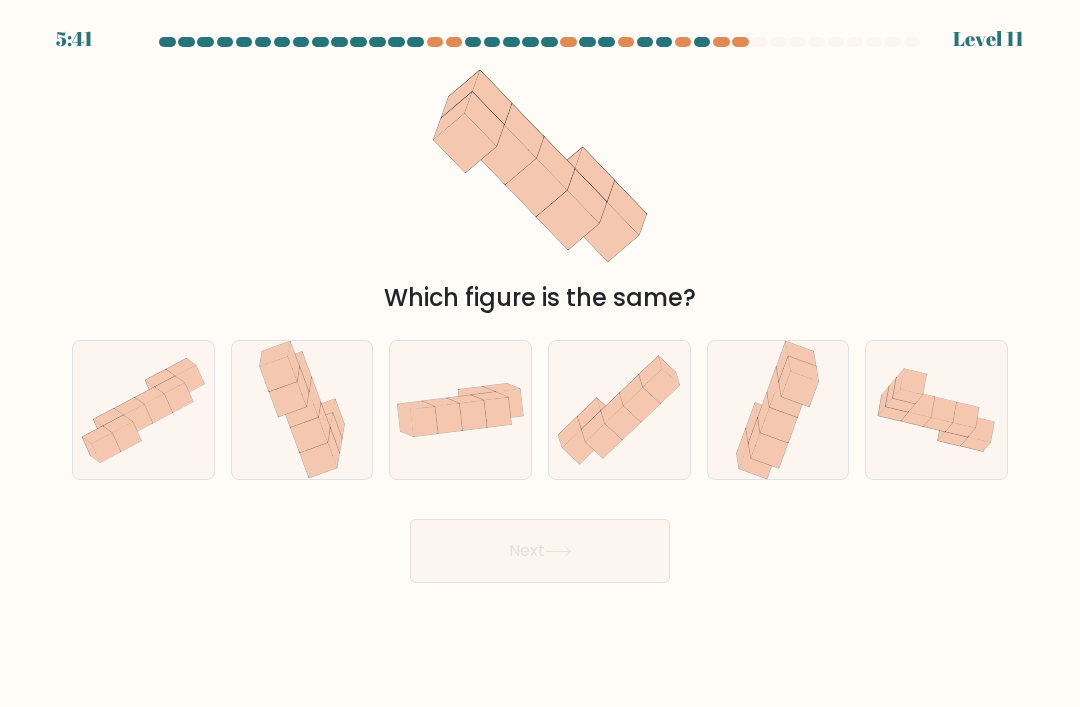click at bounding box center (779, 425) 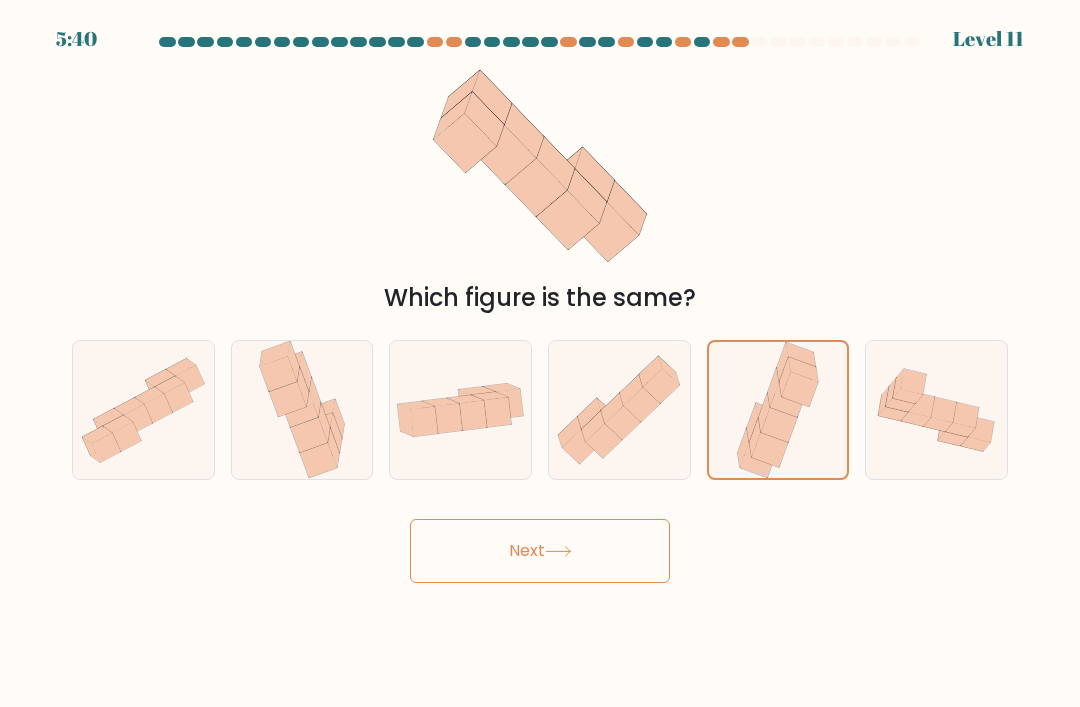 click on "Next" at bounding box center [540, 551] 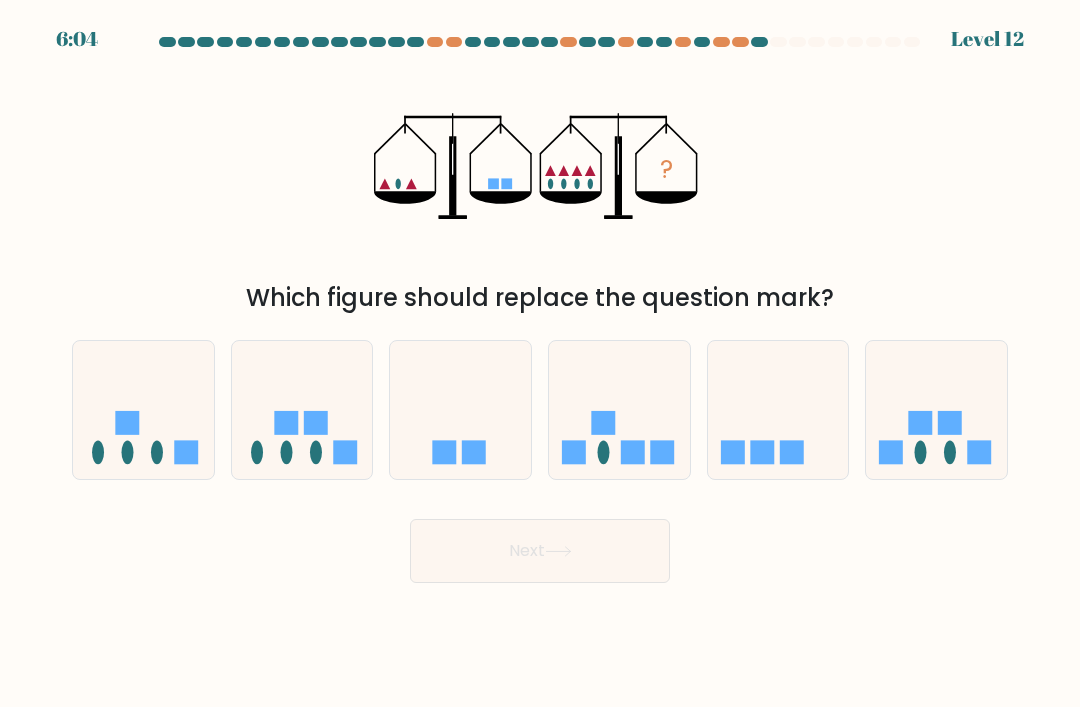 click at bounding box center (619, 410) 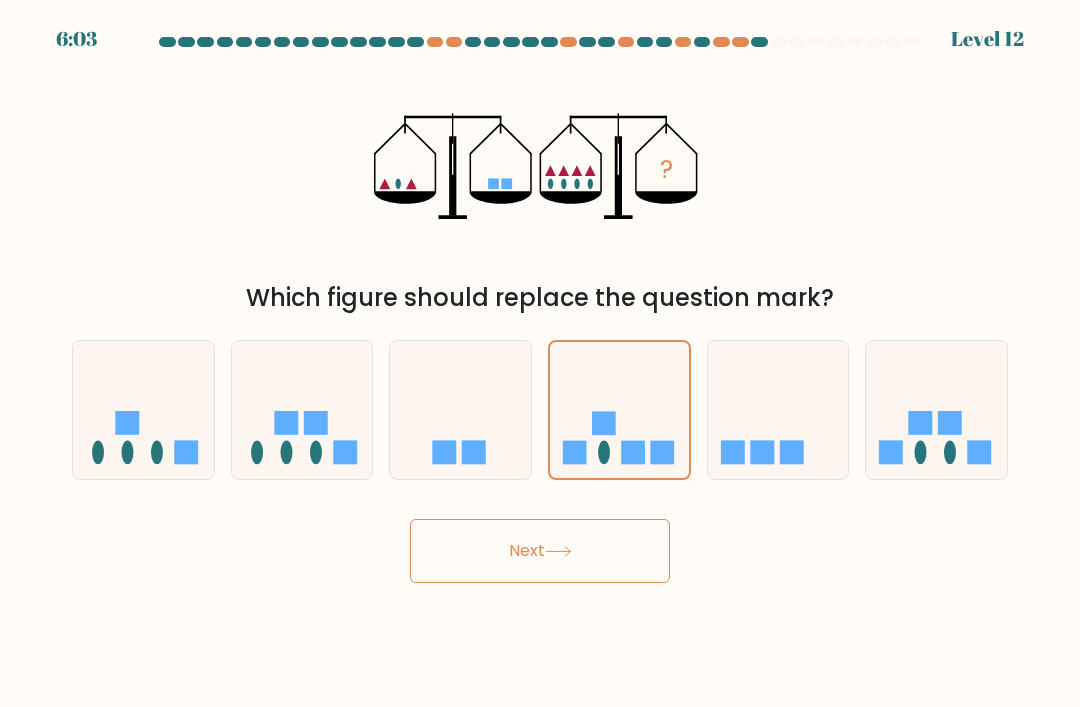 click on "Next" at bounding box center (540, 551) 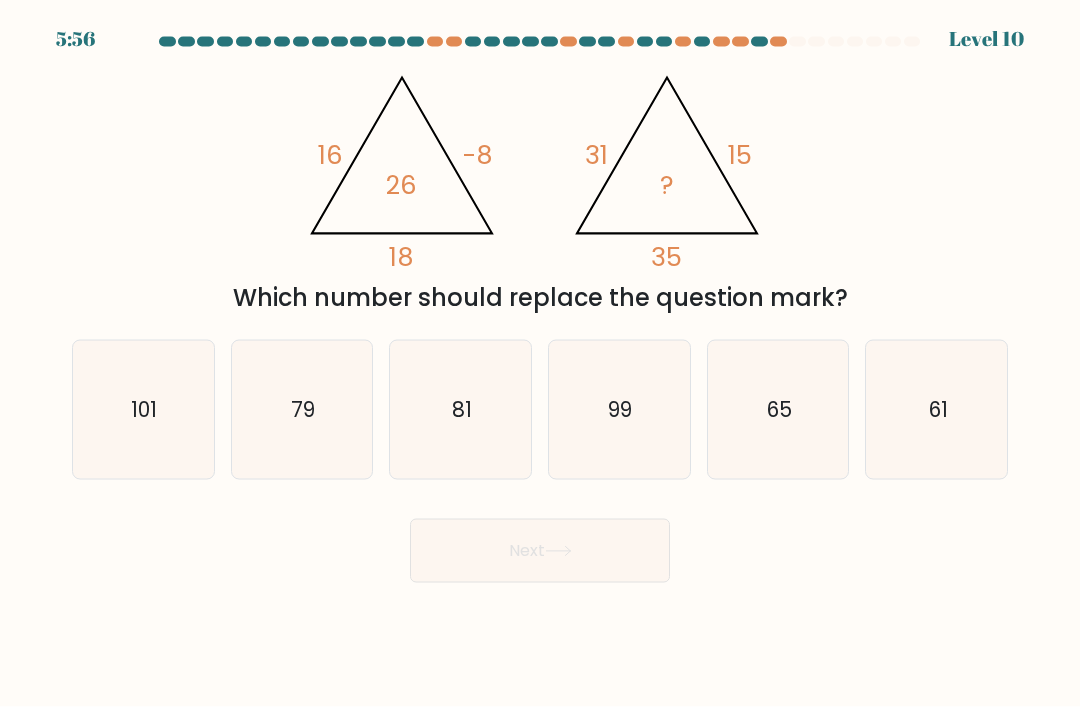 scroll, scrollTop: 10, scrollLeft: 0, axis: vertical 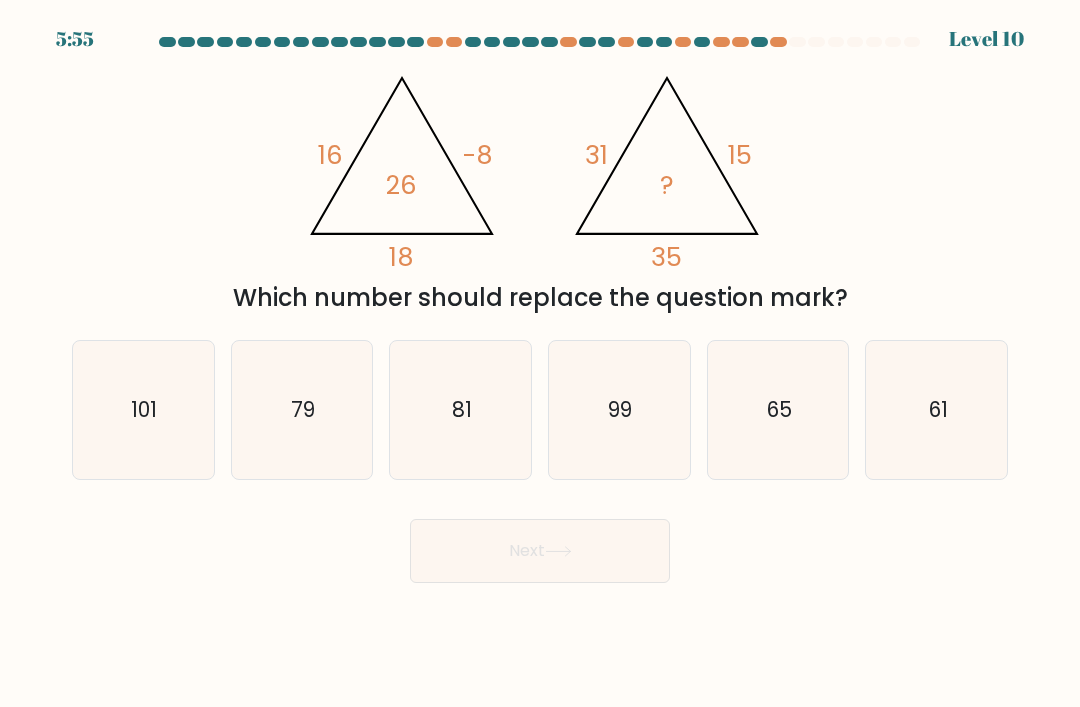 click on "79" at bounding box center [302, 410] 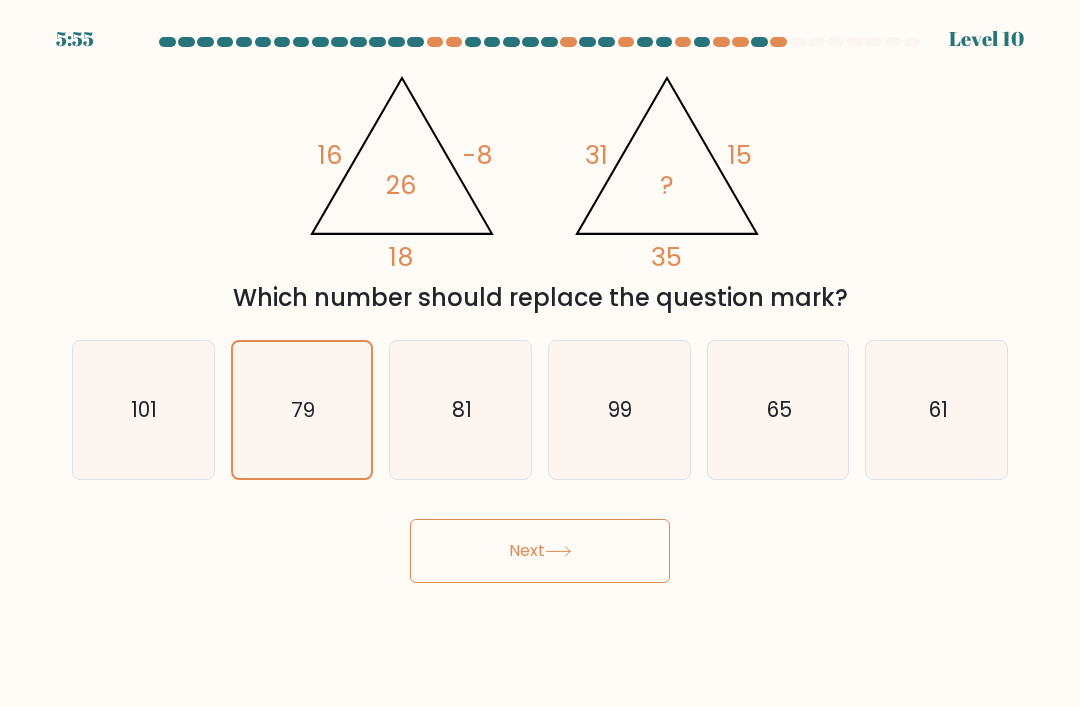 click on "Next" at bounding box center (540, 551) 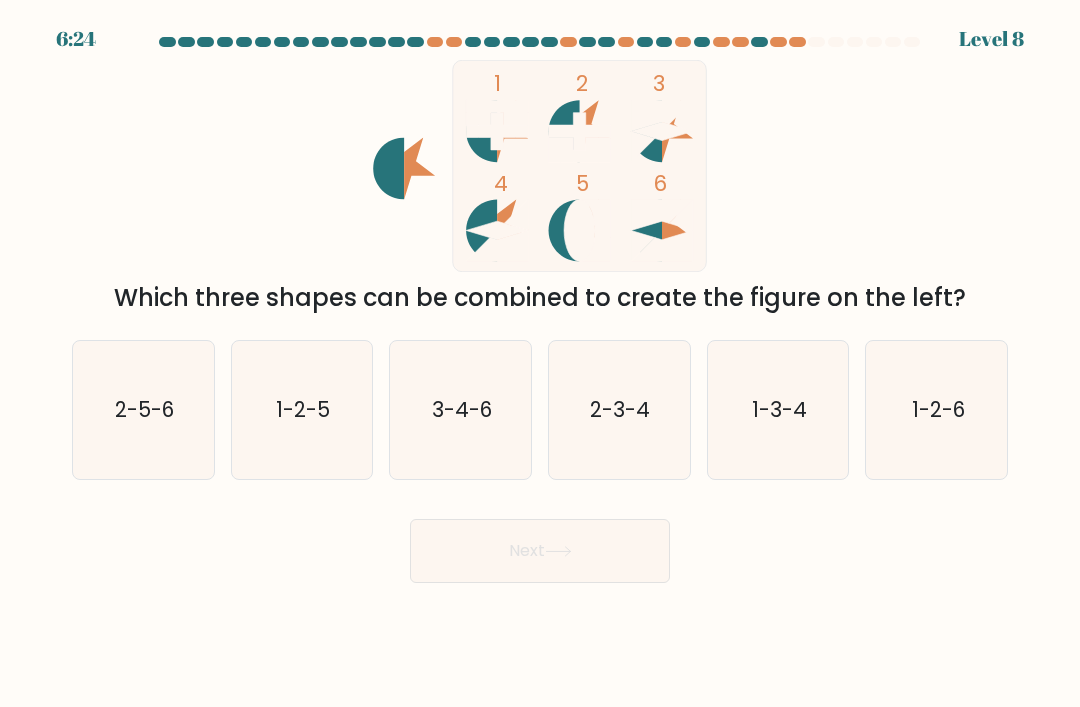 click on "3-4-6" at bounding box center (461, 410) 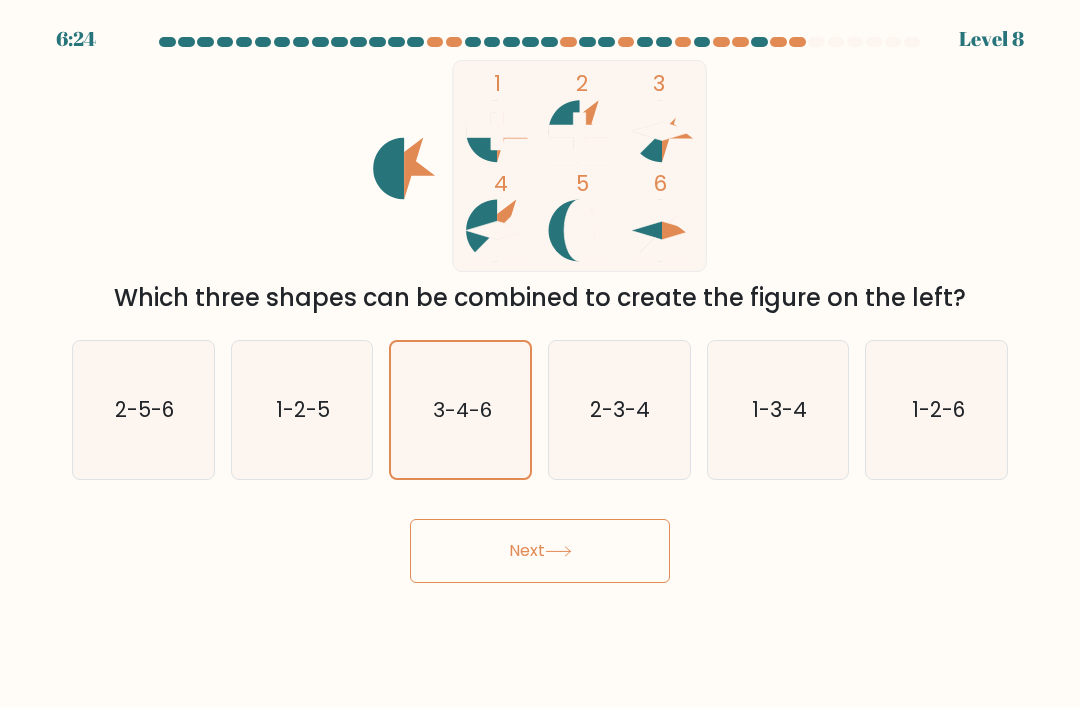 click on "Next" at bounding box center [540, 551] 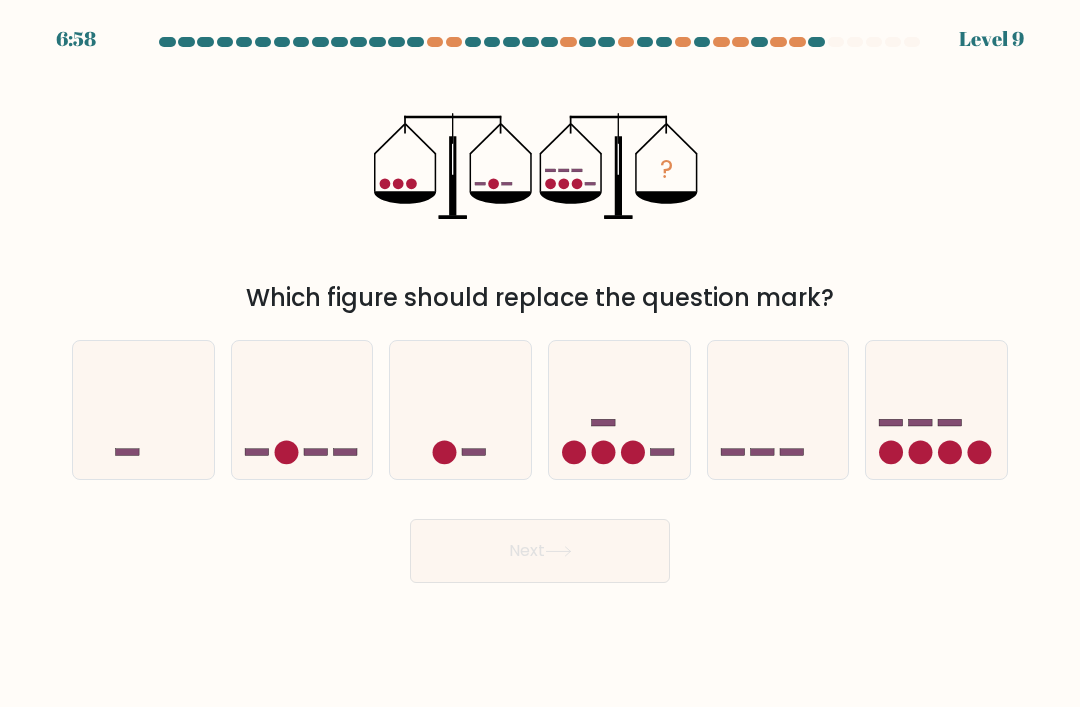click at bounding box center (936, 410) 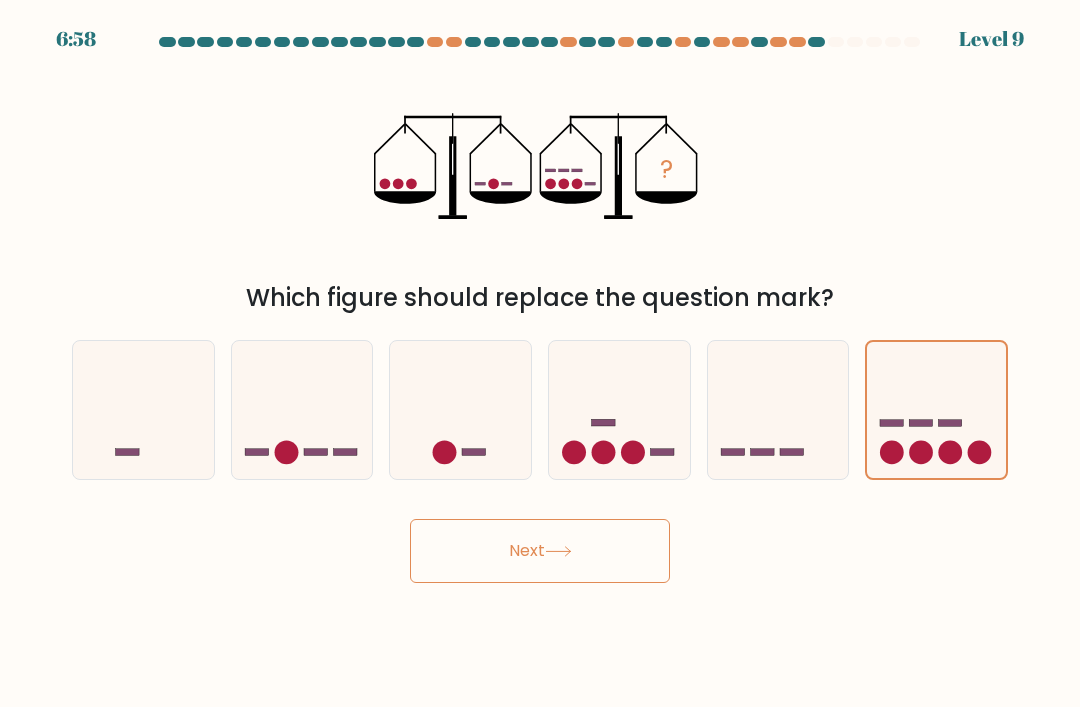 click on "6:58
Level 9" at bounding box center [540, 353] 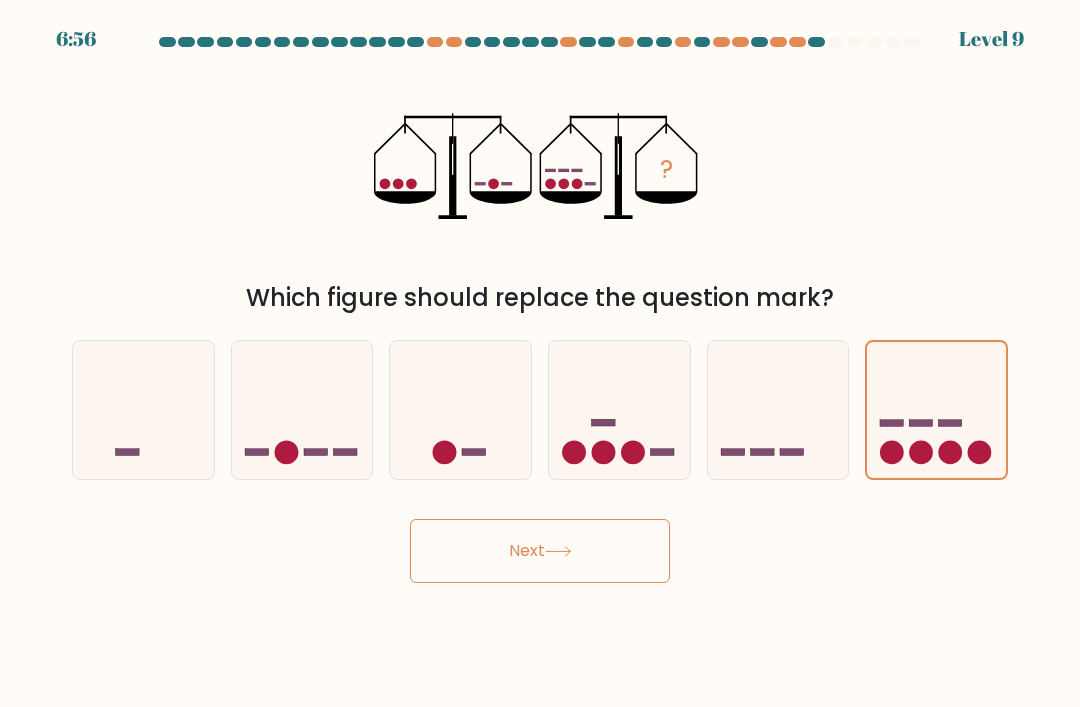 click on "Next" at bounding box center (540, 551) 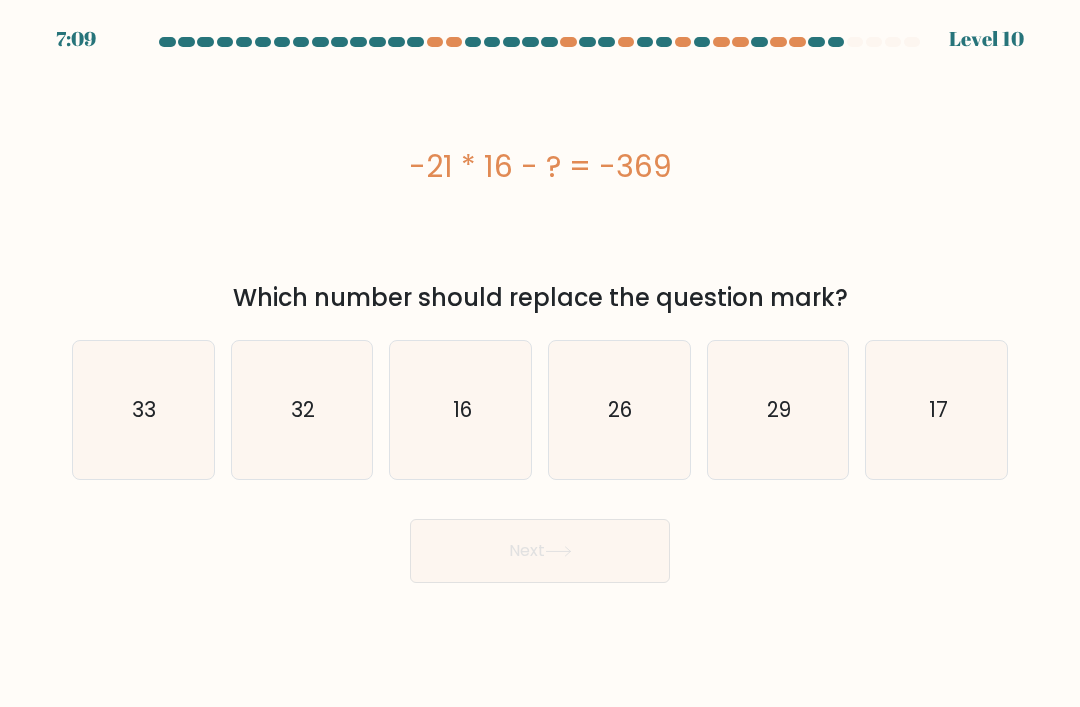 click on "33" at bounding box center [143, 410] 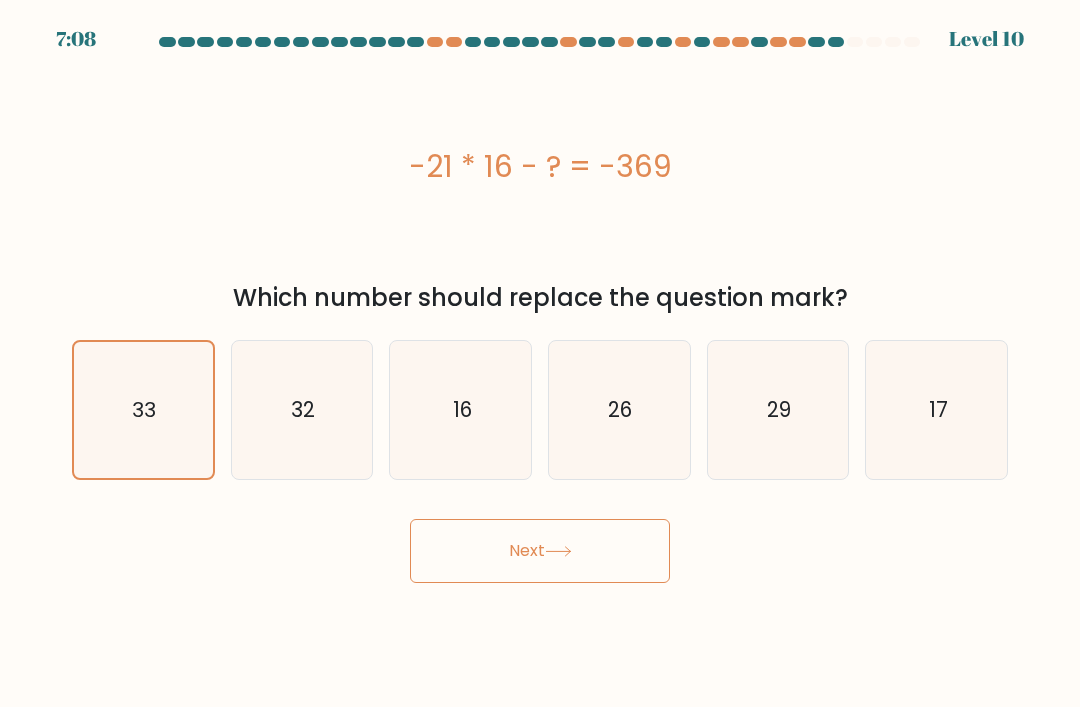 click on "Next" at bounding box center (540, 551) 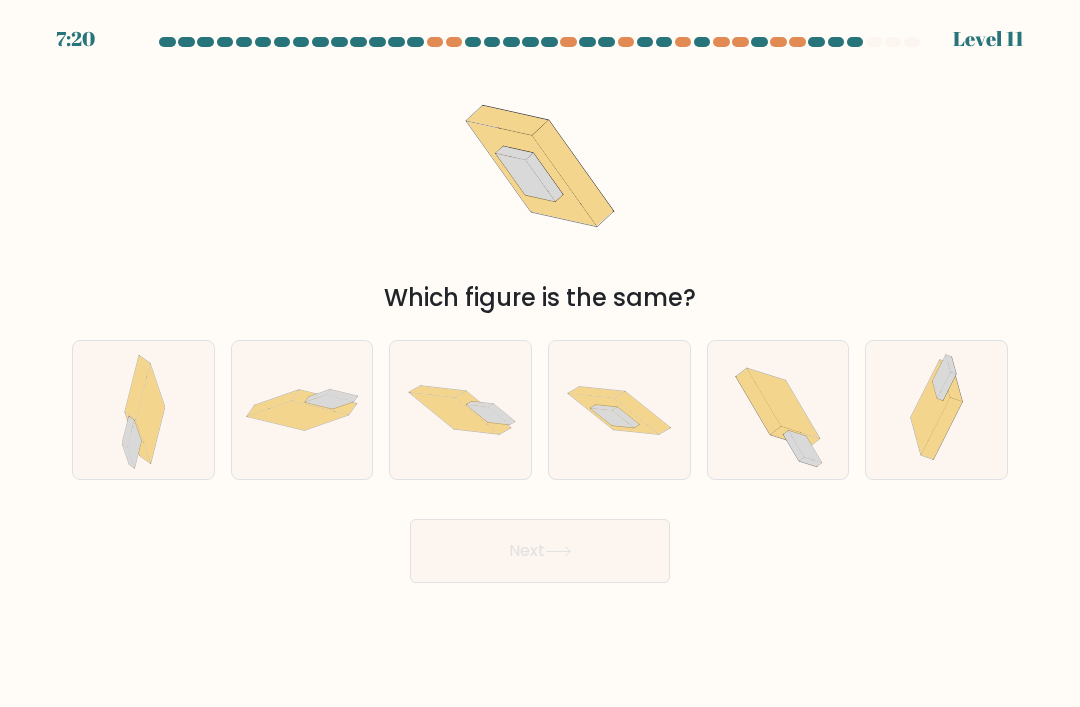 click at bounding box center (619, 410) 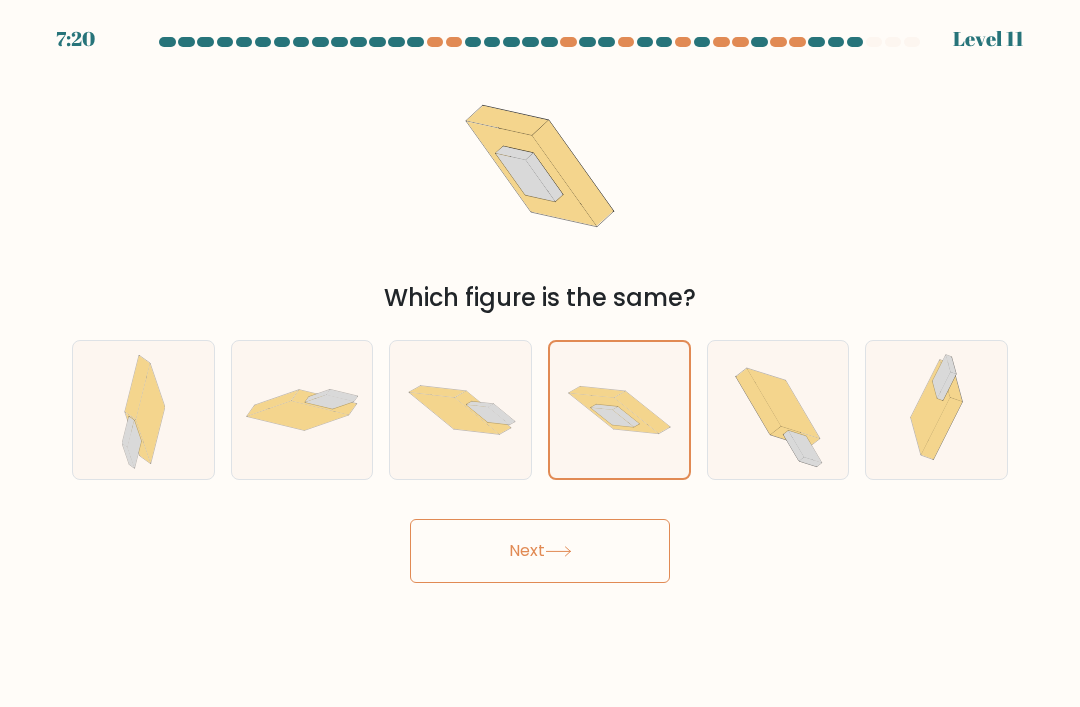 click on "Next" at bounding box center [540, 551] 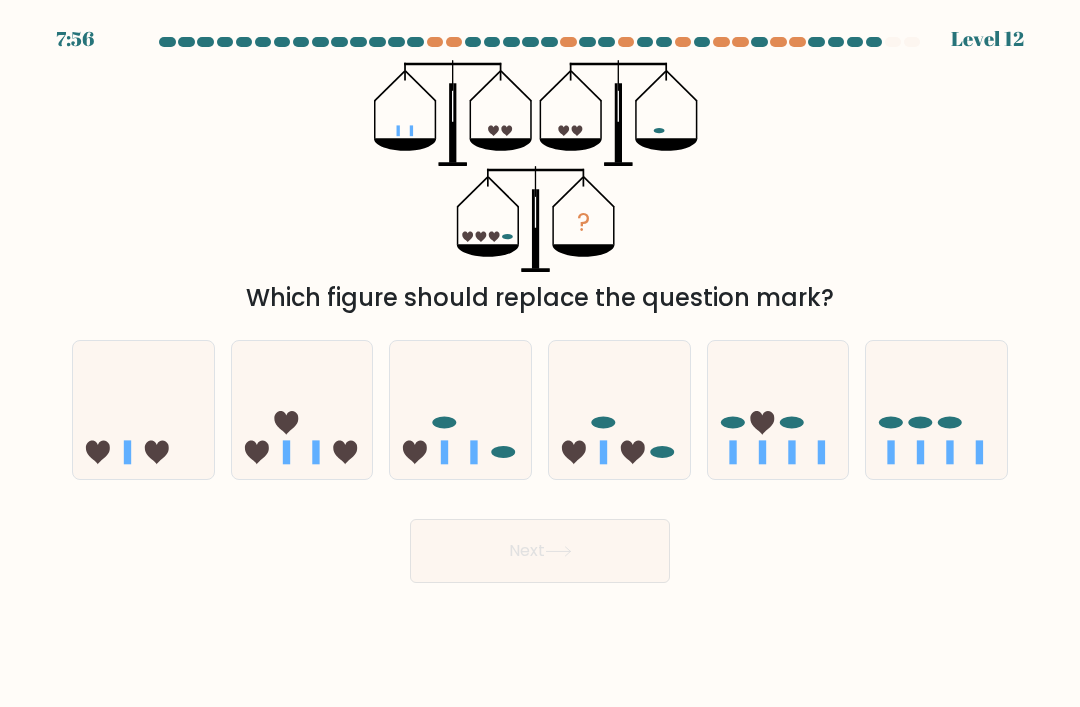 click at bounding box center [302, 410] 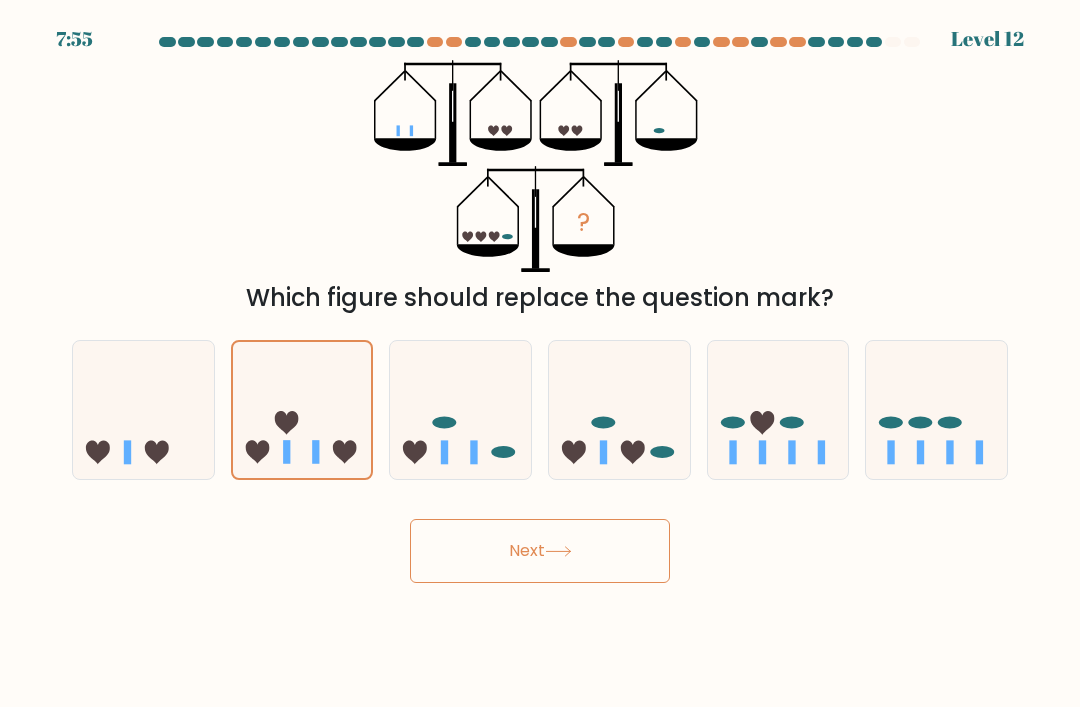 click on "Next" at bounding box center [540, 551] 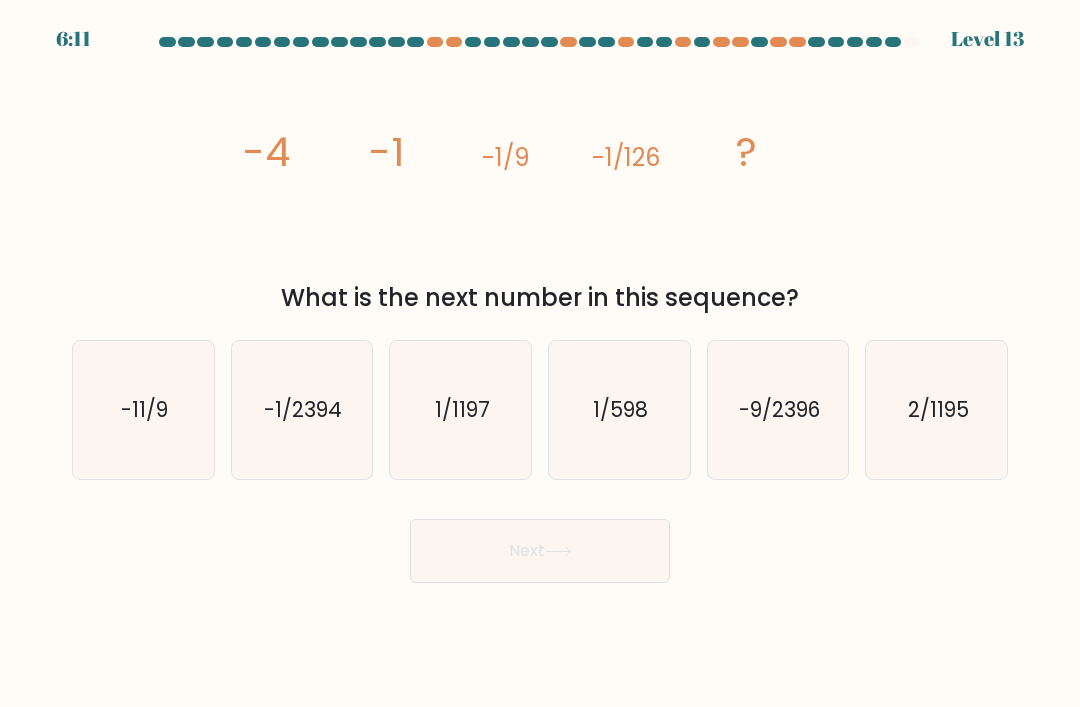 click on "-1/2394" at bounding box center [302, 410] 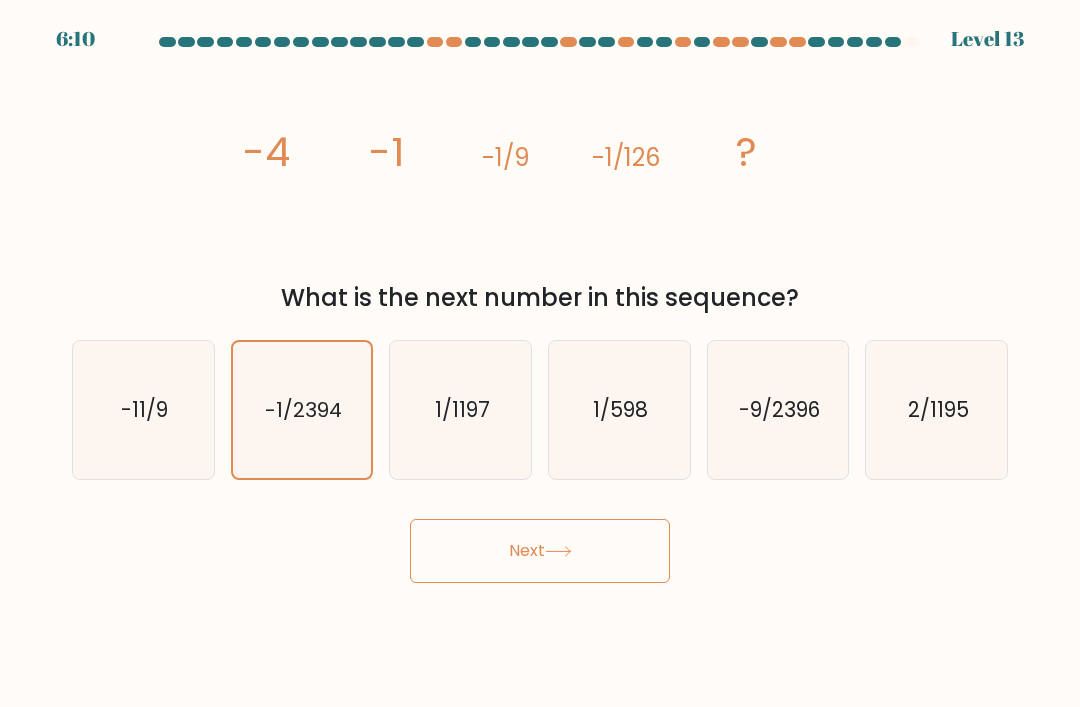 click on "Next" at bounding box center [540, 551] 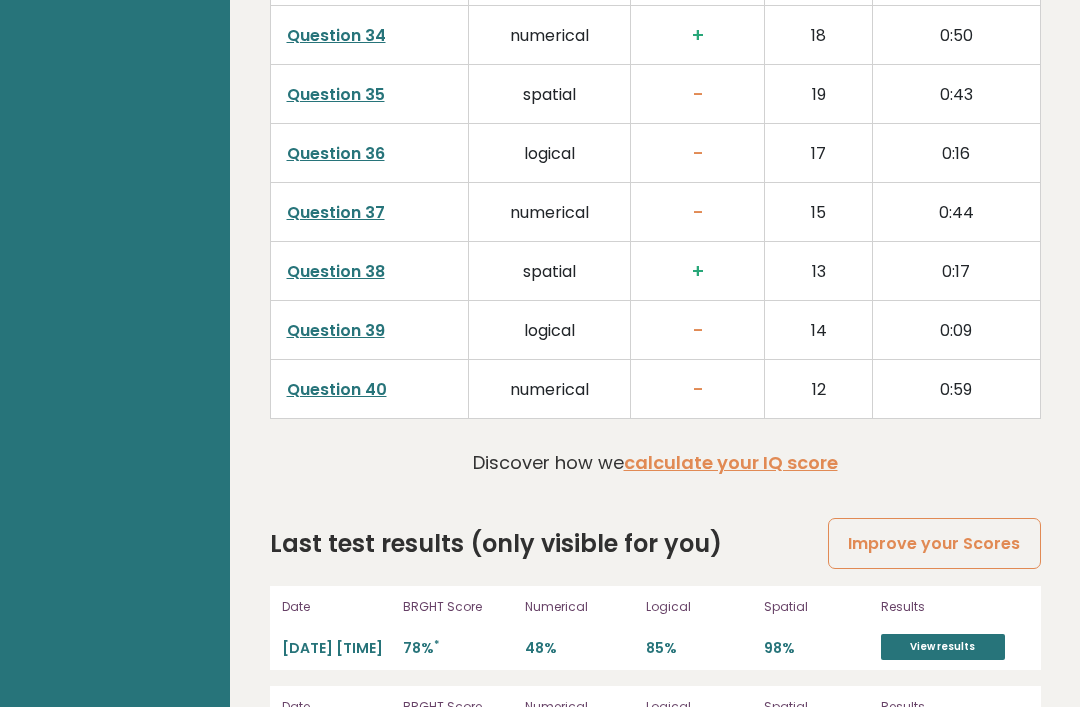 scroll, scrollTop: 5164, scrollLeft: 0, axis: vertical 